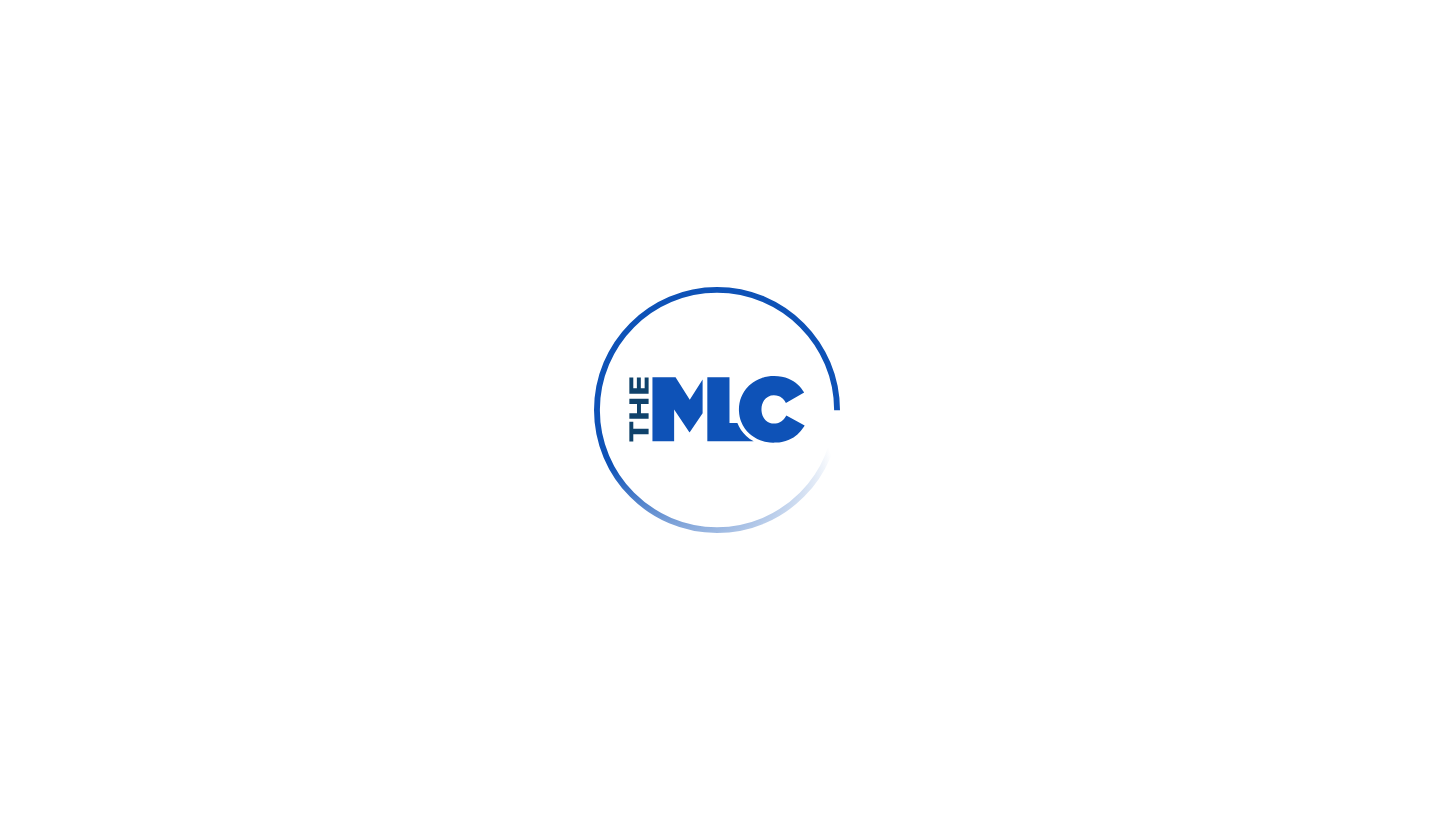 scroll, scrollTop: 0, scrollLeft: 0, axis: both 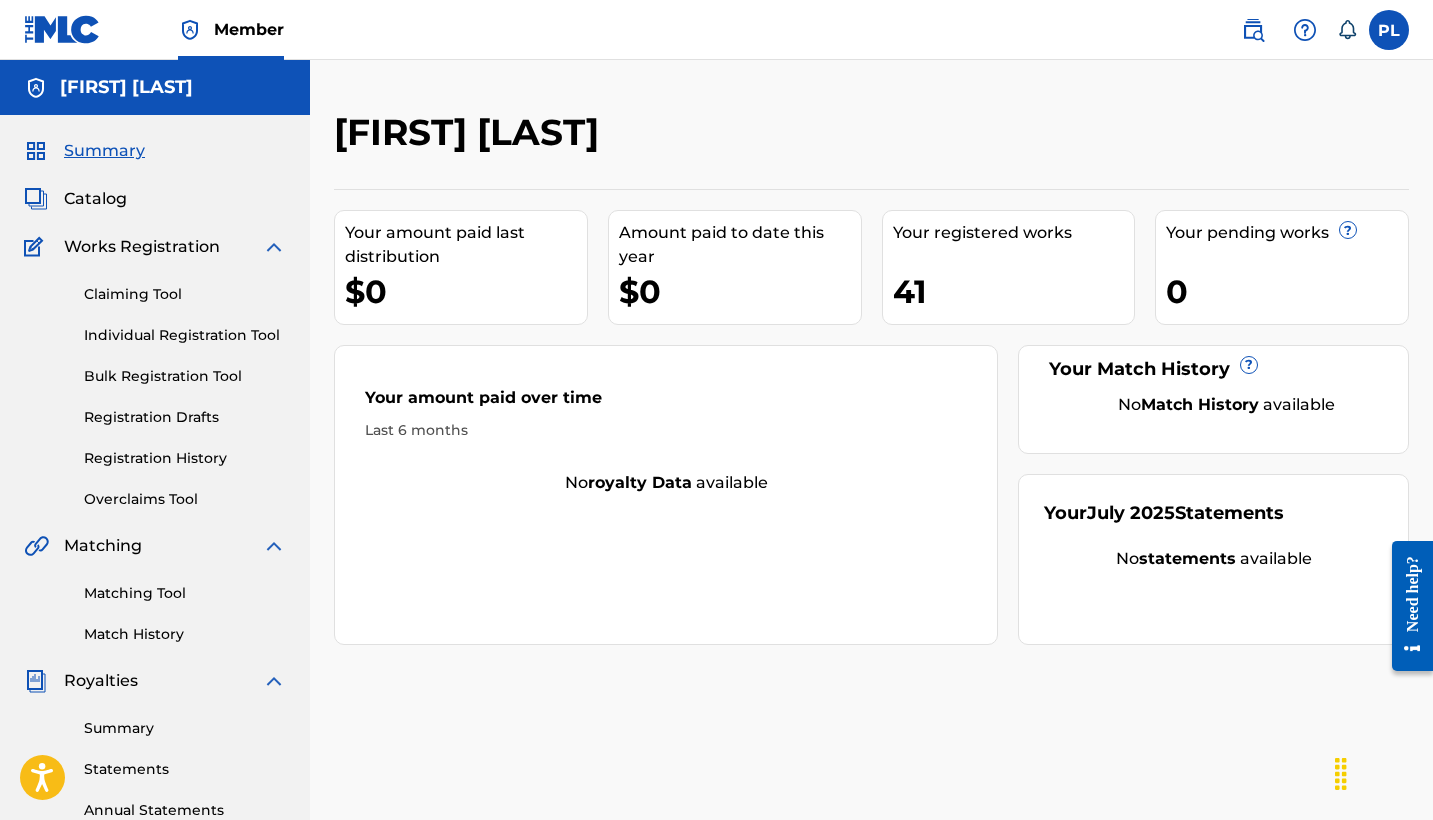 click on "Summary" at bounding box center [104, 151] 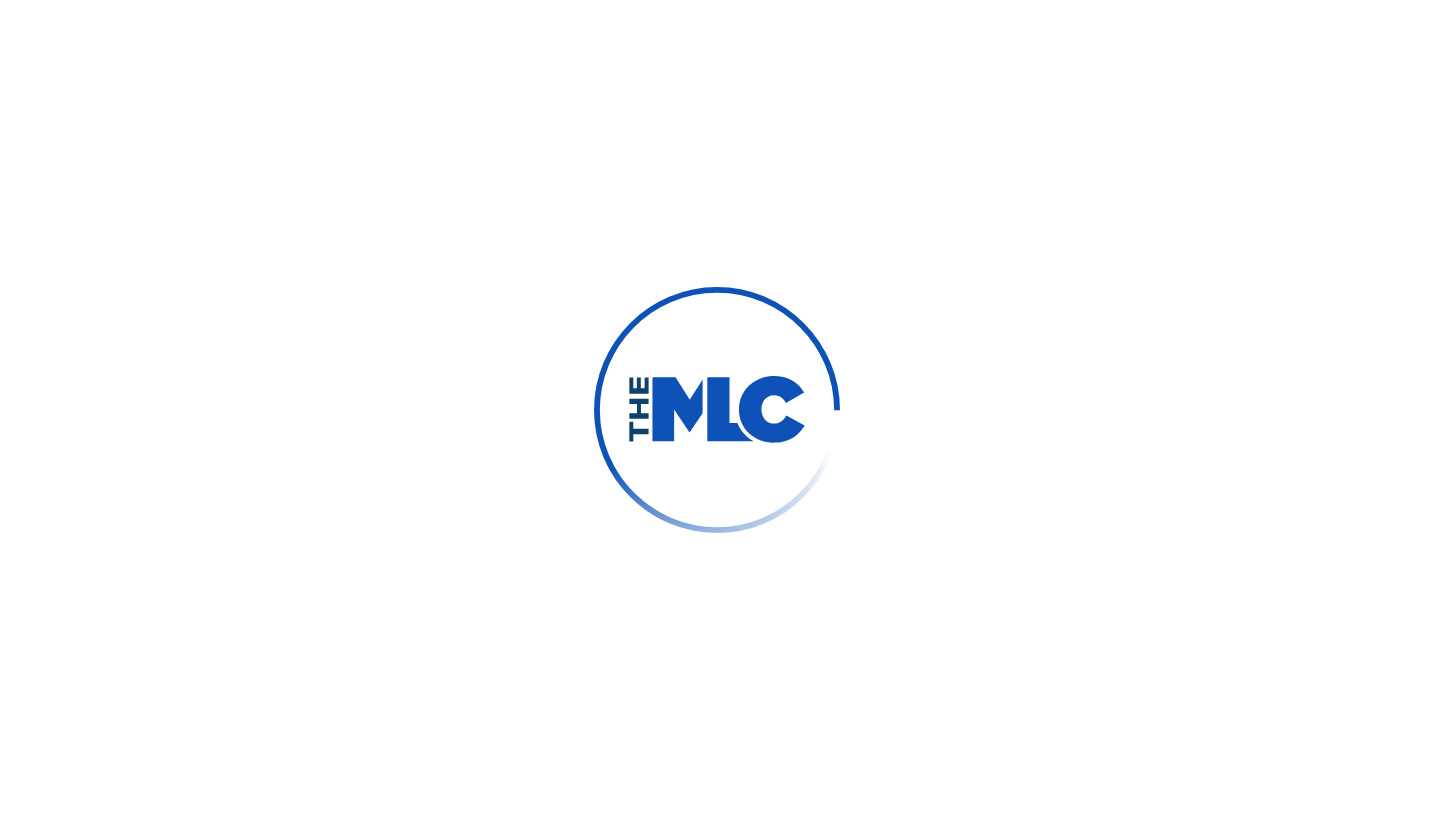 scroll, scrollTop: 0, scrollLeft: 0, axis: both 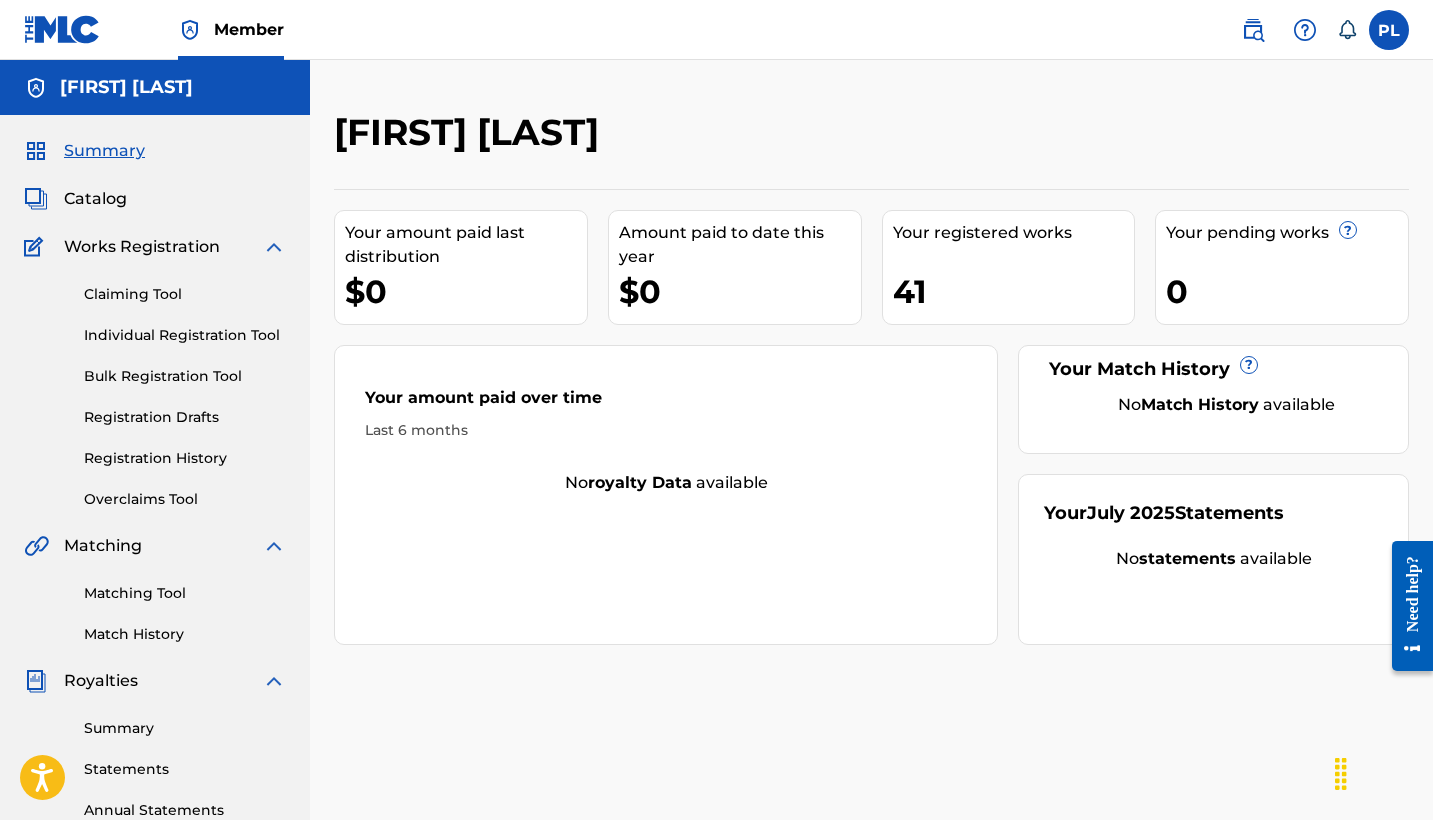 click on "Claiming Tool" at bounding box center [185, 294] 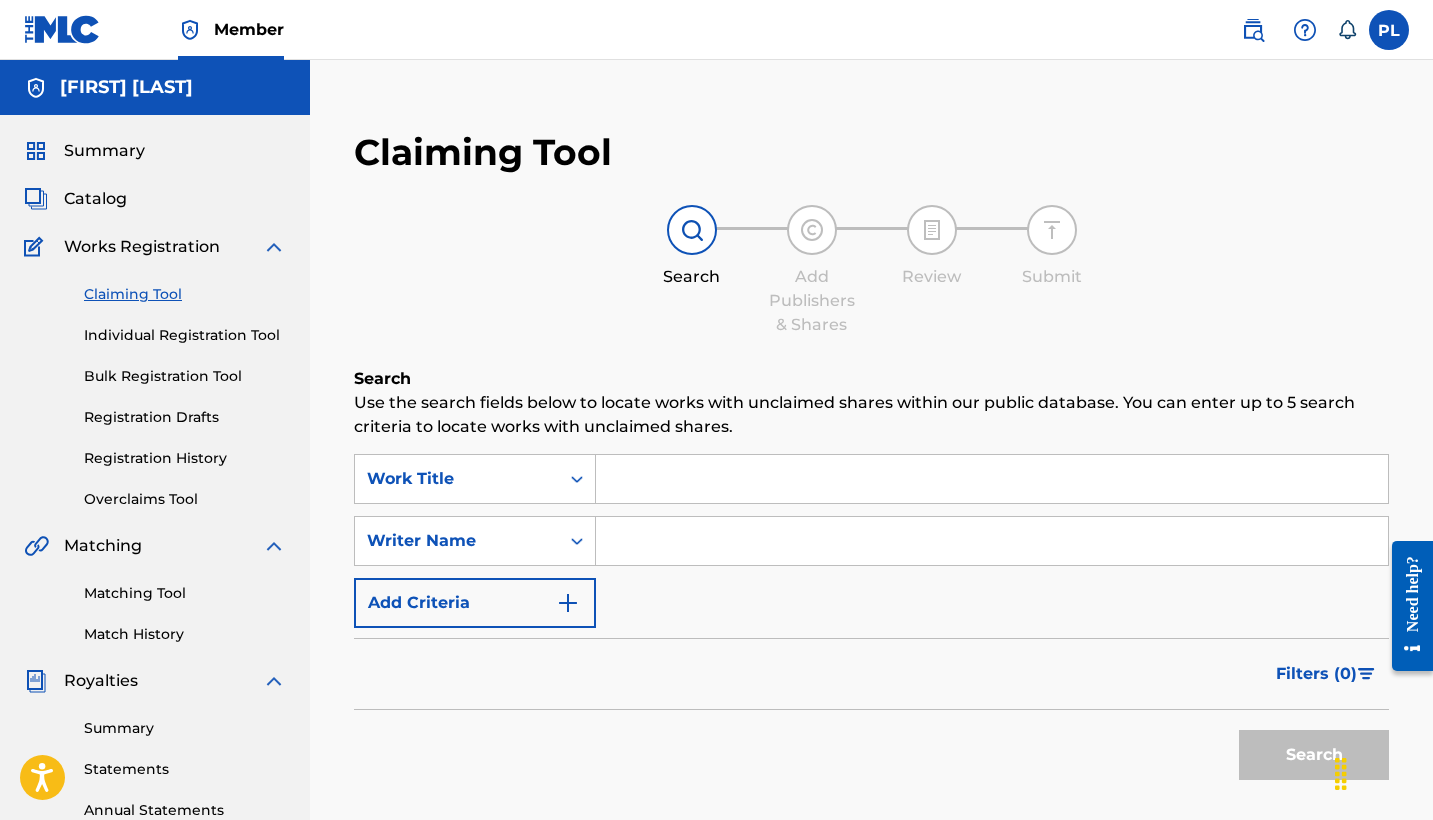 click at bounding box center [992, 541] 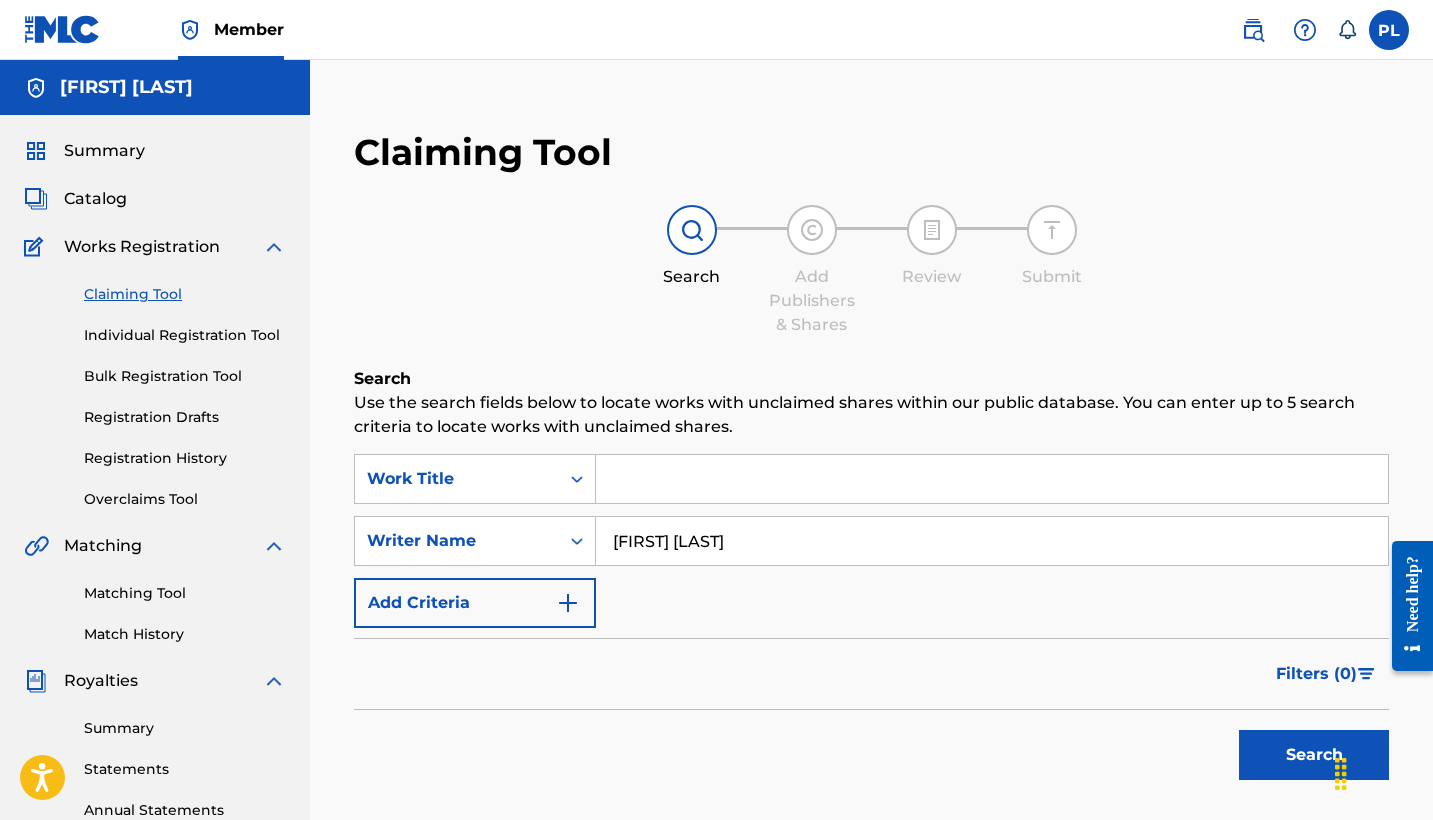 type on "[FIRST] [LAST]" 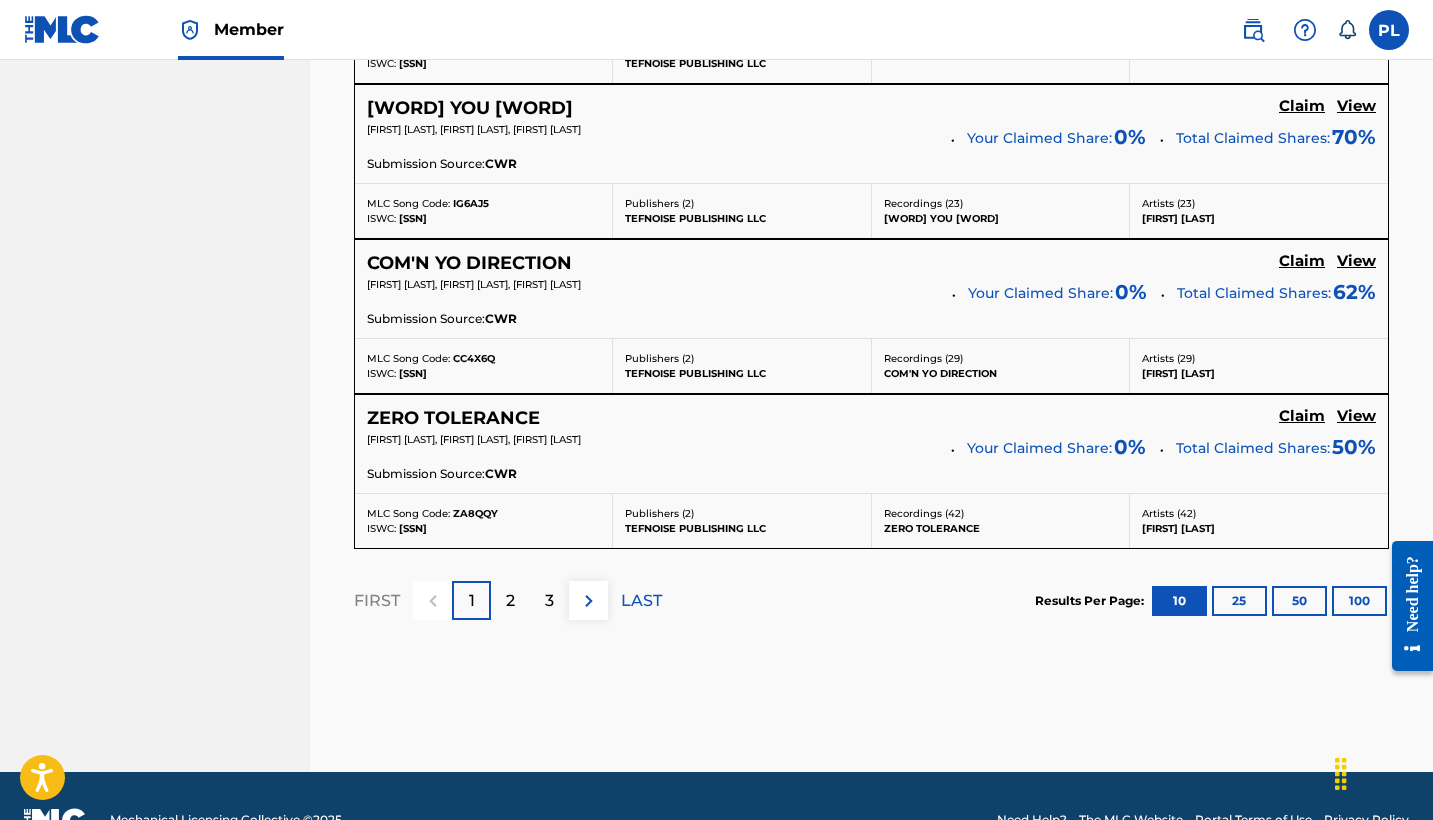 scroll, scrollTop: 1826, scrollLeft: 0, axis: vertical 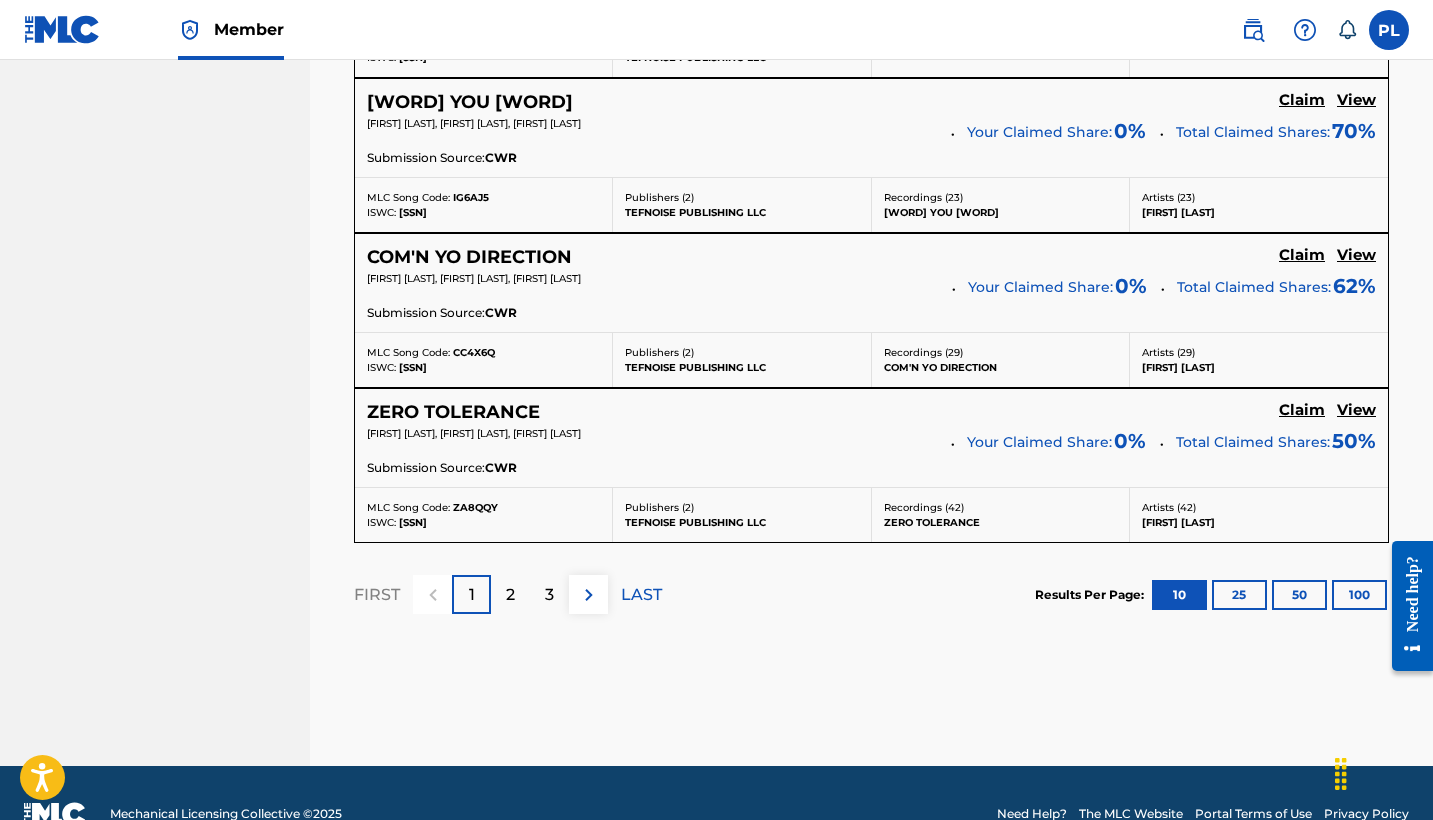 click on "2" at bounding box center (510, 595) 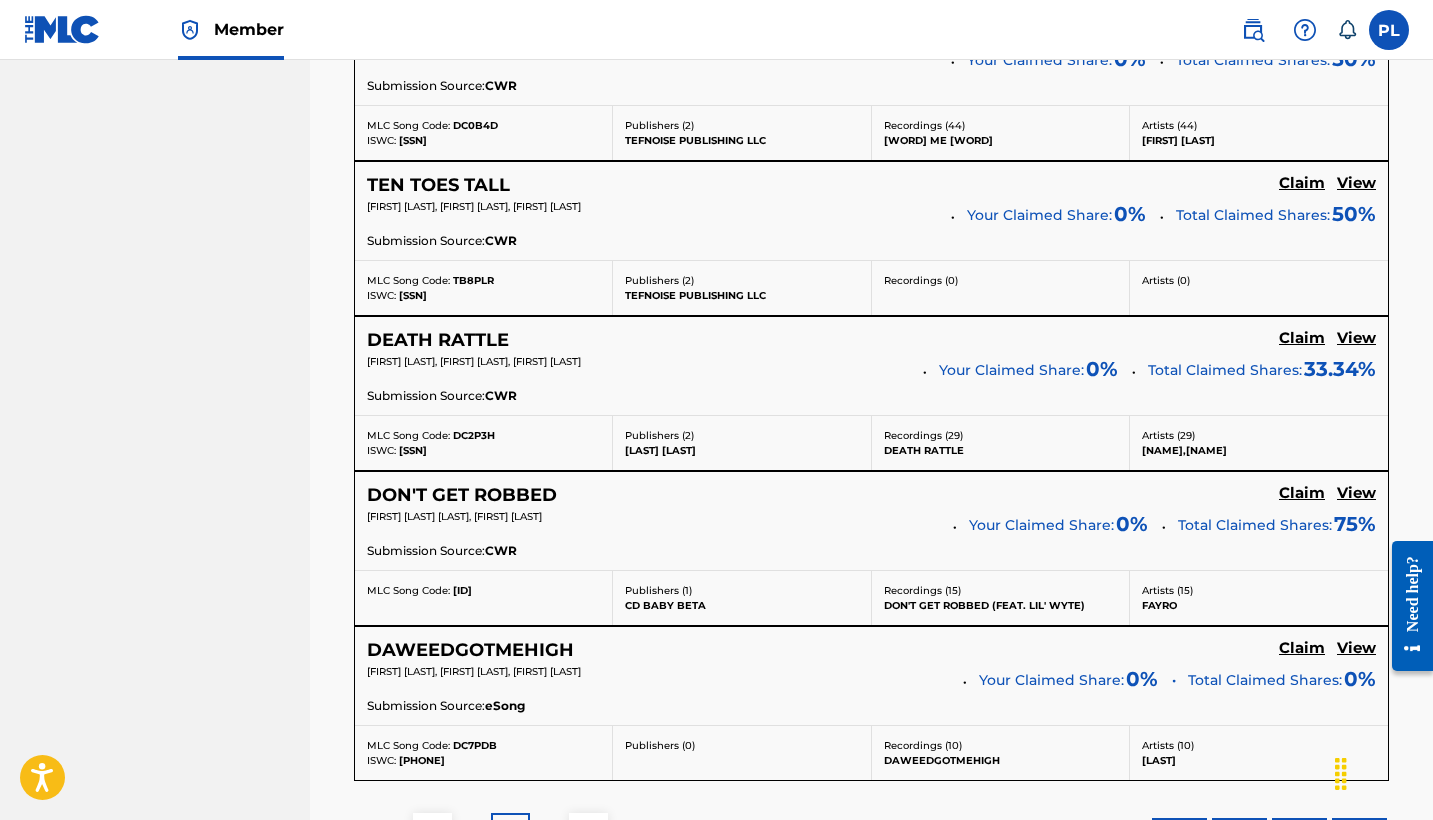 scroll, scrollTop: 1589, scrollLeft: 0, axis: vertical 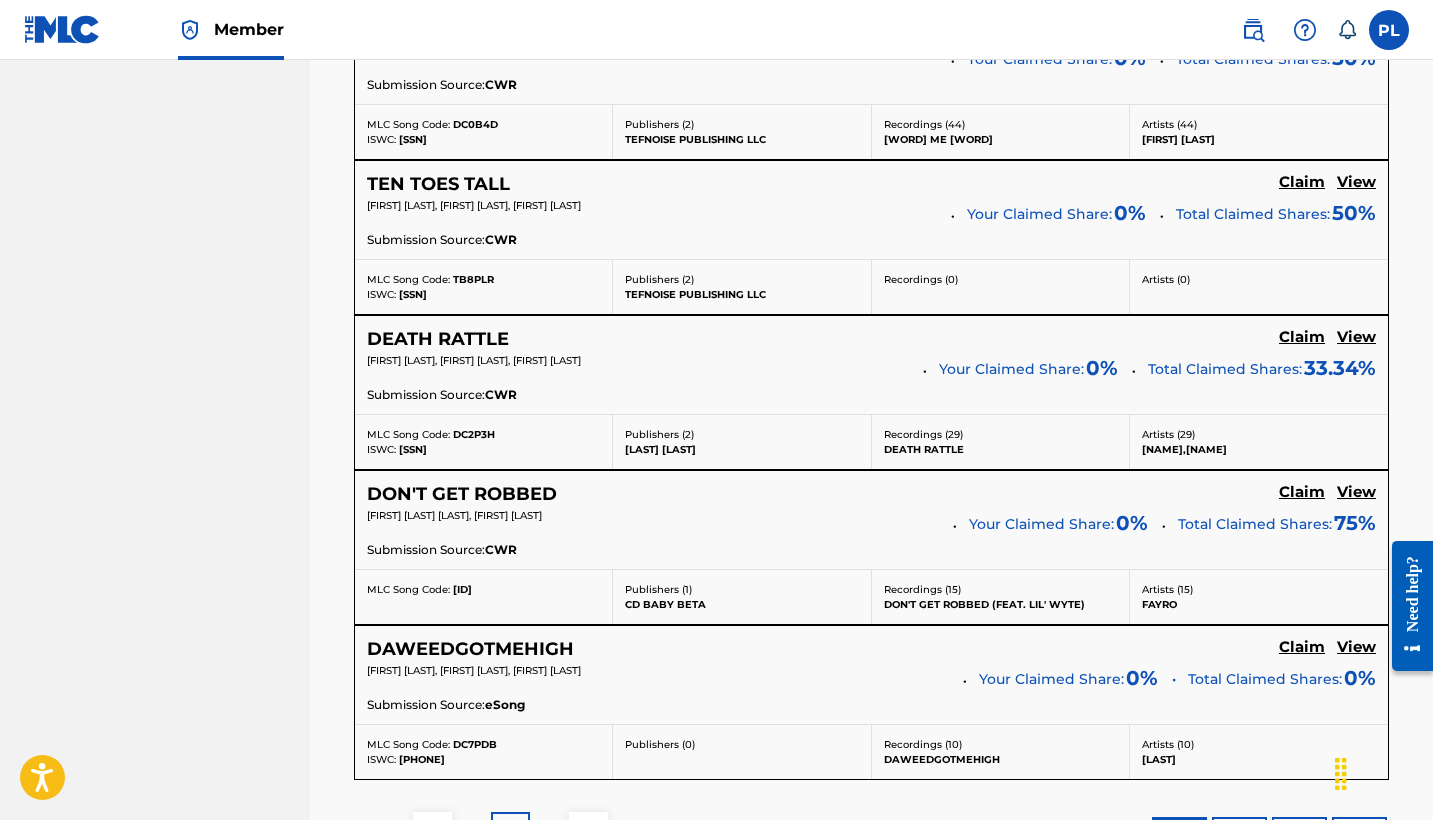 click on "View" at bounding box center [1356, 337] 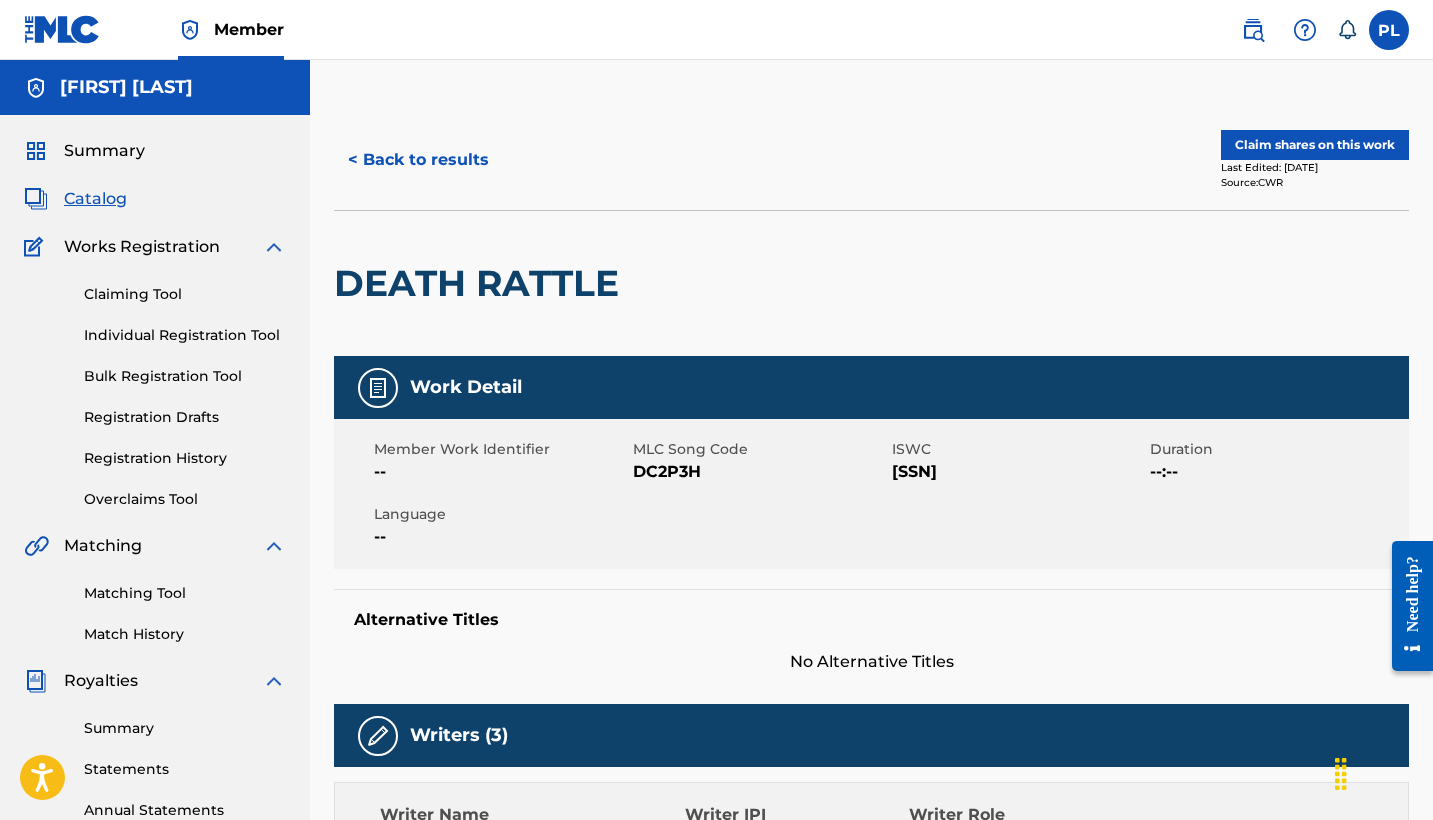 scroll, scrollTop: 0, scrollLeft: 0, axis: both 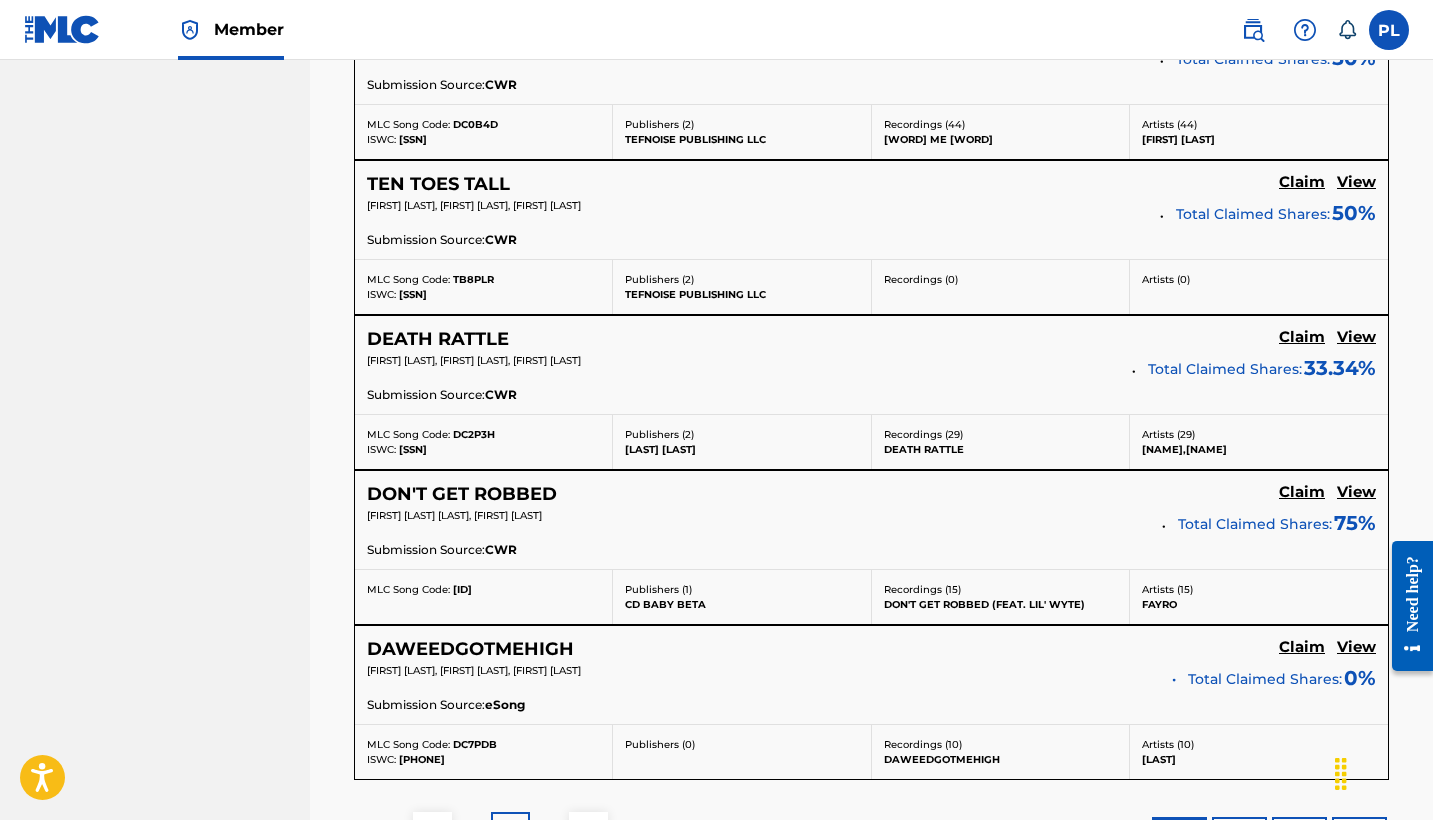 click on "Claim" at bounding box center (1302, -748) 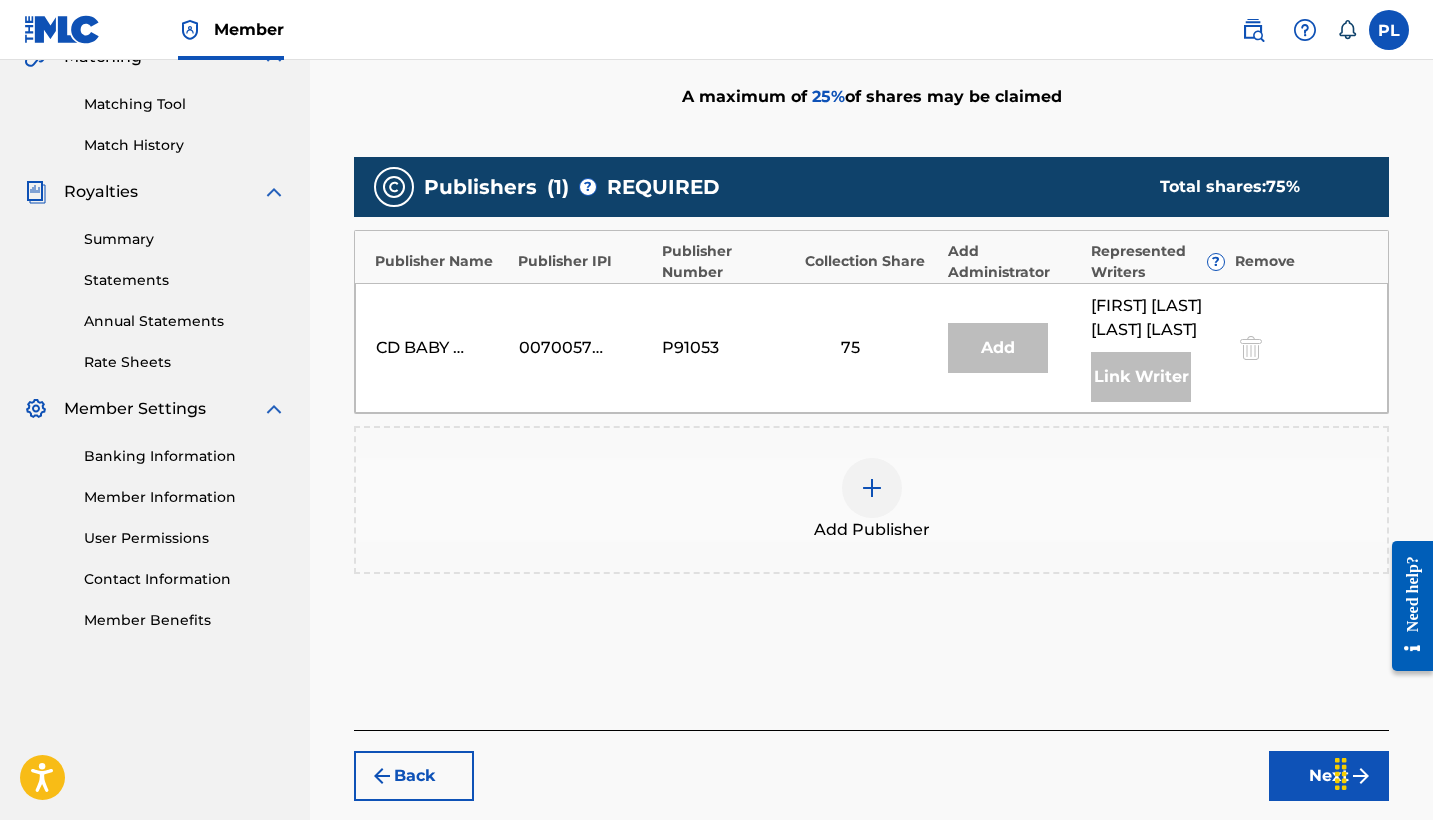scroll, scrollTop: 340, scrollLeft: 0, axis: vertical 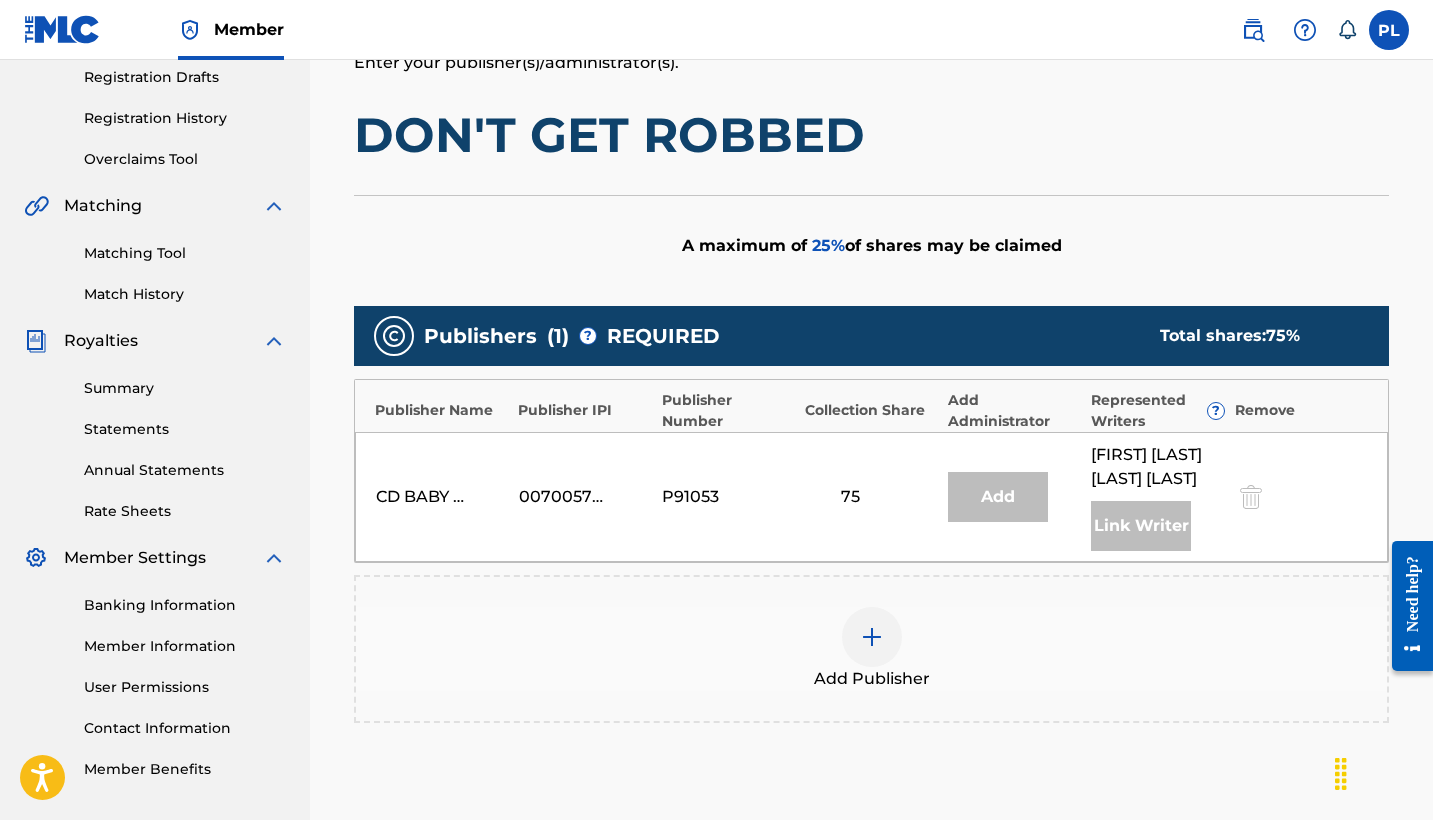 click at bounding box center (872, 637) 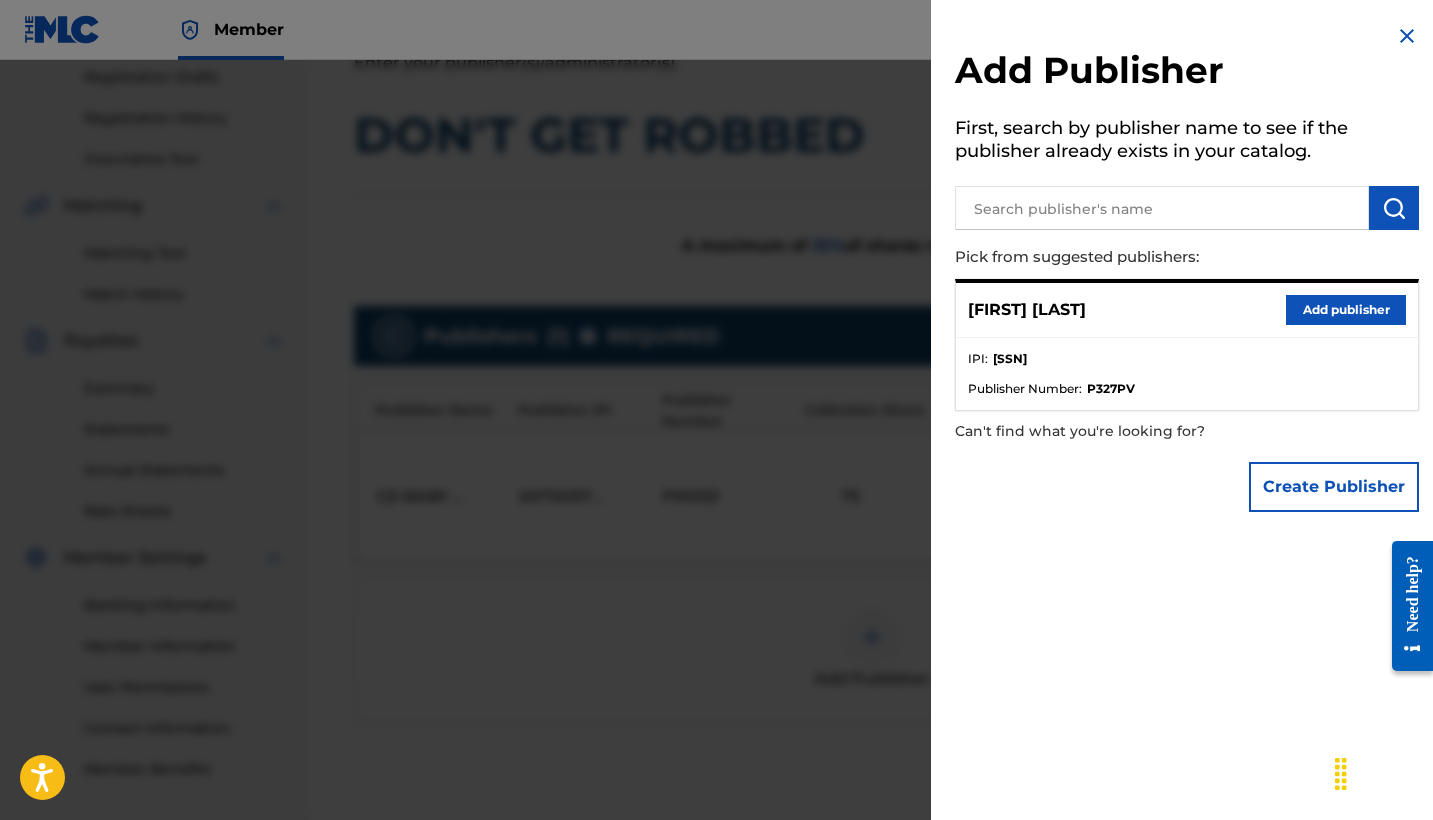 click on "Add publisher" at bounding box center (1346, 310) 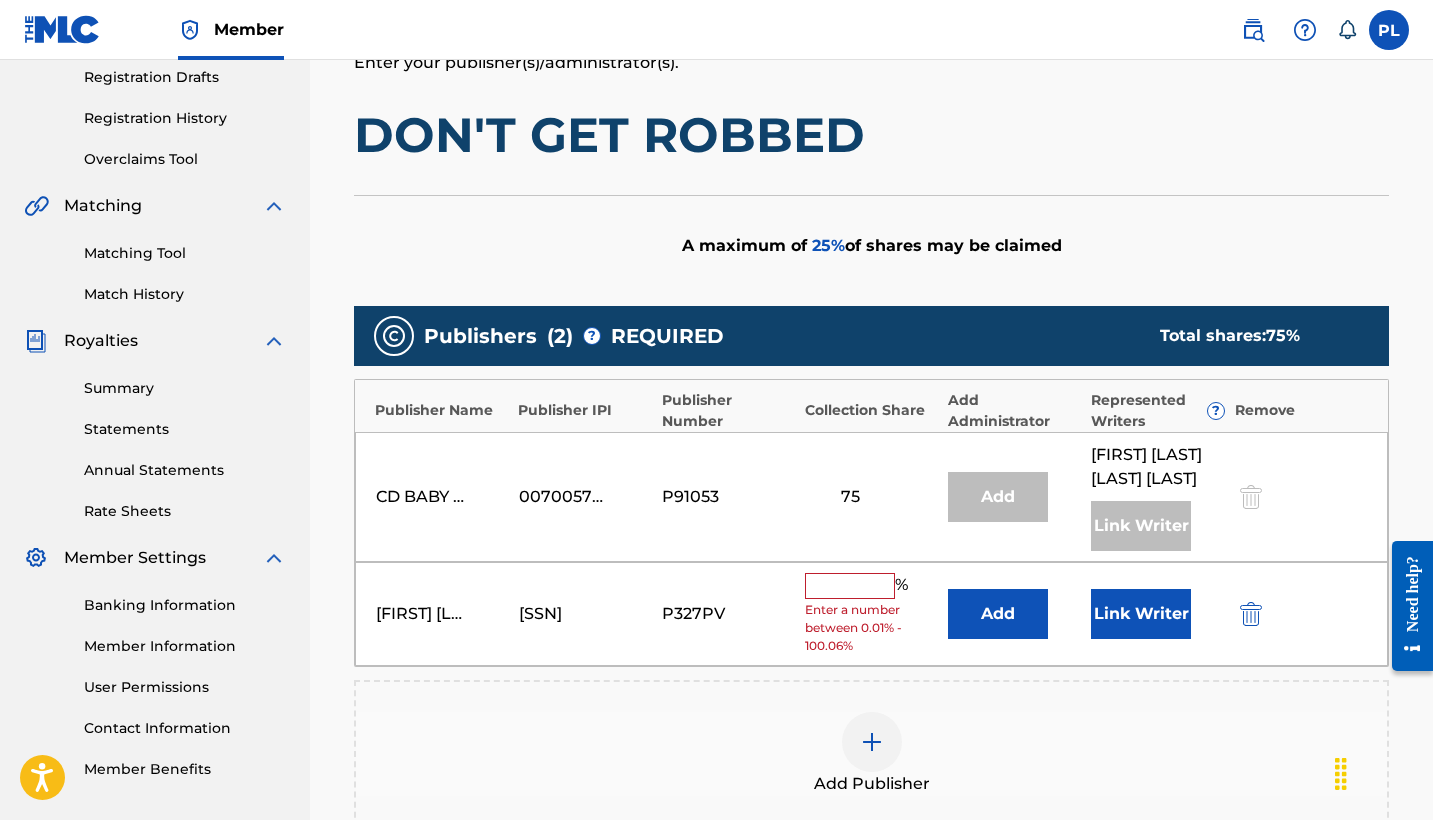 click at bounding box center (850, 586) 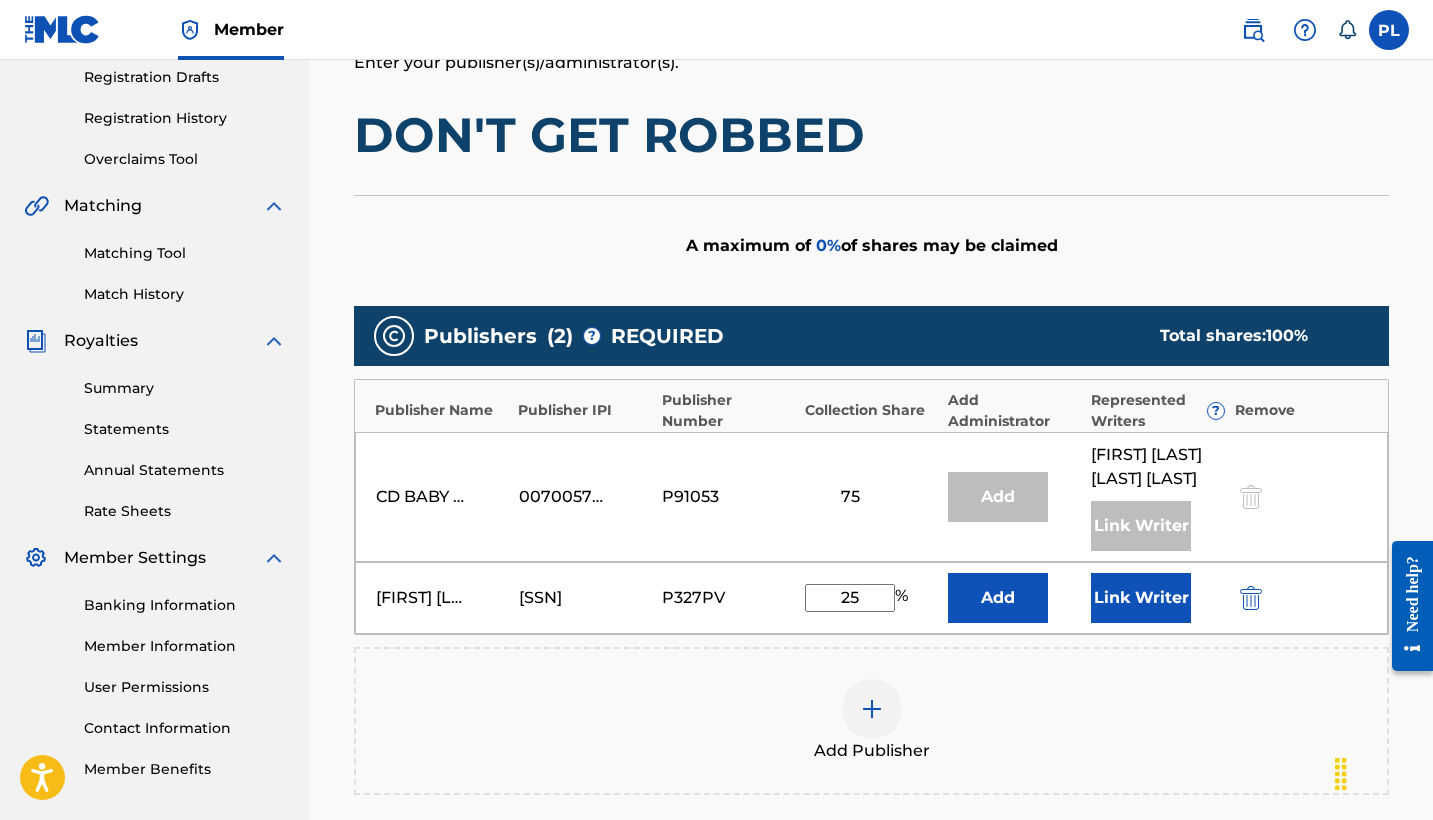 type on "25" 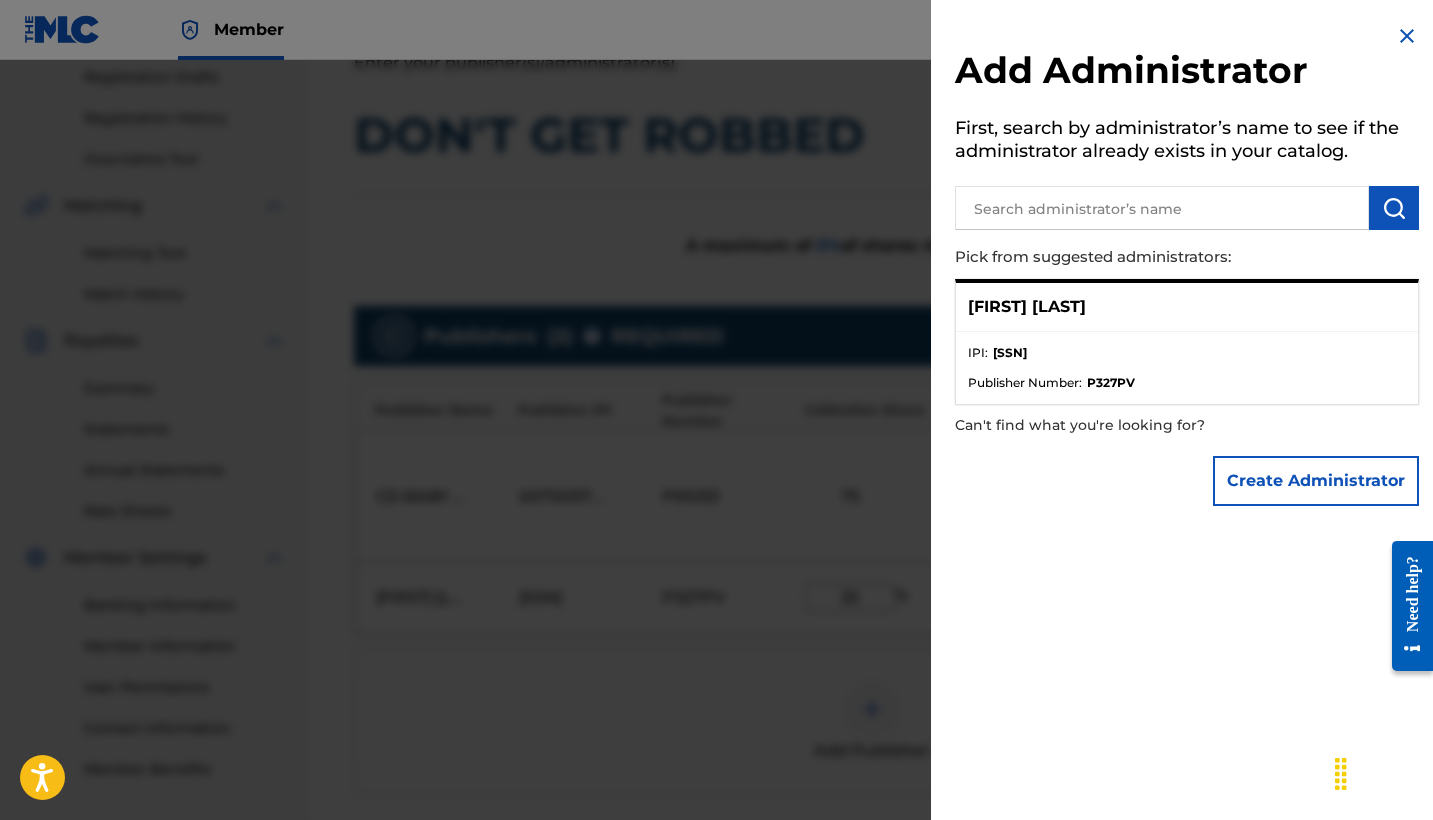 click at bounding box center [716, 470] 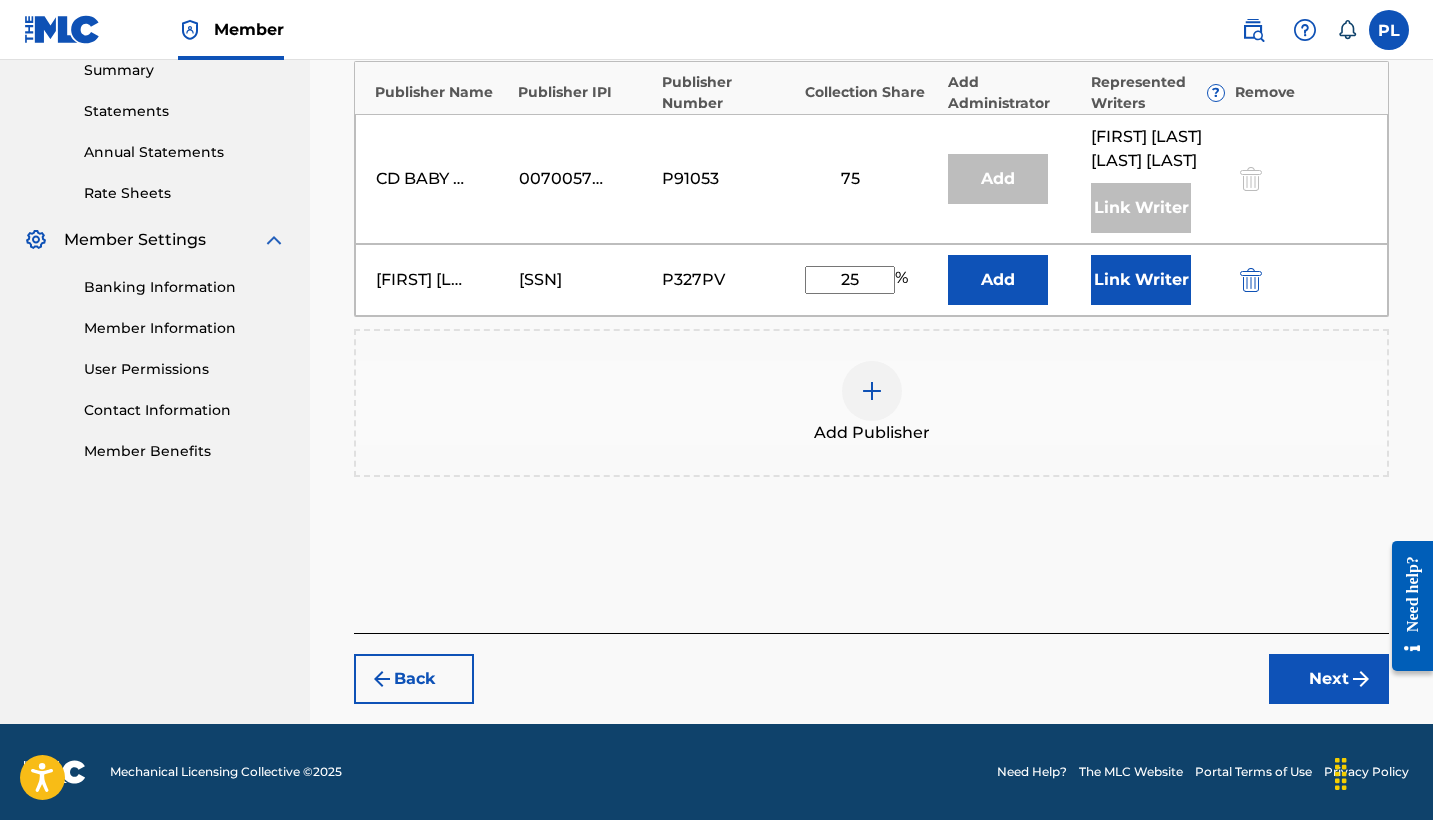 click on "Next" at bounding box center (1329, 679) 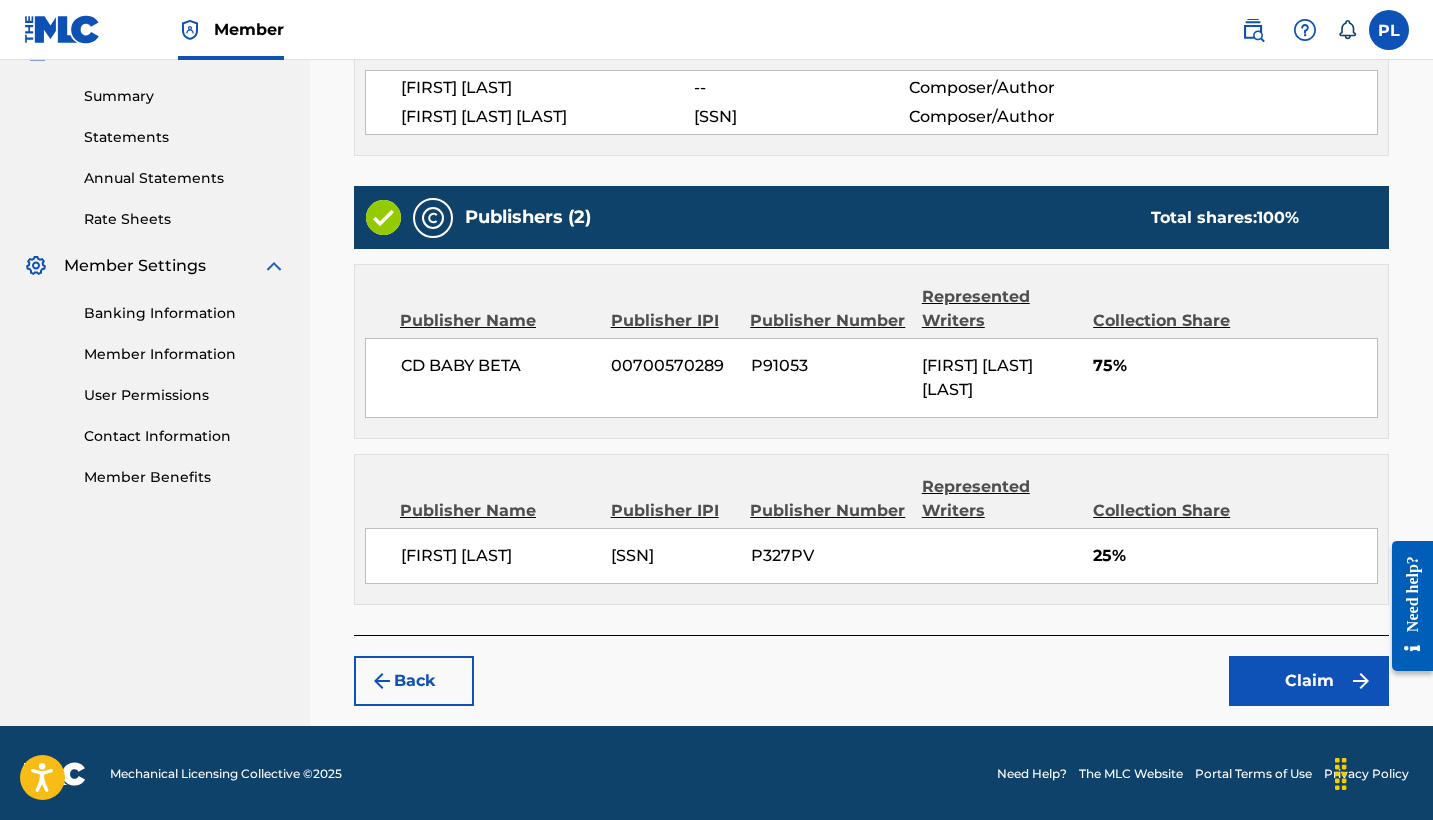 scroll, scrollTop: 631, scrollLeft: 0, axis: vertical 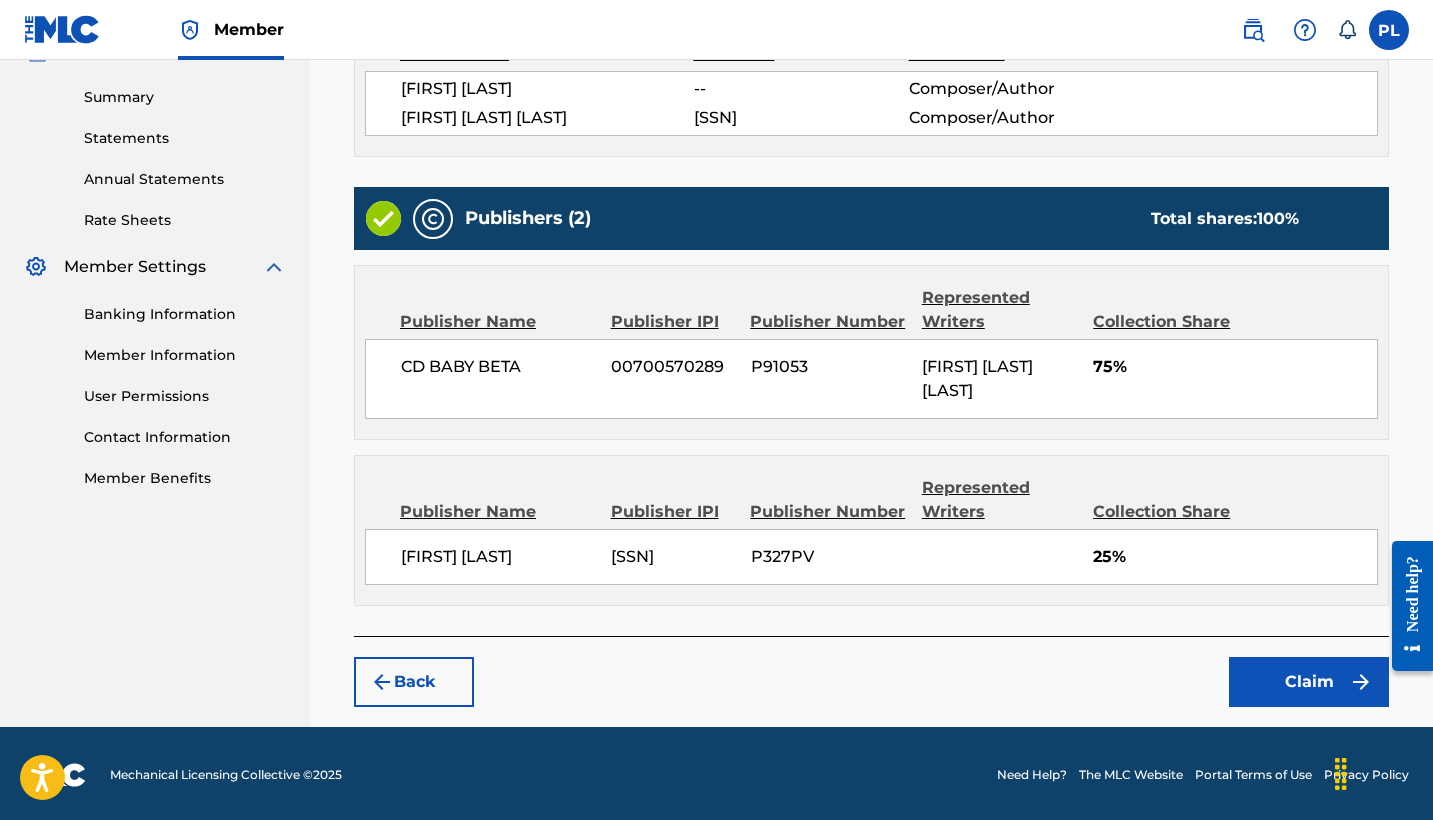 click on "Claim" at bounding box center [1309, 682] 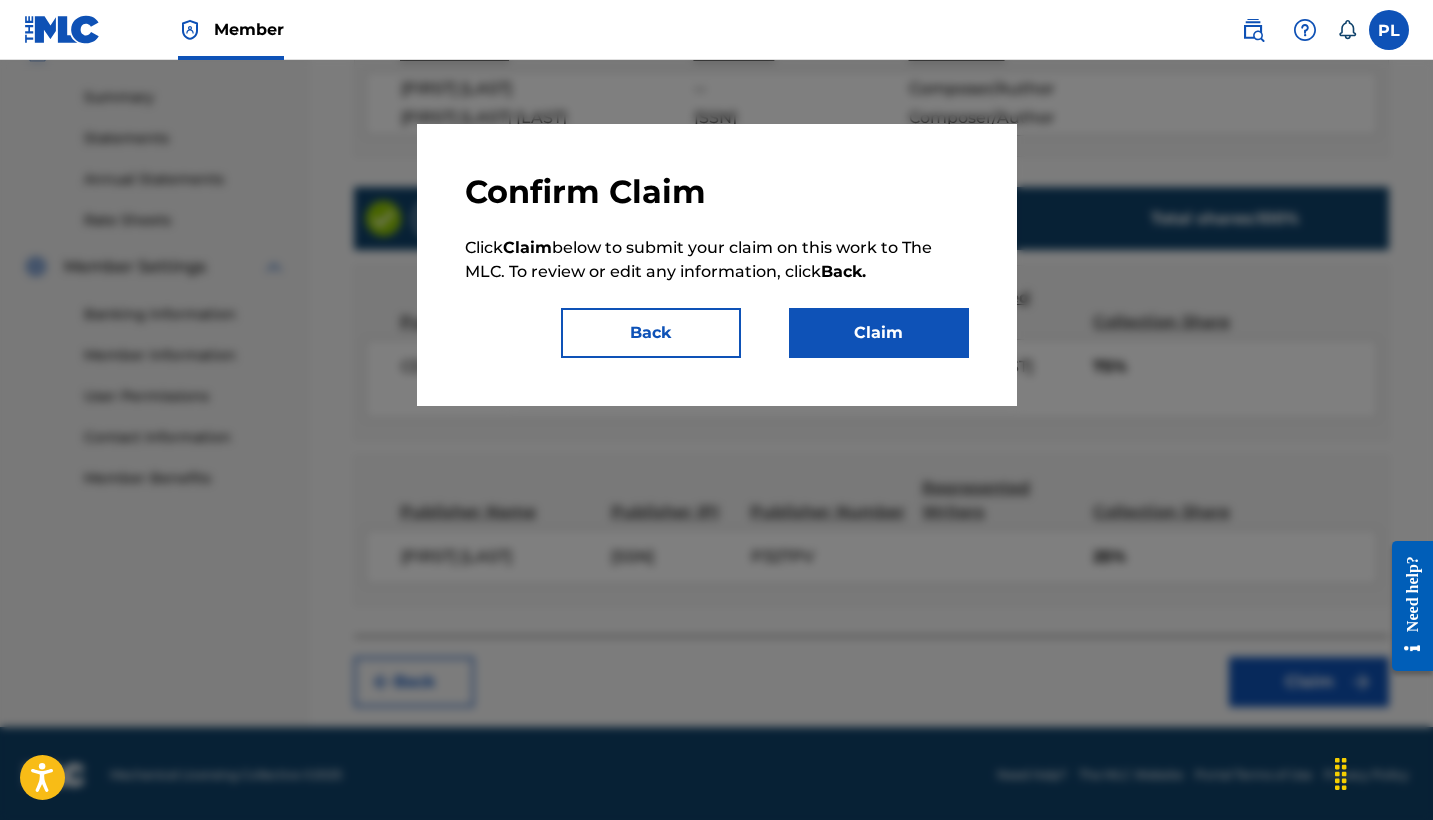 click on "Claim" at bounding box center [879, 333] 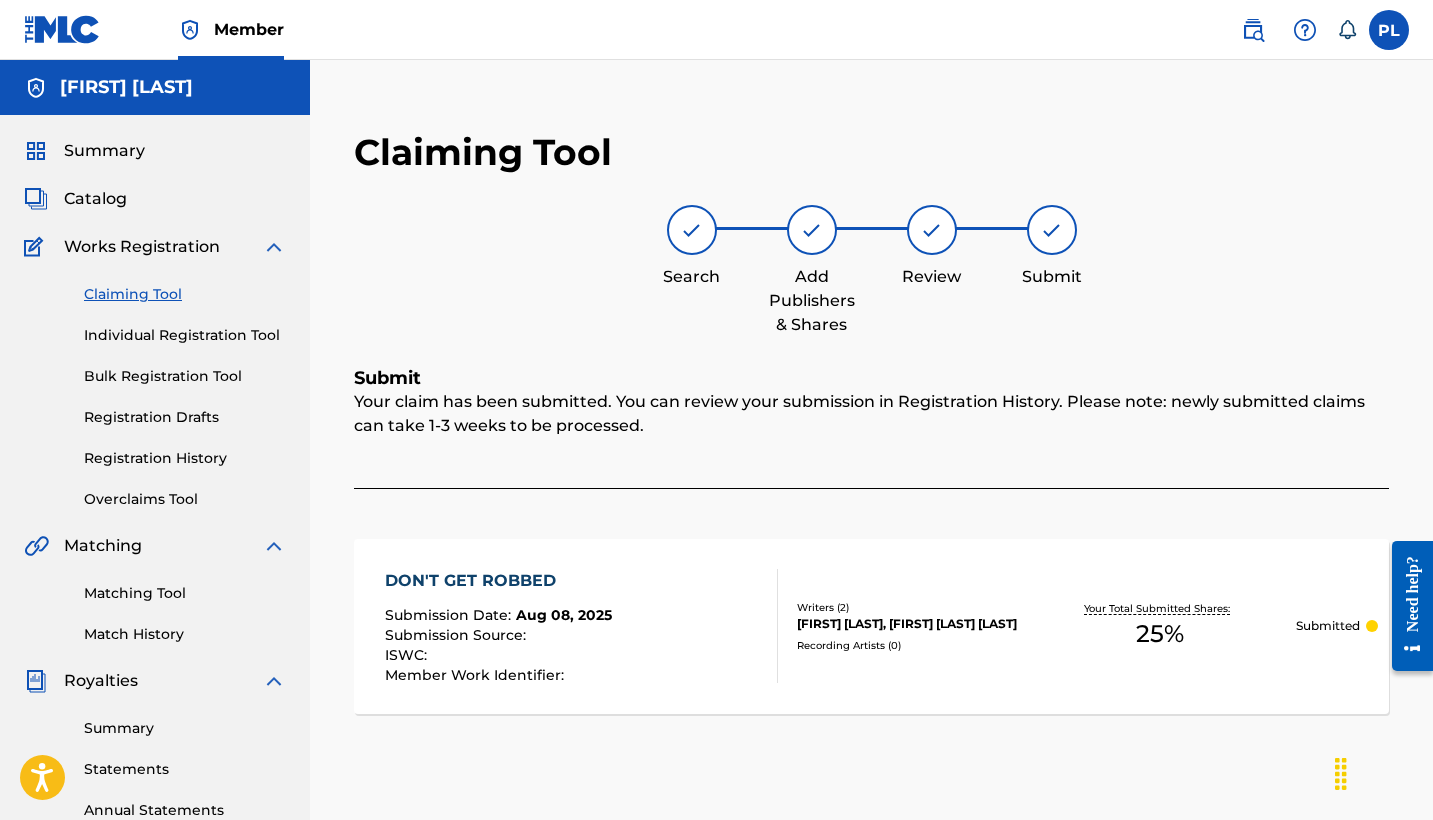 scroll, scrollTop: 0, scrollLeft: 0, axis: both 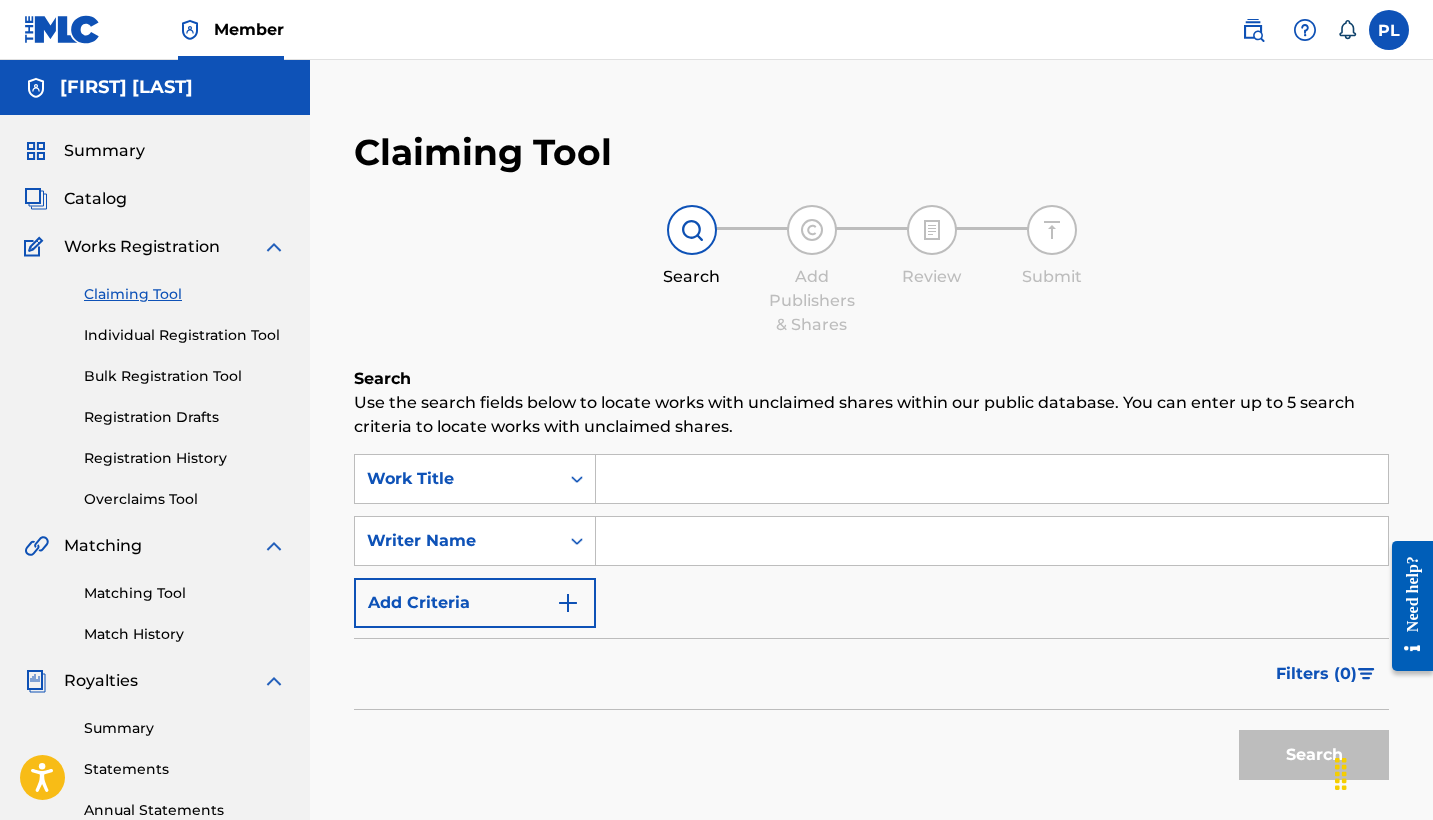 click at bounding box center [992, 541] 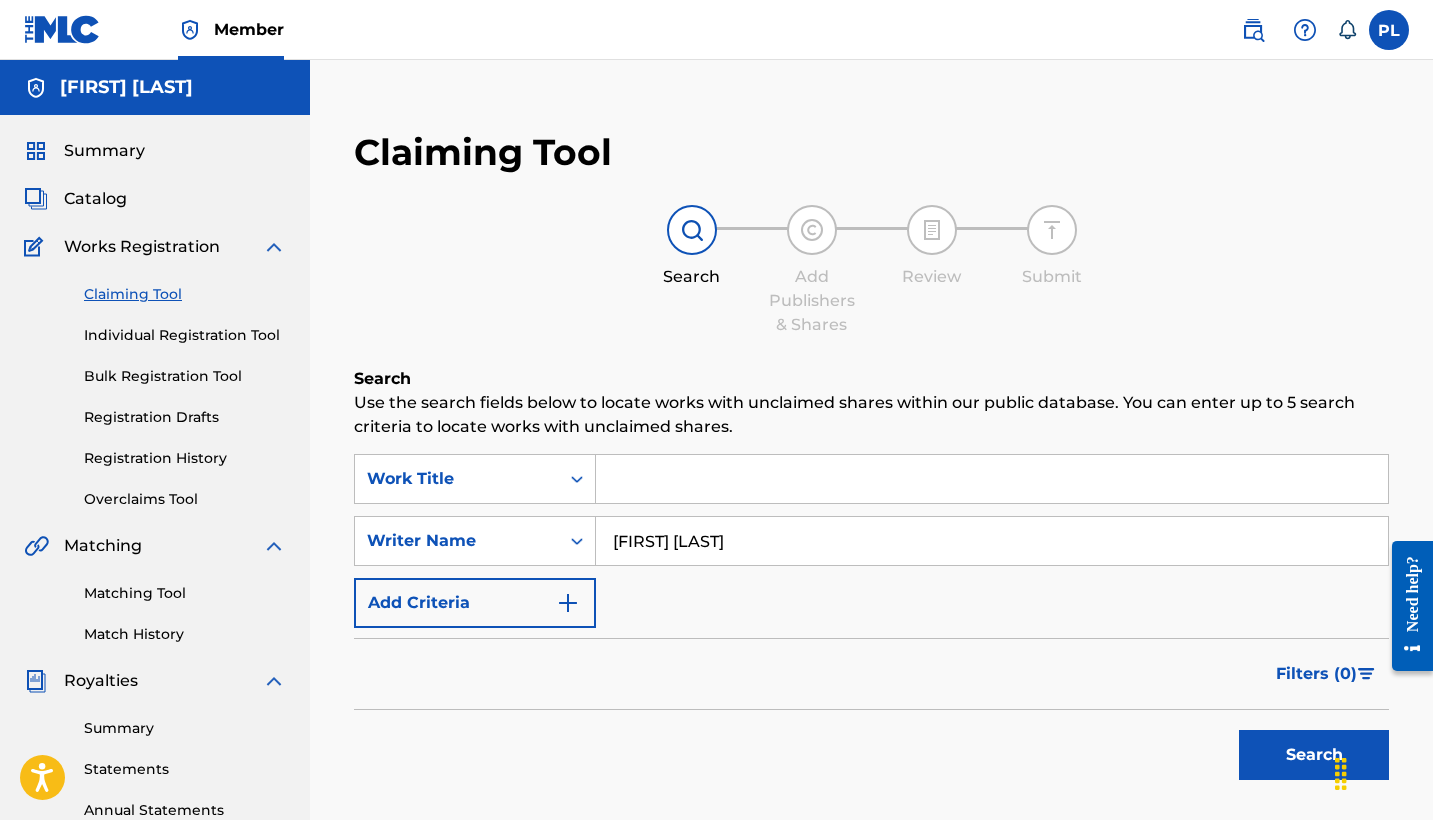 type on "[FIRST] [LAST]" 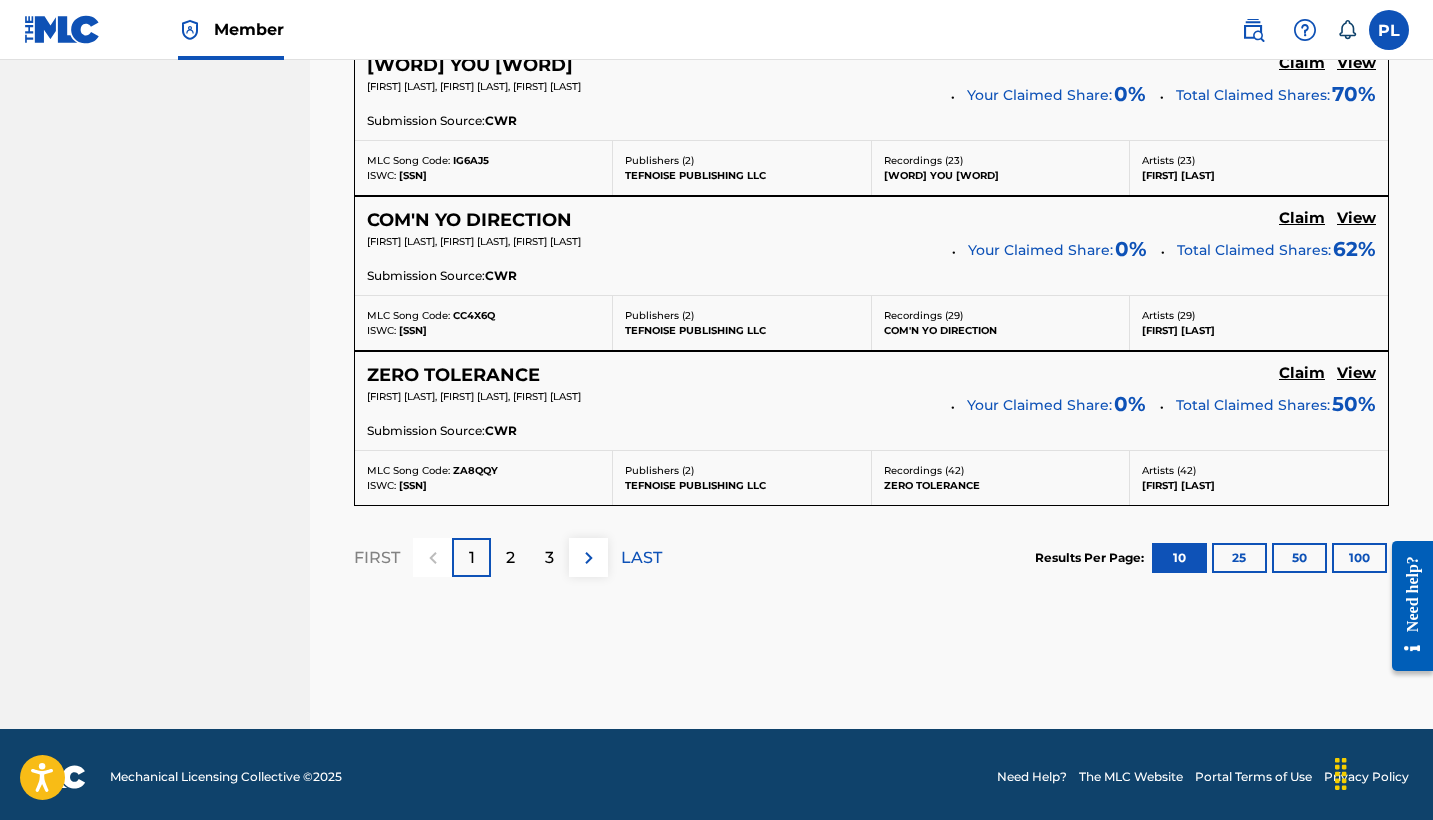click on "2" at bounding box center (510, 558) 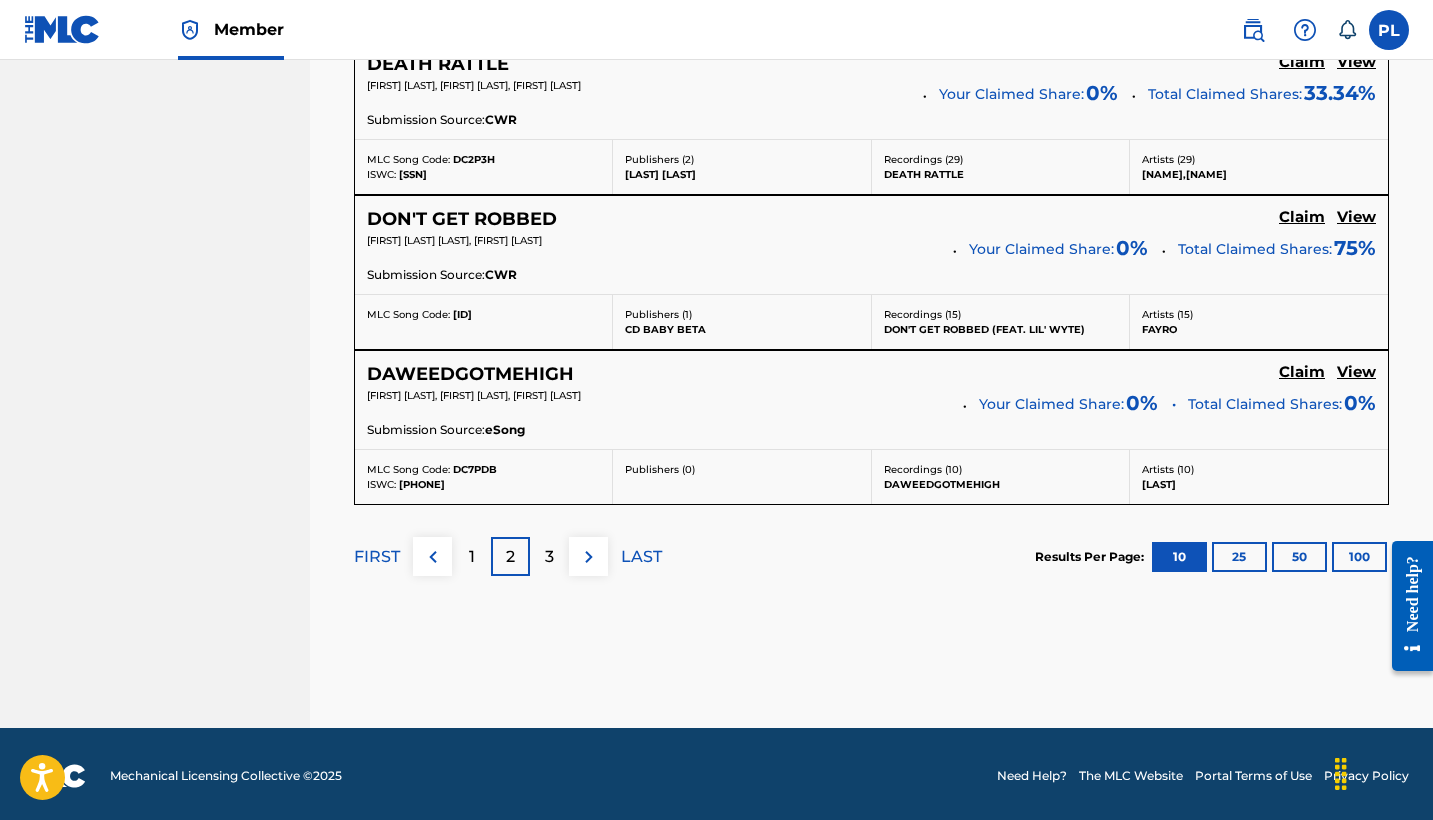 scroll, scrollTop: 1863, scrollLeft: 0, axis: vertical 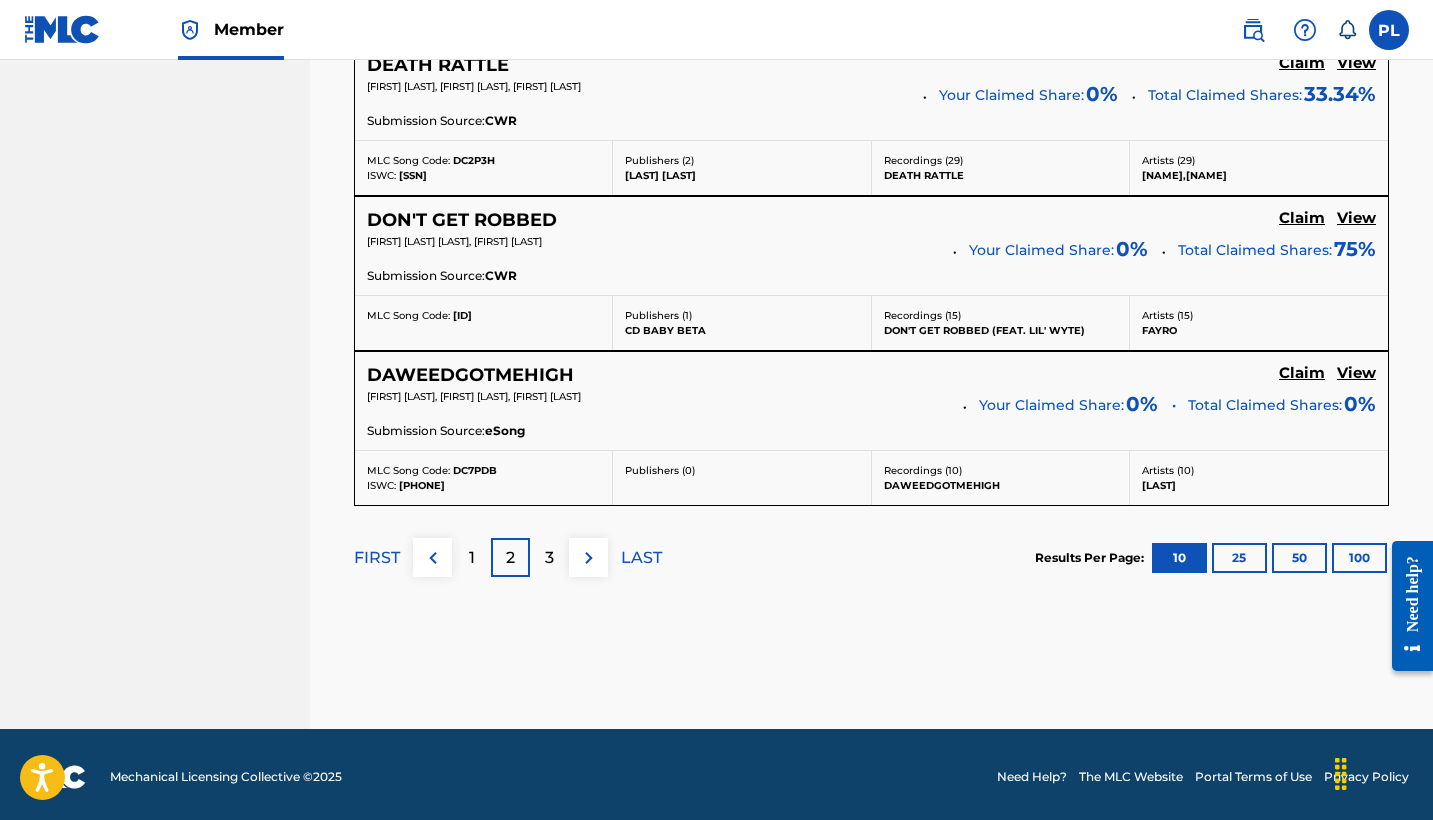 click on "3" at bounding box center (549, 558) 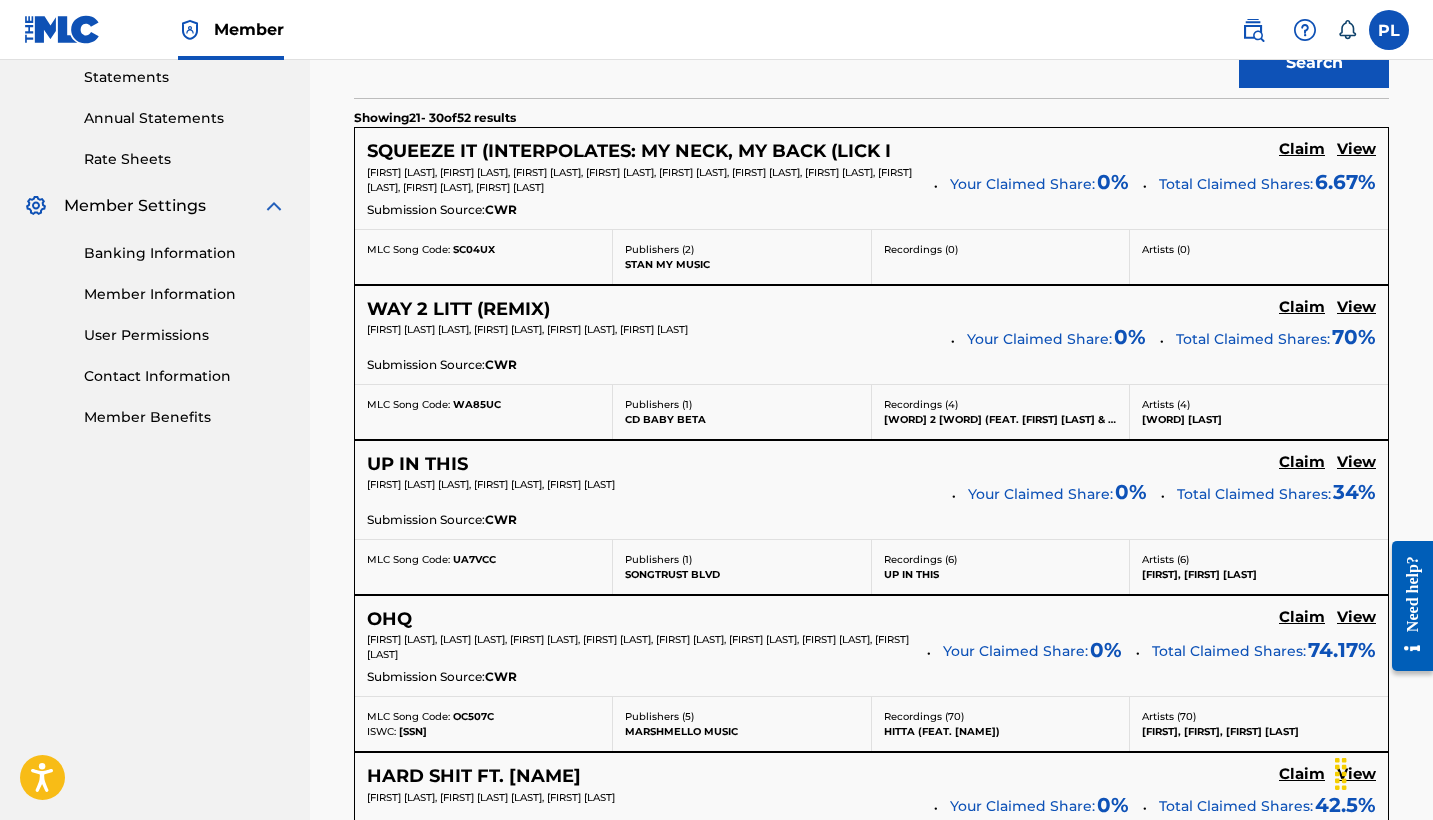 scroll, scrollTop: 693, scrollLeft: 0, axis: vertical 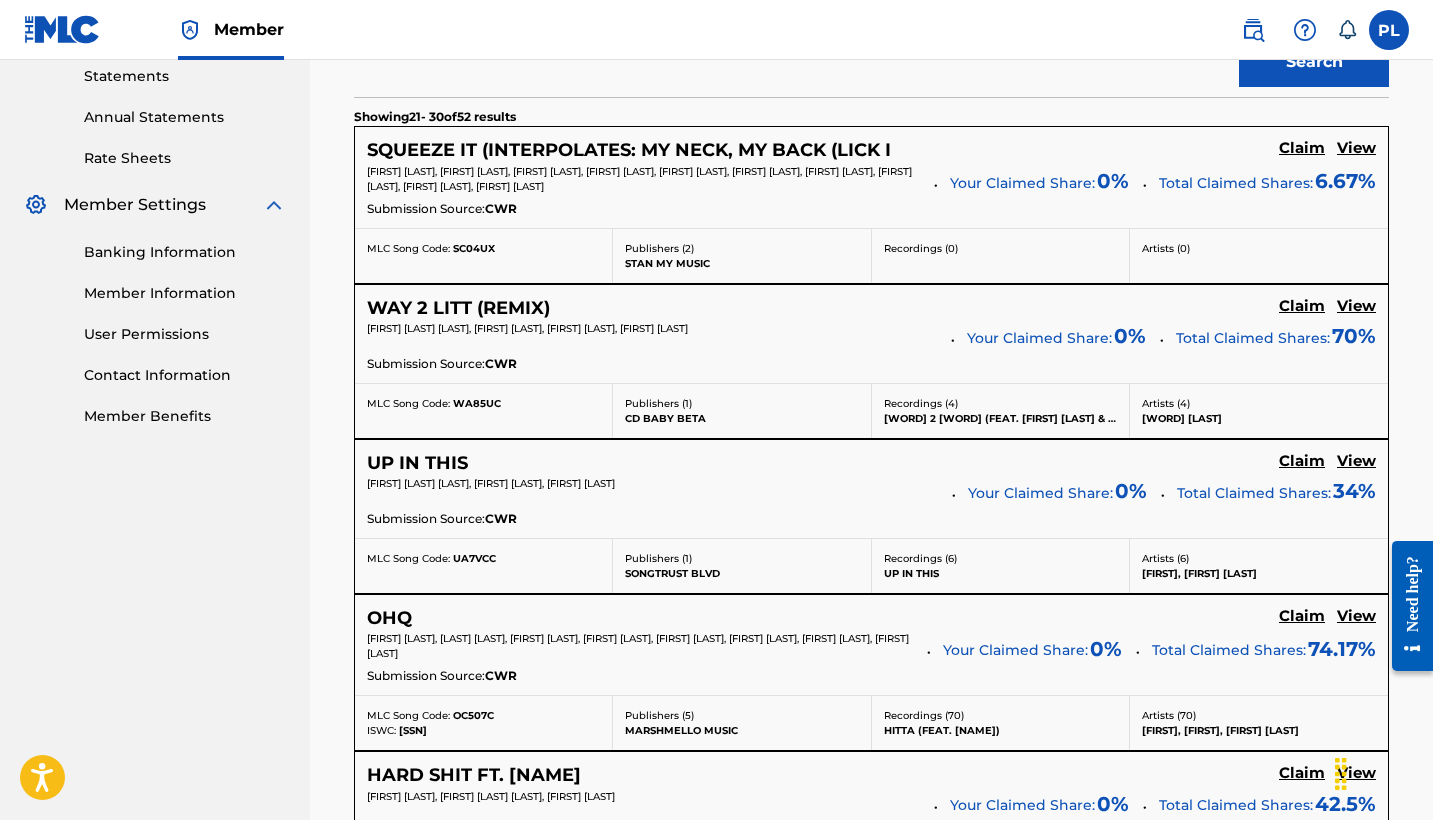 click on "Claim" at bounding box center [1302, 148] 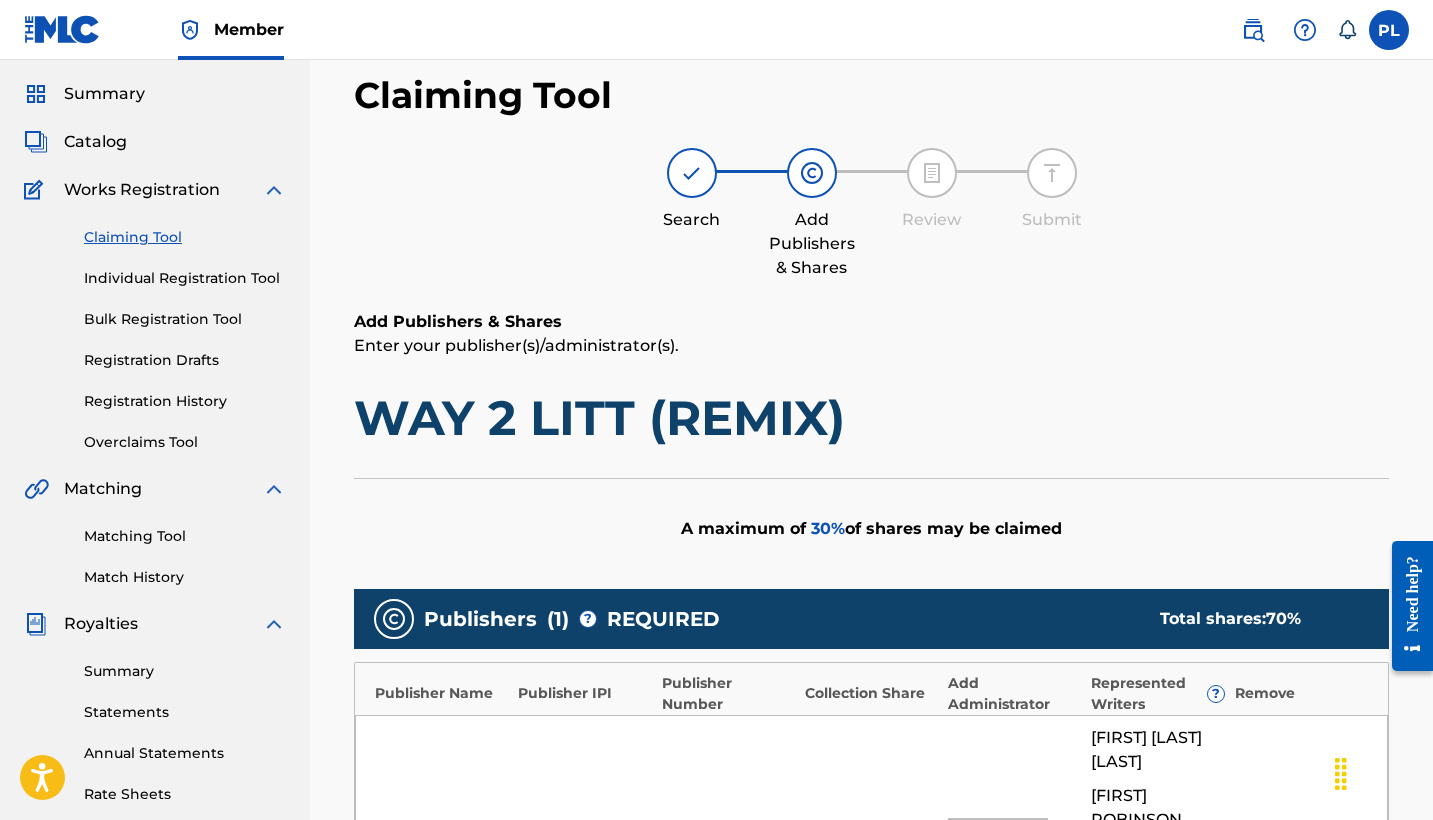 scroll, scrollTop: 25, scrollLeft: 0, axis: vertical 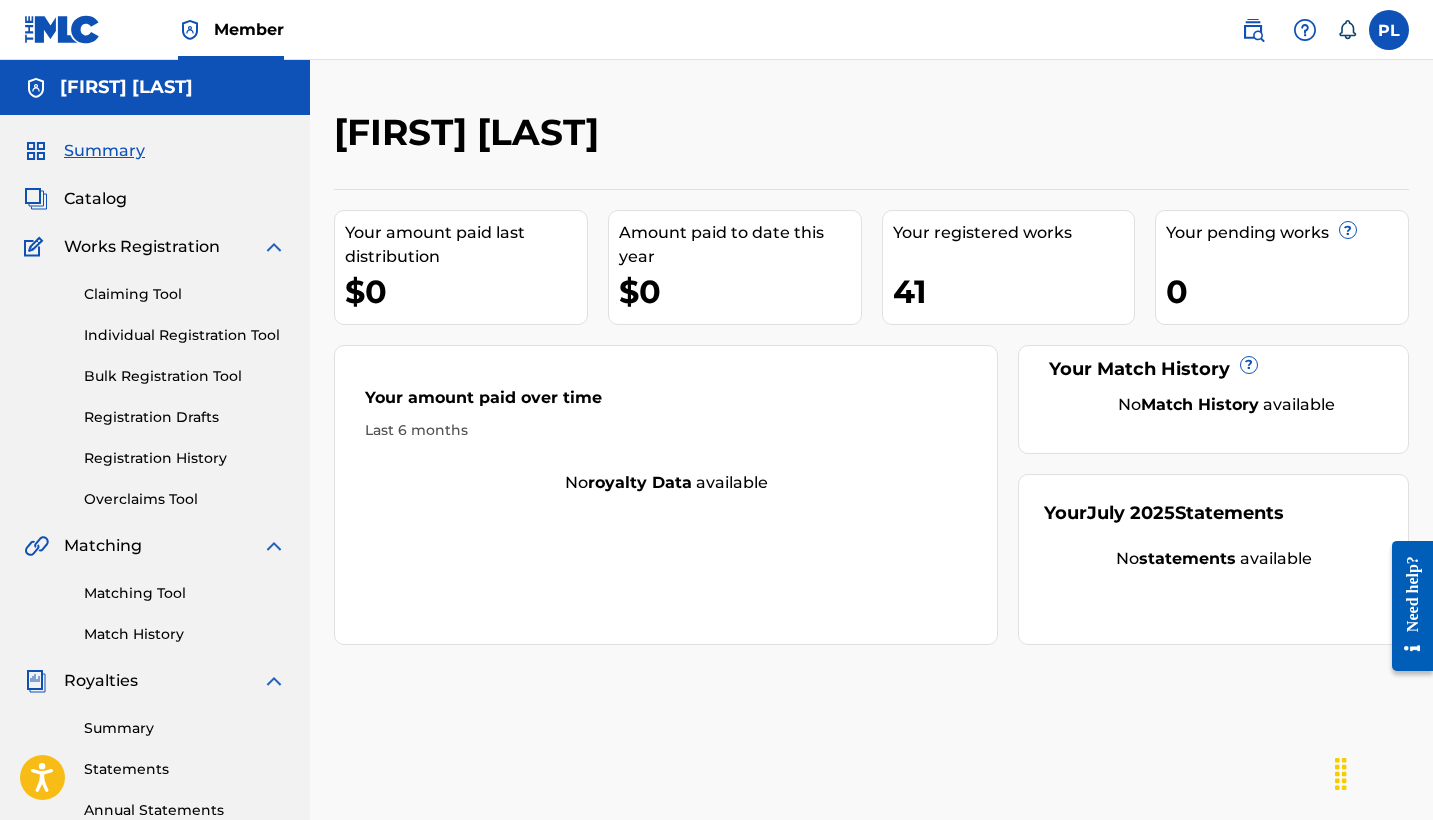 click on "Claiming Tool" at bounding box center (185, 294) 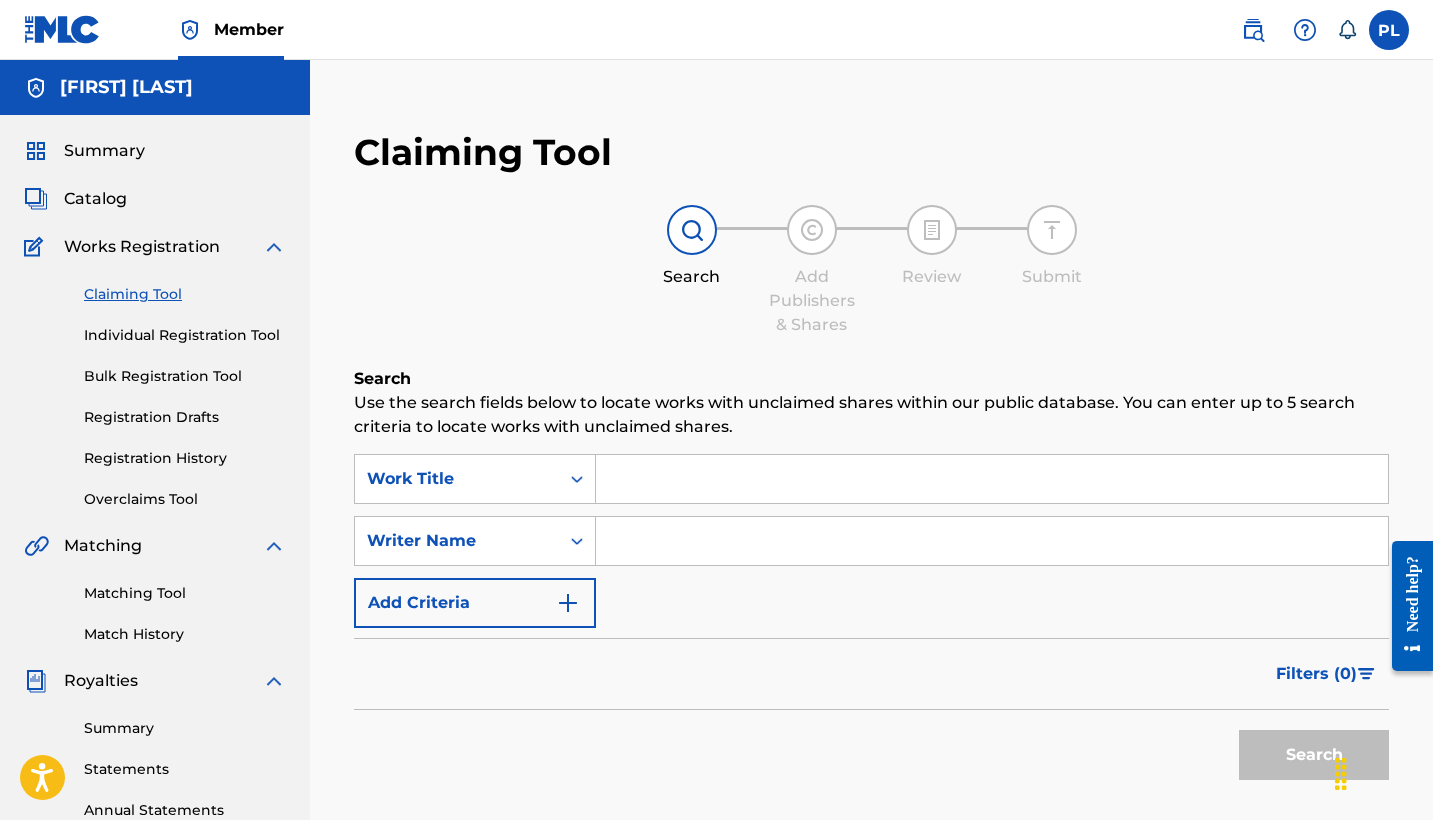 click at bounding box center [992, 541] 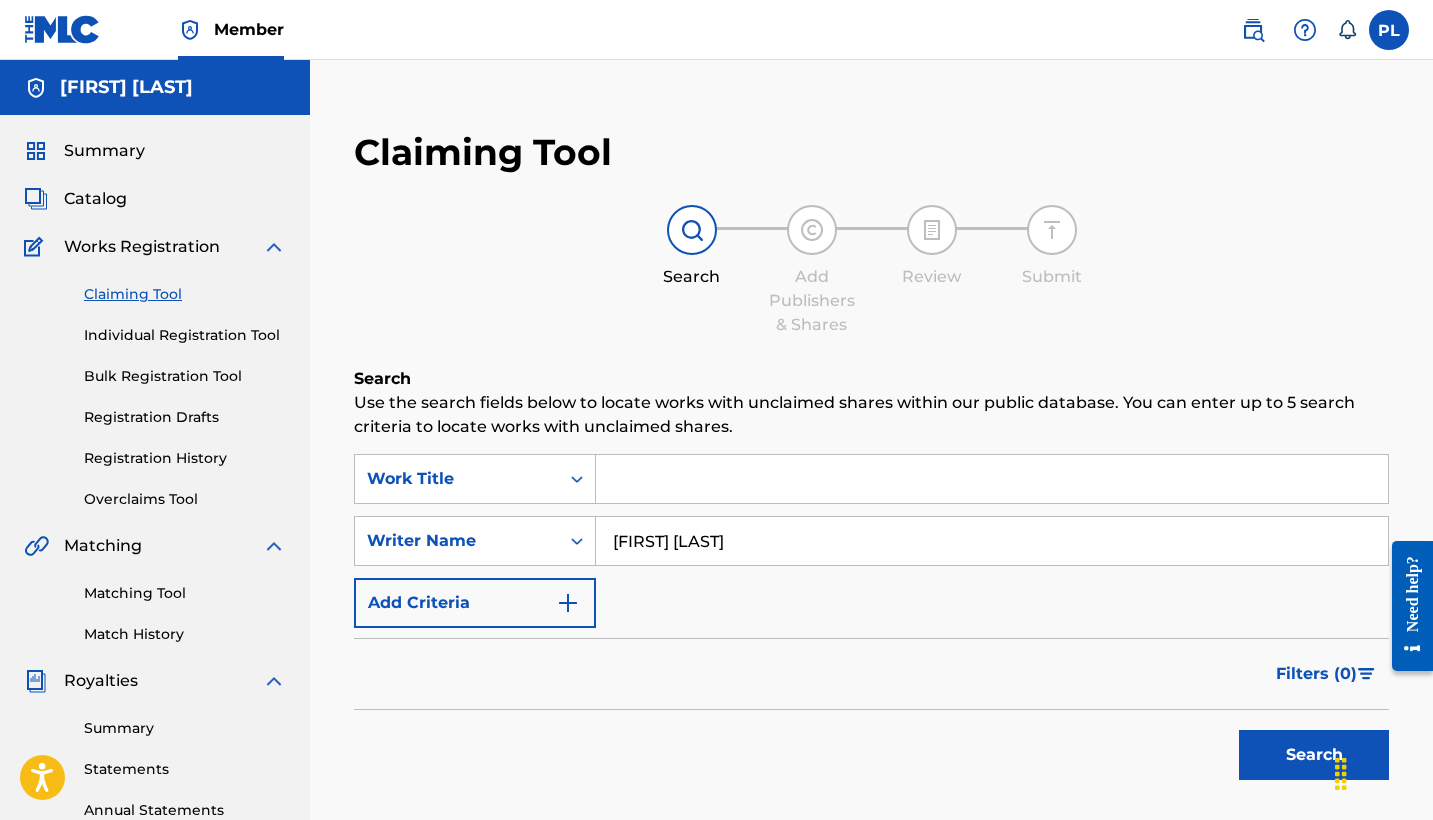 type on "[FIRST] [LAST]" 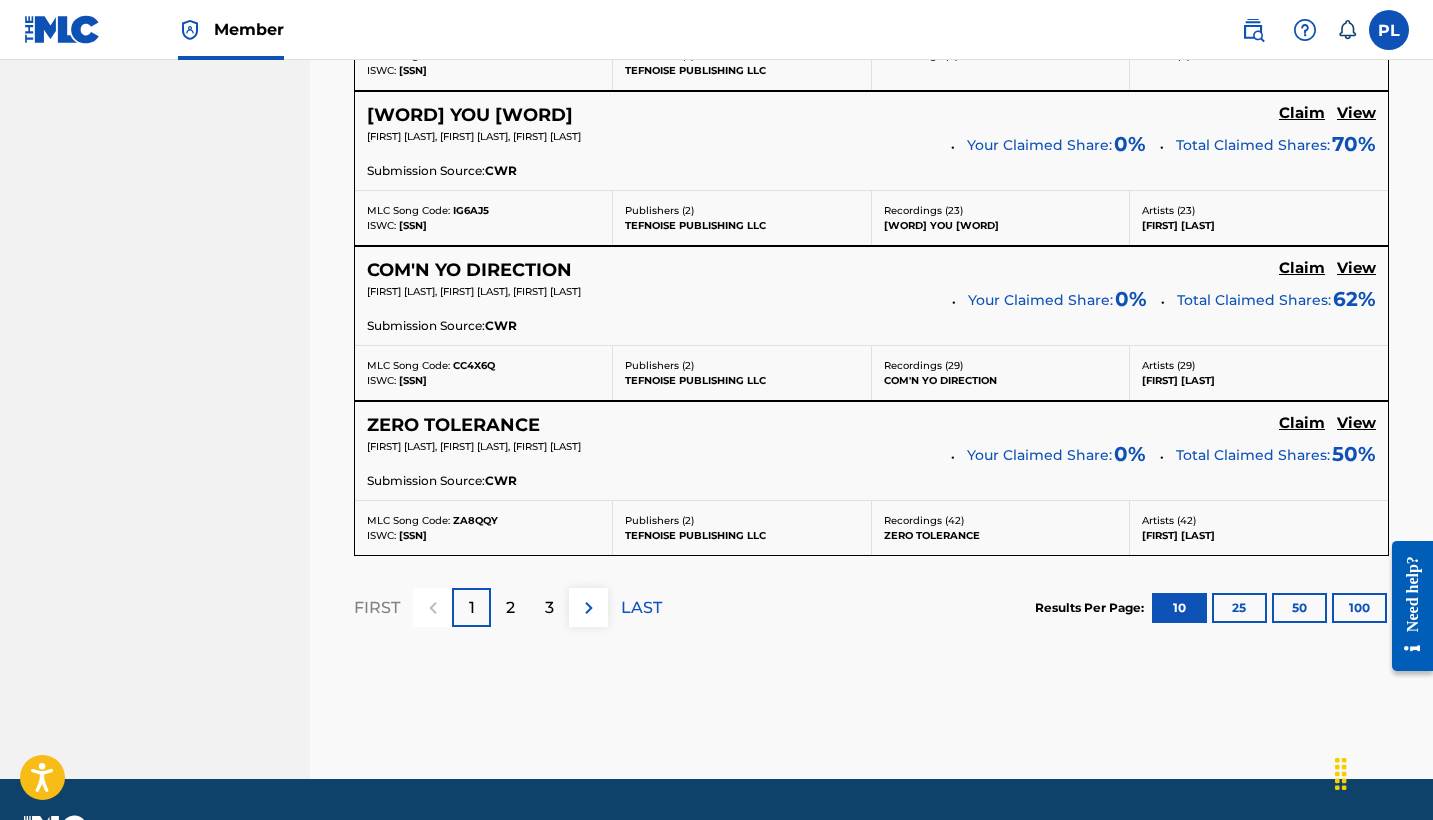 click on "2" at bounding box center [510, 607] 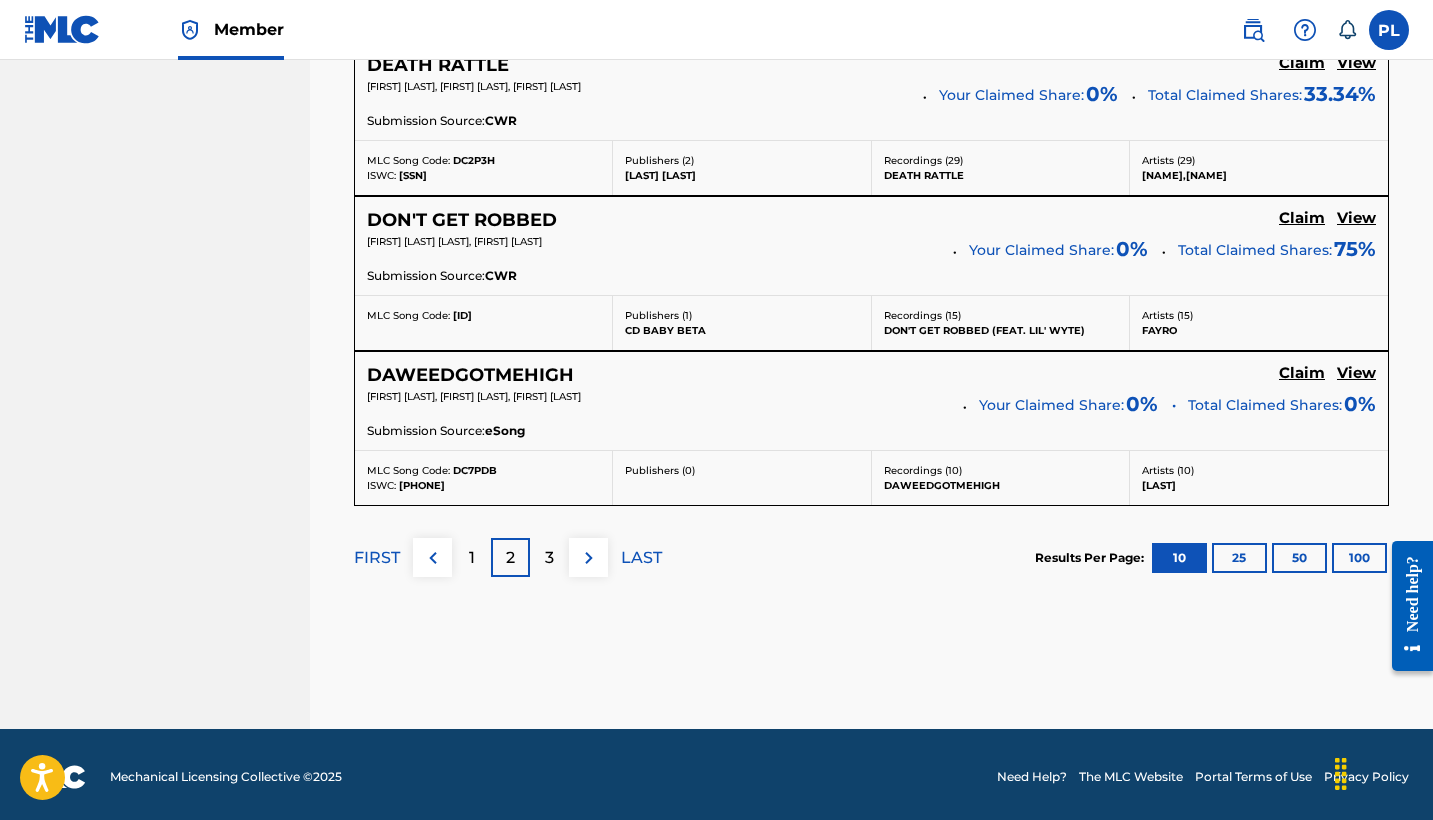 click on "3" at bounding box center [549, 558] 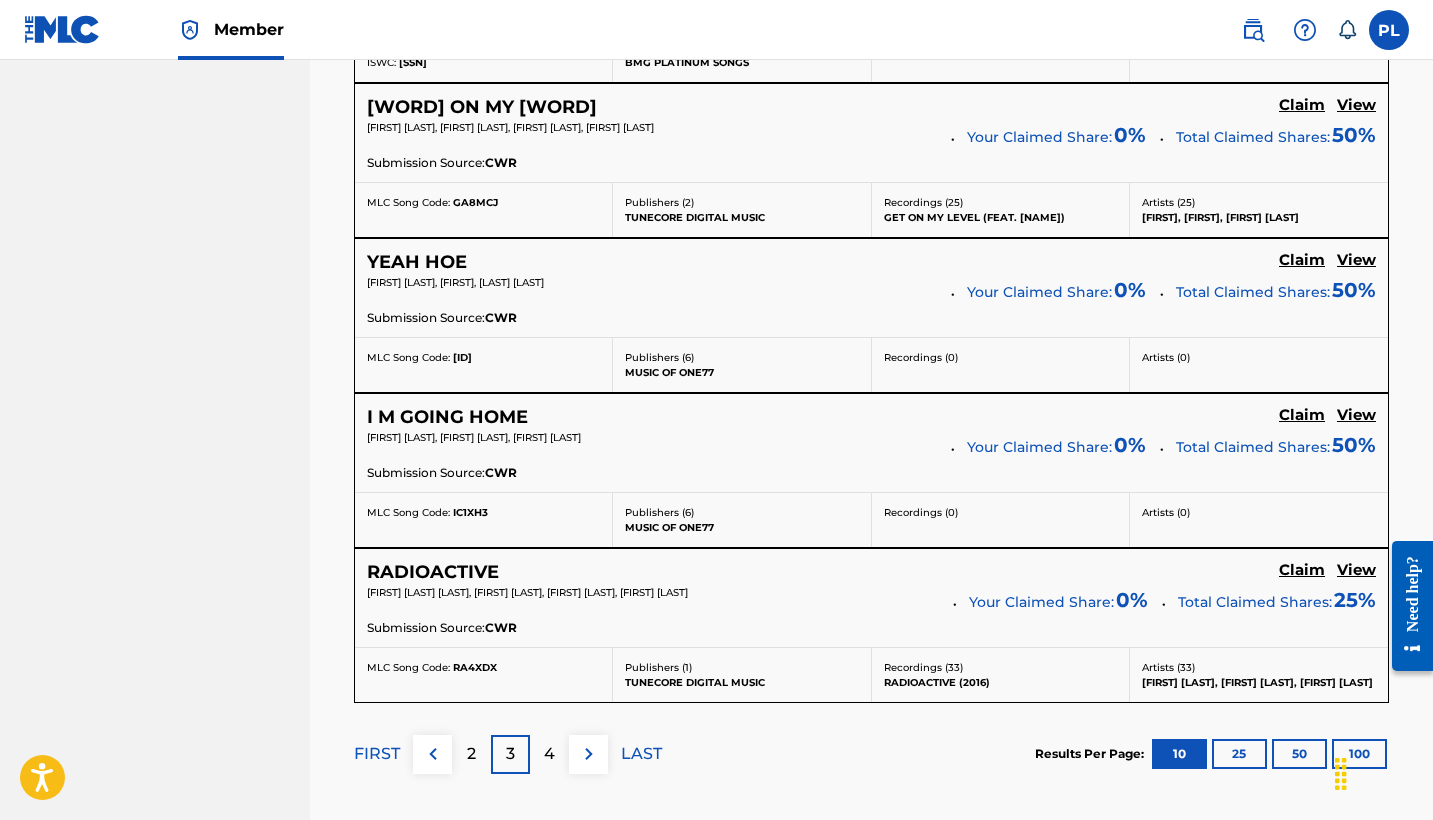 scroll, scrollTop: 1676, scrollLeft: 0, axis: vertical 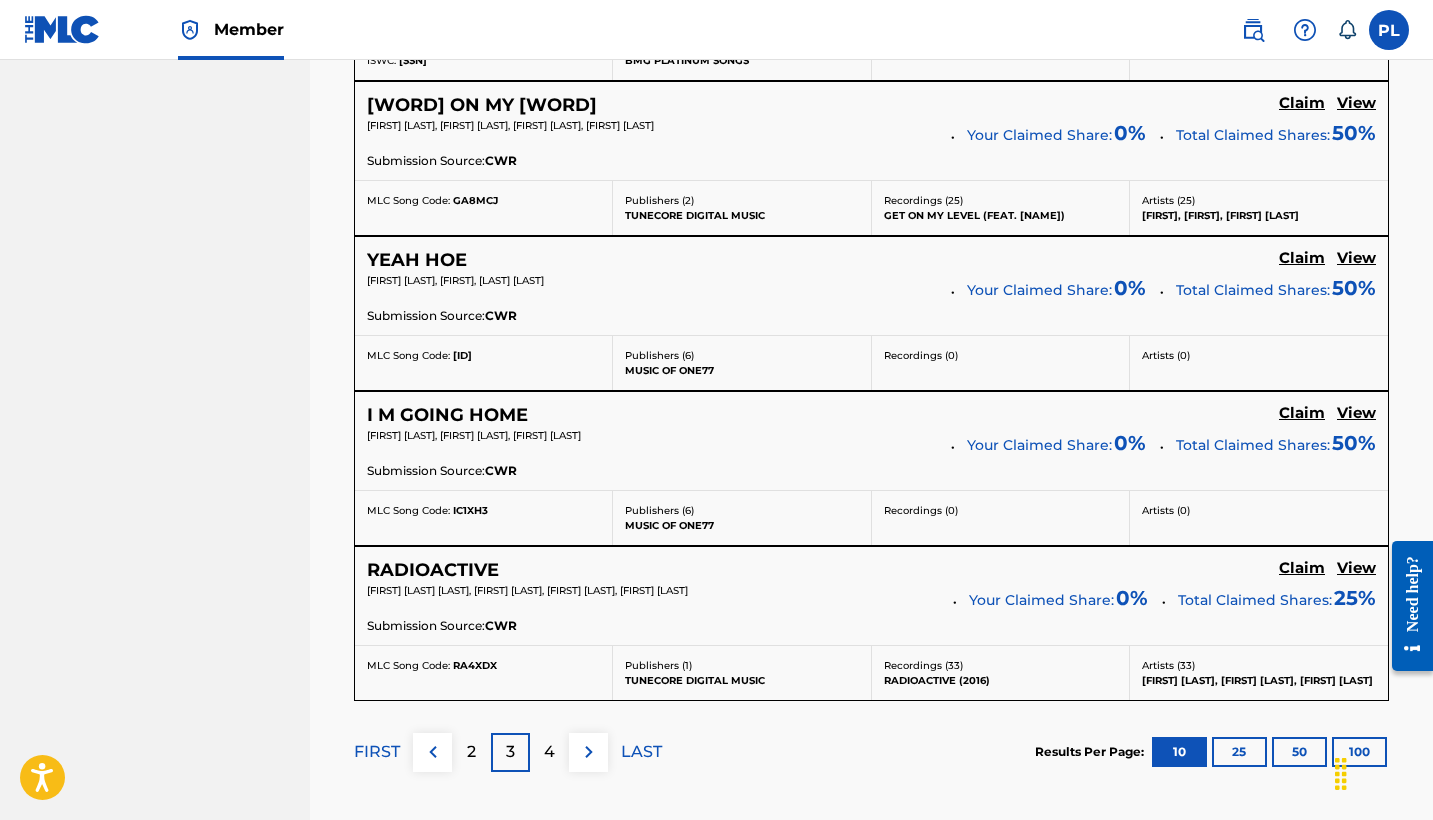 click on "View" at bounding box center (1356, 413) 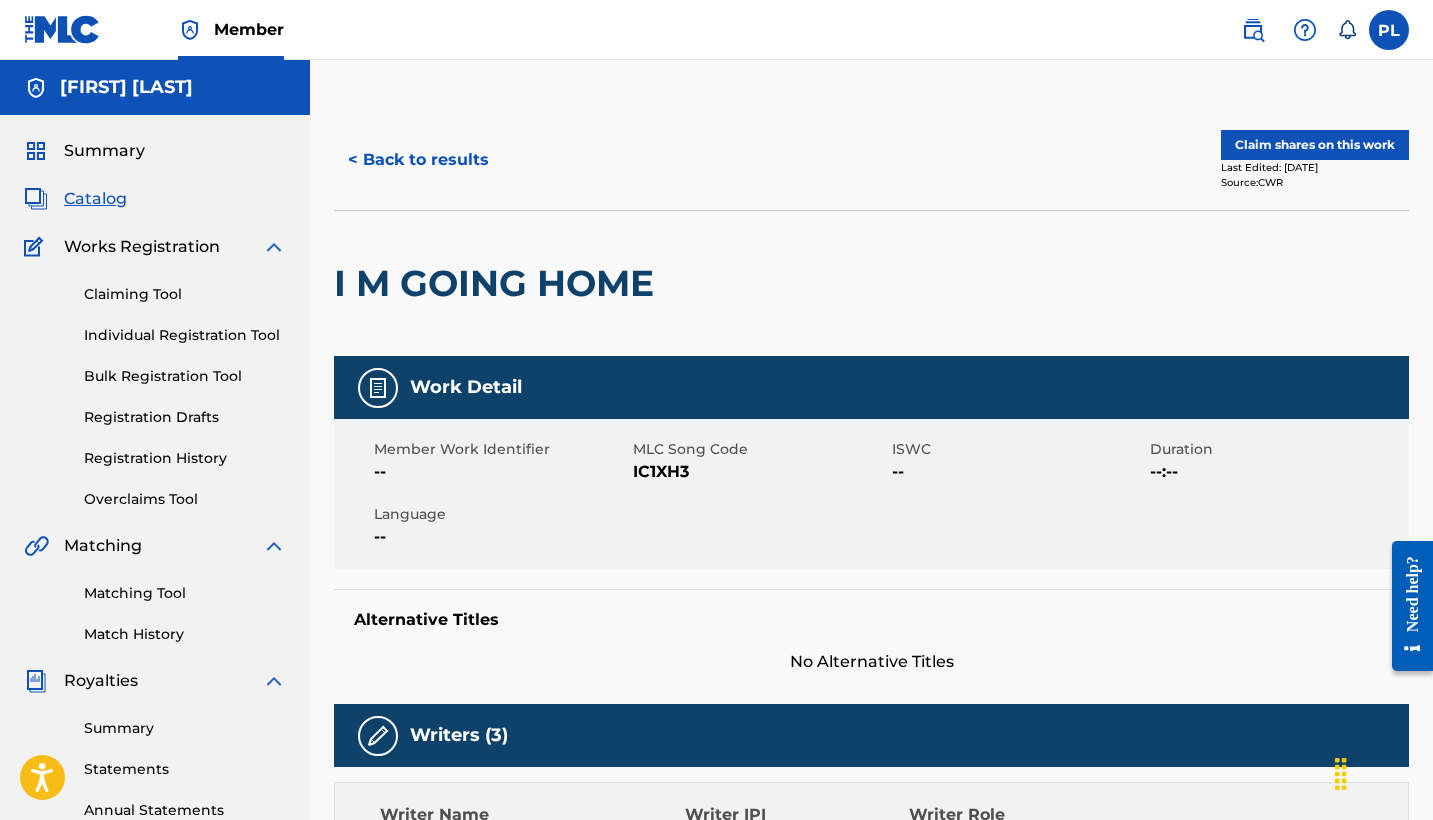 scroll, scrollTop: 0, scrollLeft: 0, axis: both 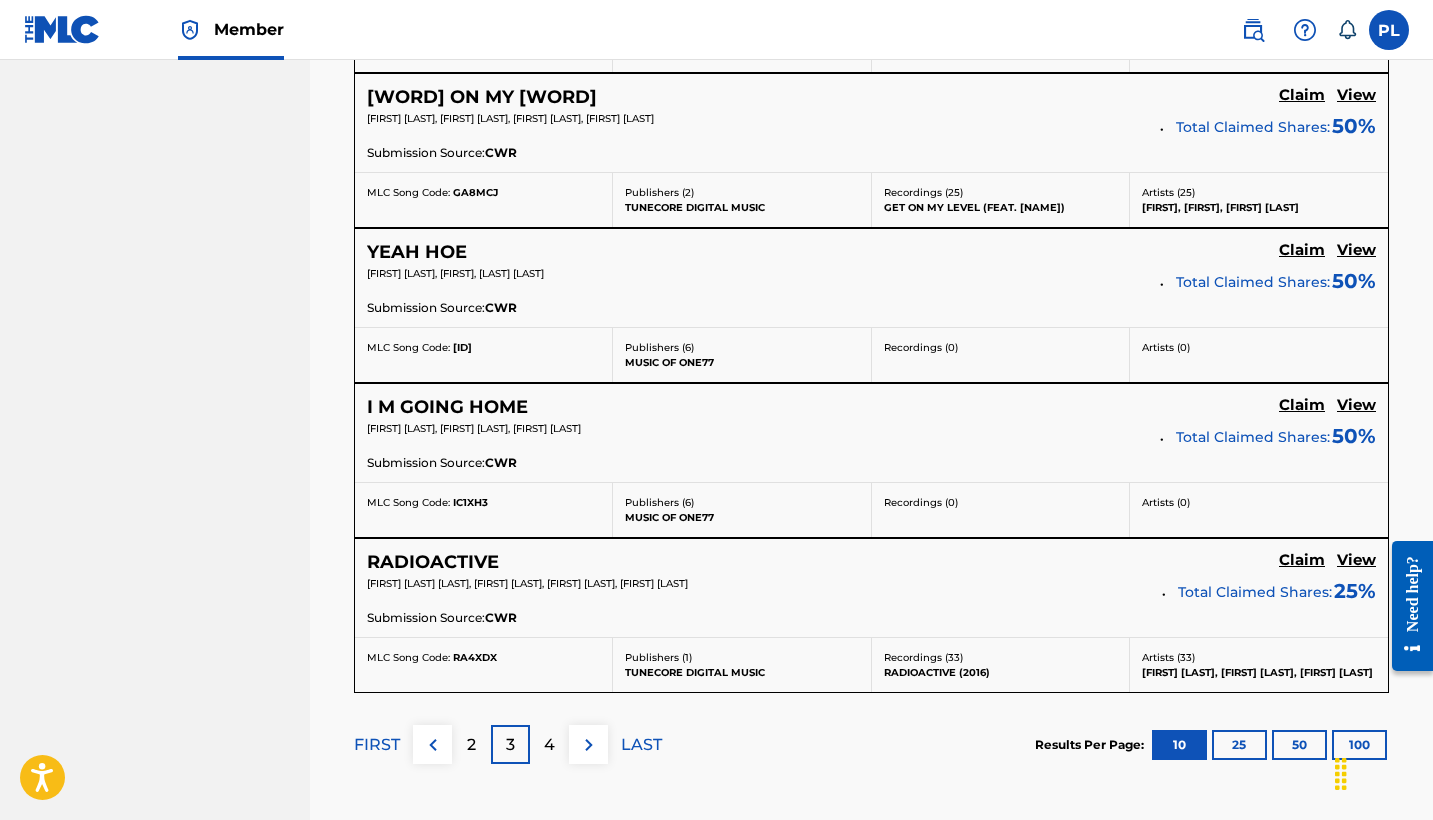 click on "4" at bounding box center [549, 744] 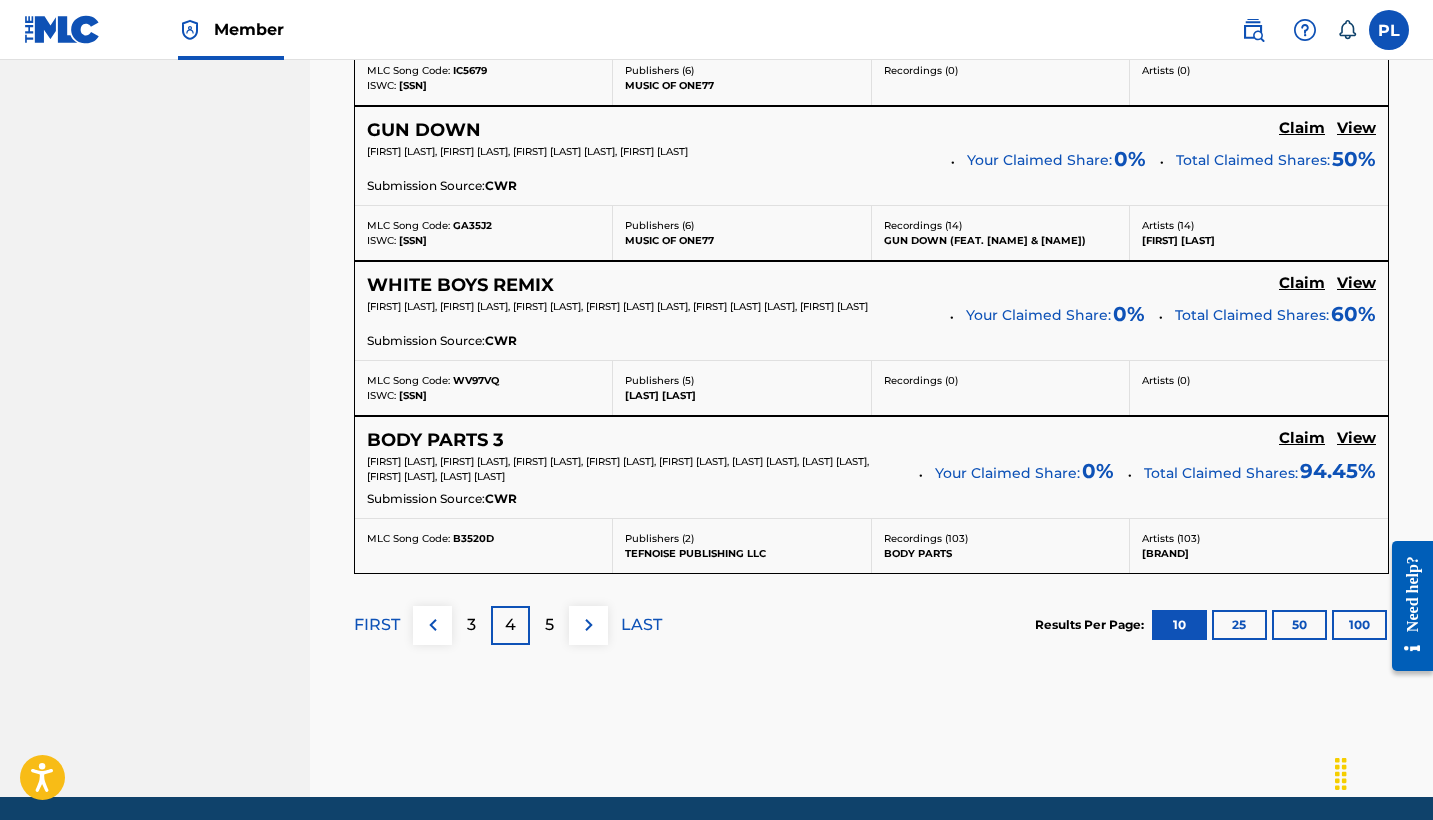 scroll, scrollTop: 1803, scrollLeft: 0, axis: vertical 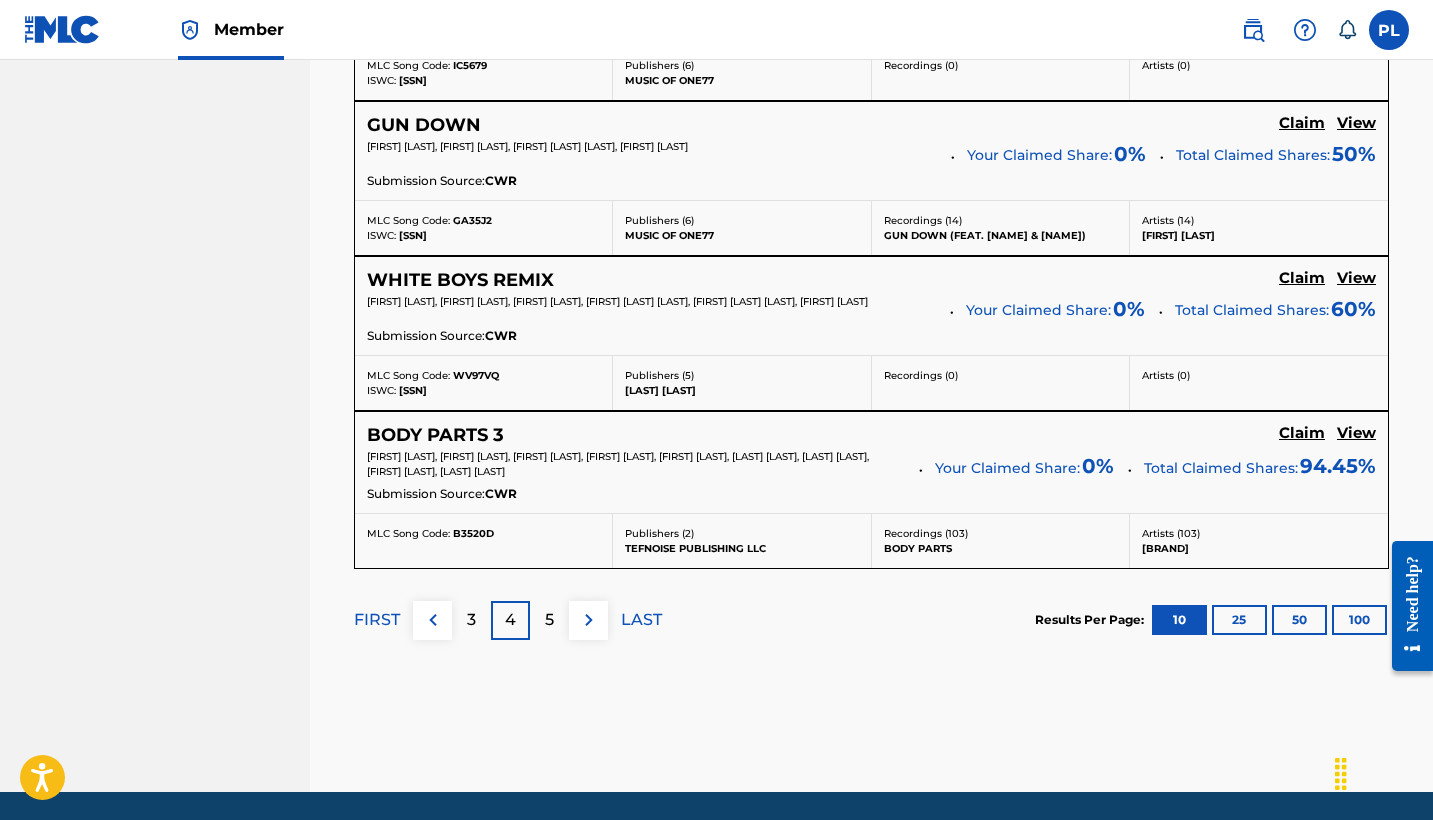 click on "5" at bounding box center [549, 620] 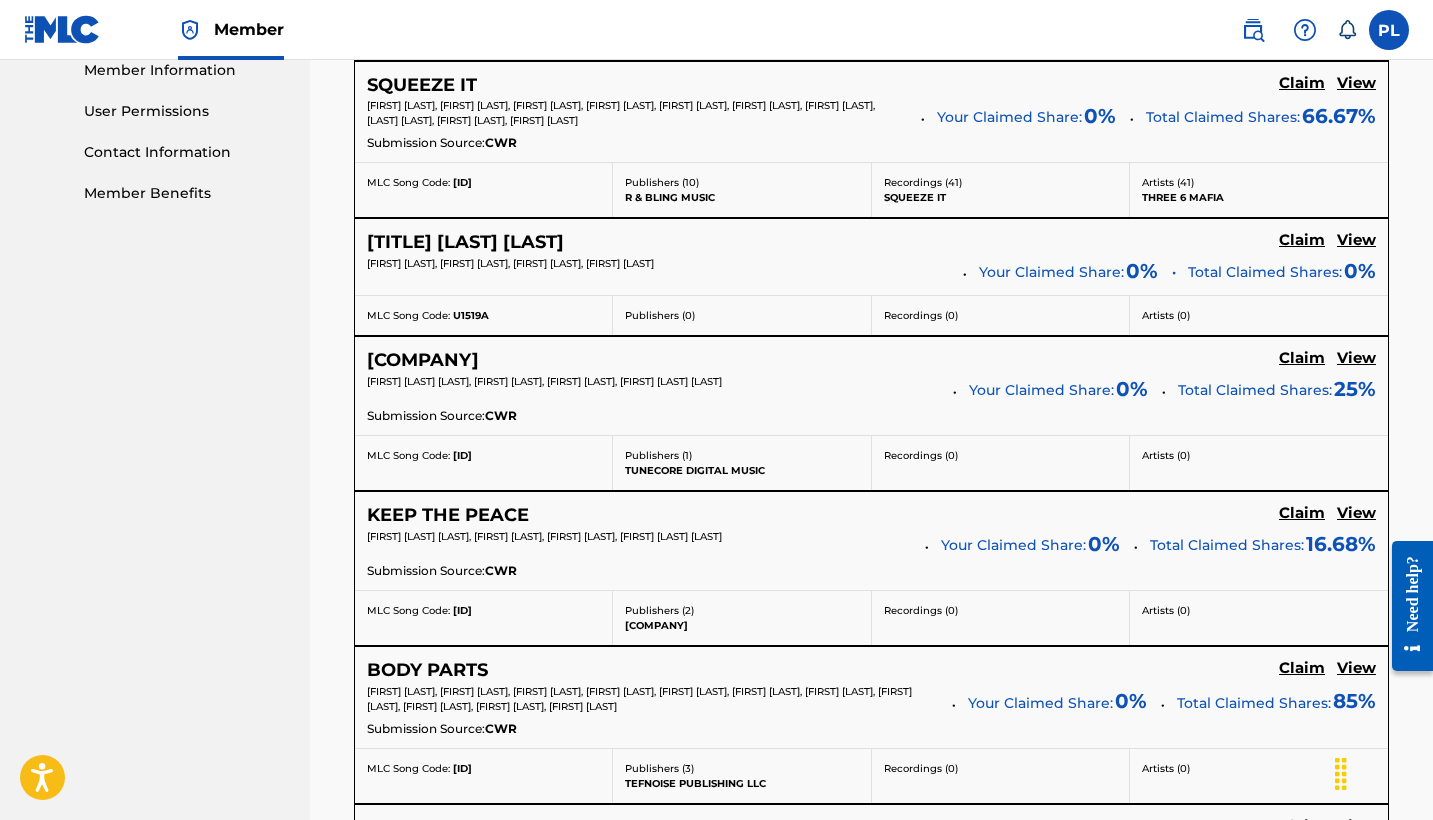 scroll, scrollTop: 915, scrollLeft: 0, axis: vertical 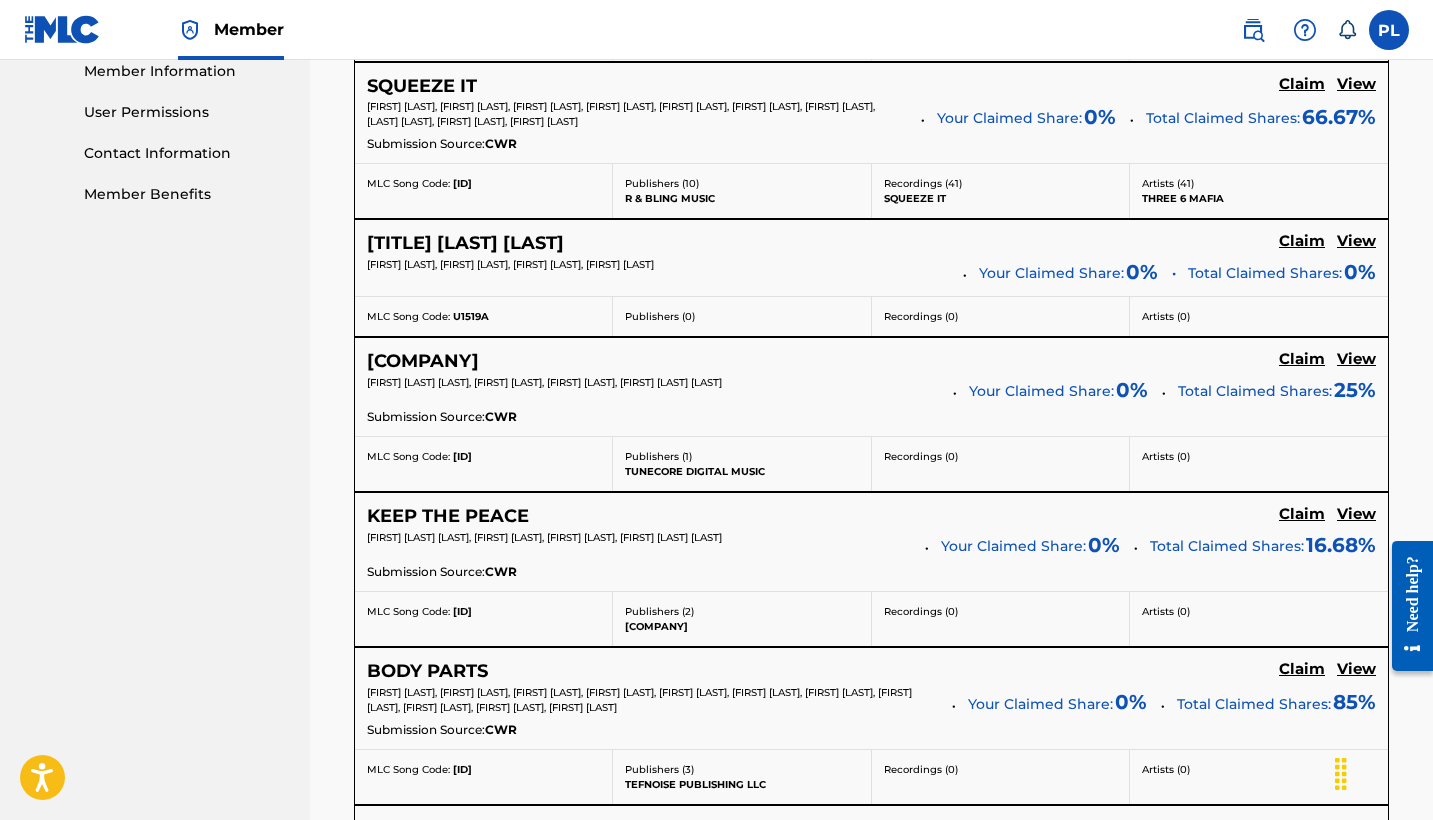 click on "View" at bounding box center (1356, 359) 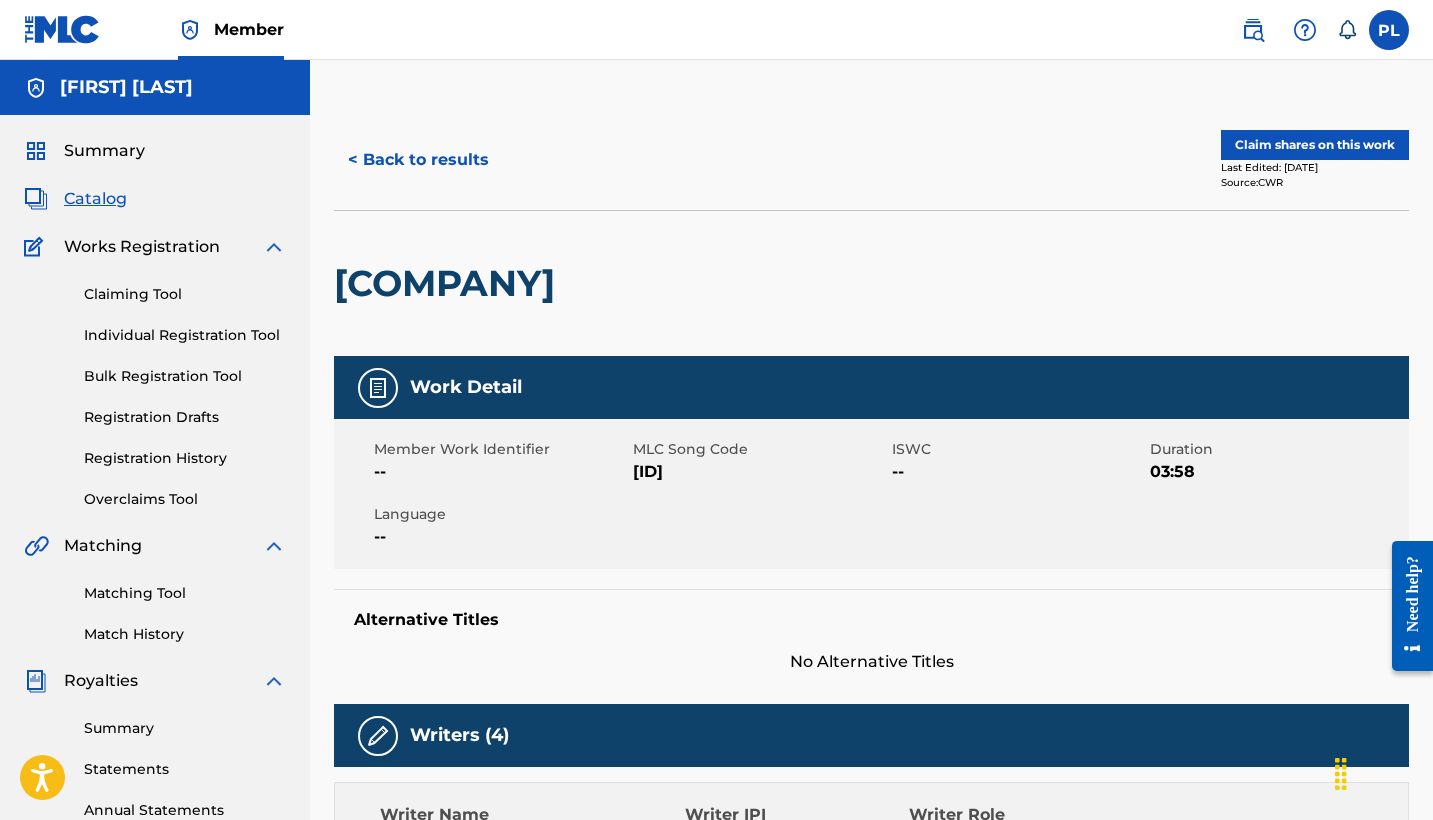 scroll, scrollTop: 0, scrollLeft: 0, axis: both 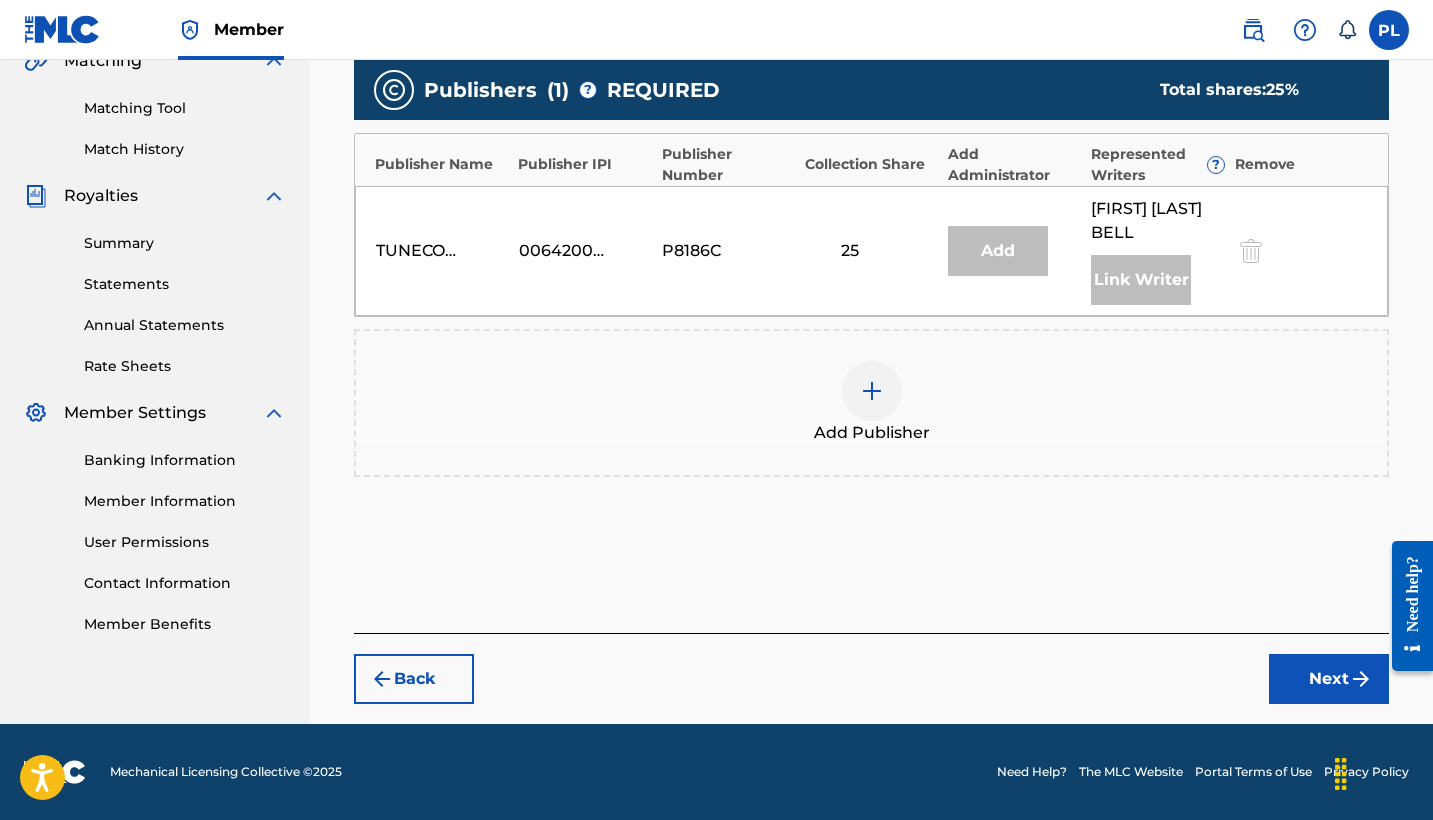 click at bounding box center [872, 391] 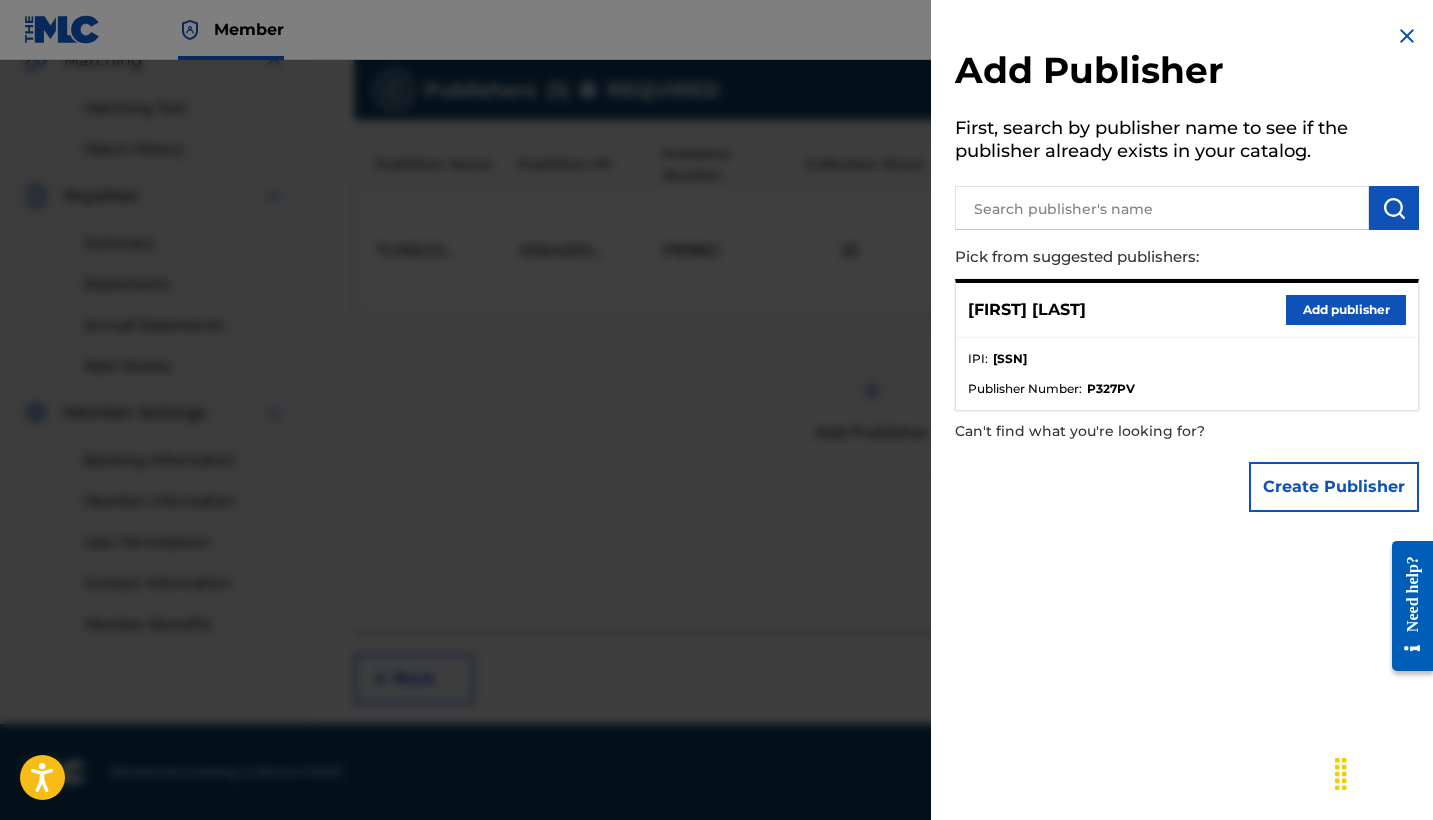 click on "Add publisher" at bounding box center [1346, 310] 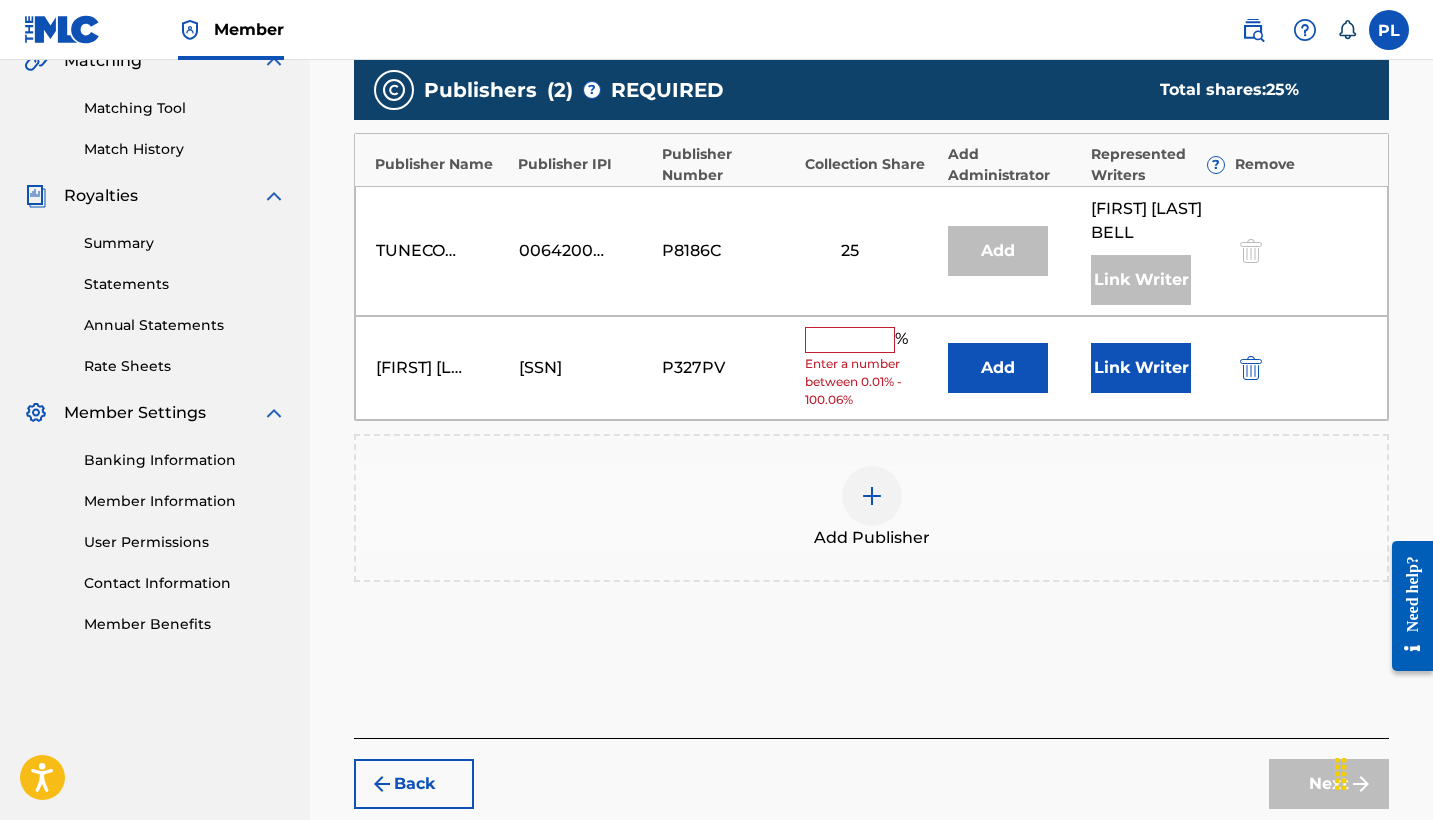 click at bounding box center [850, 340] 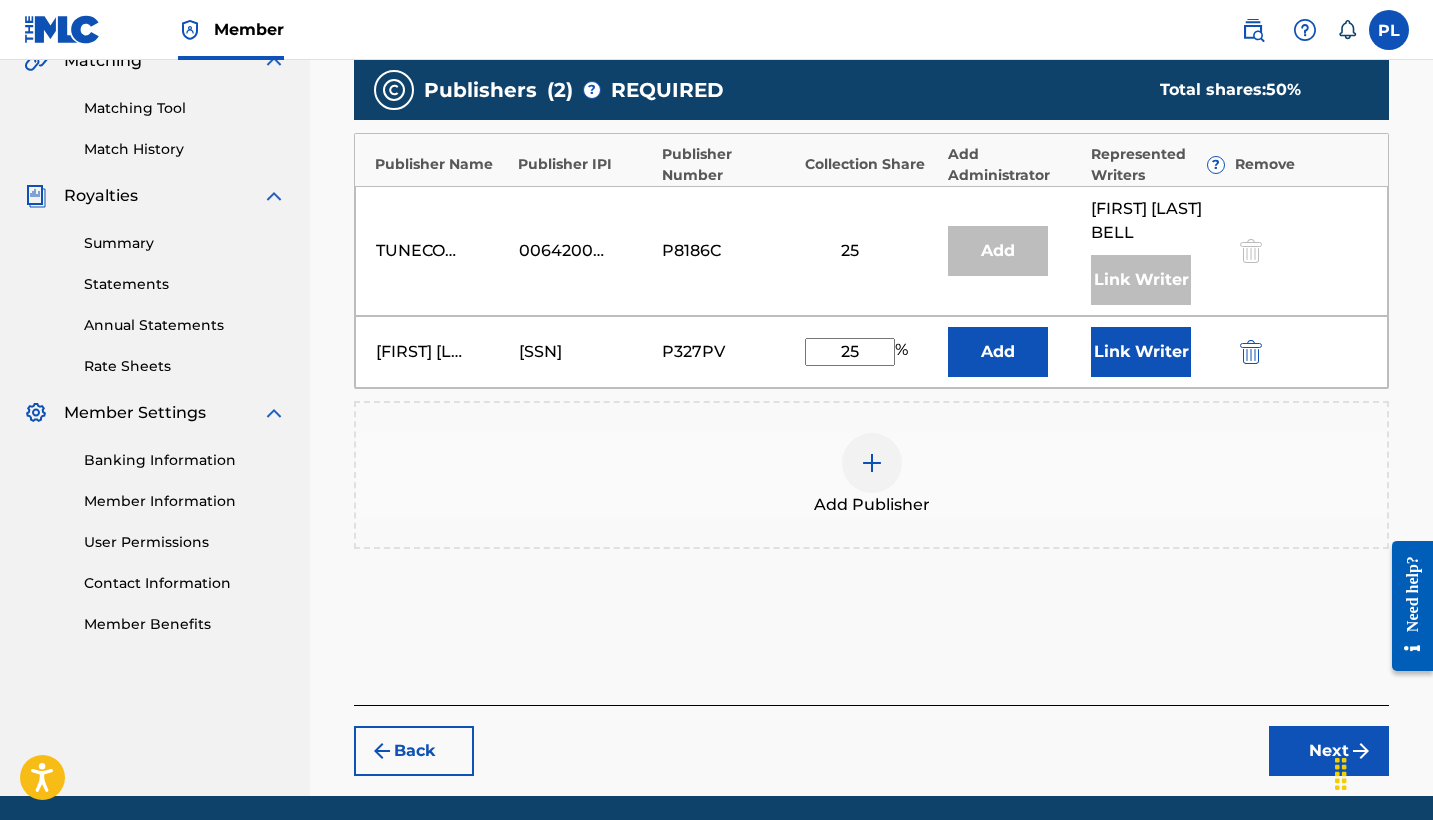 type on "25" 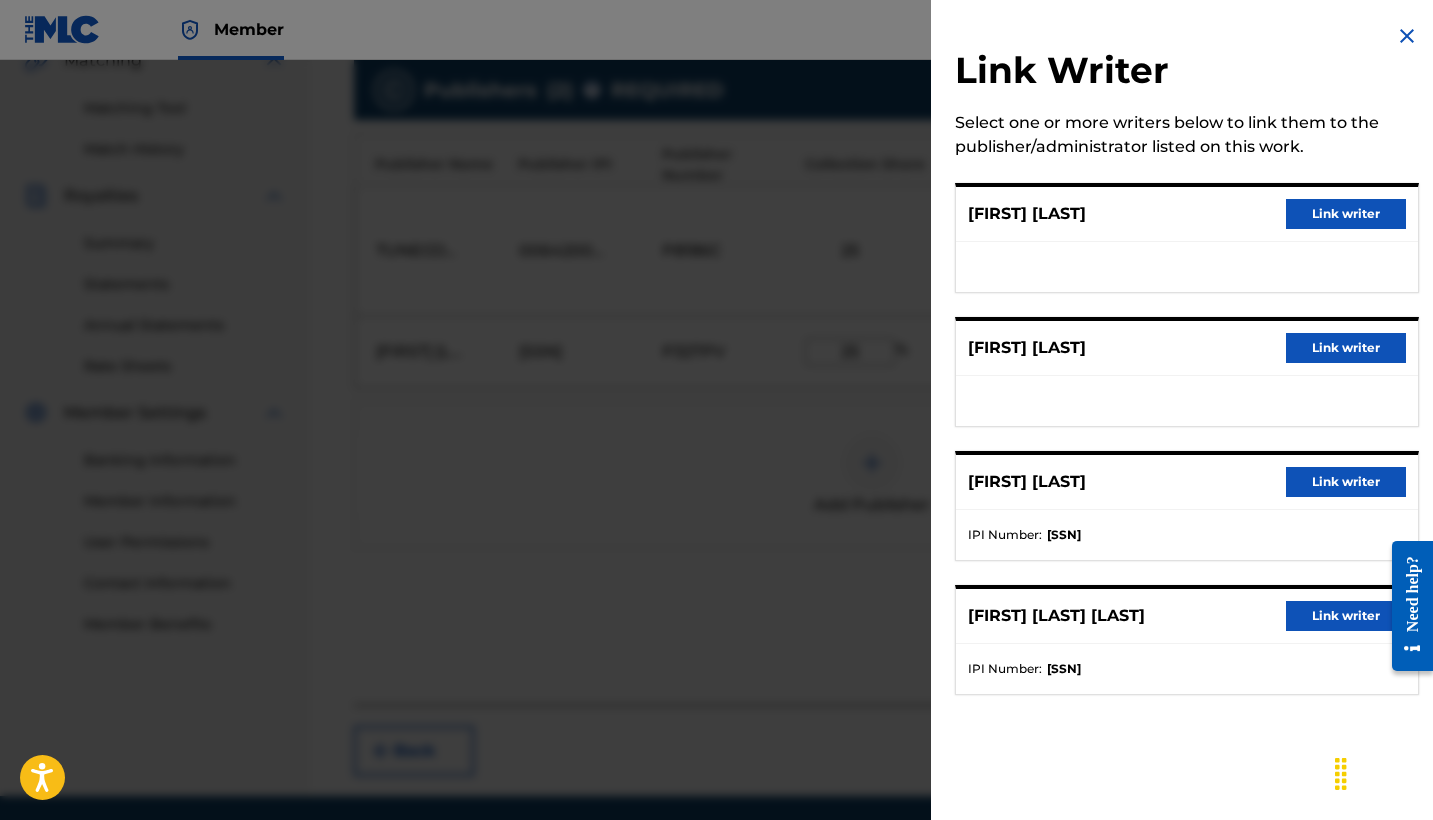 click on "Link writer" at bounding box center [1346, 348] 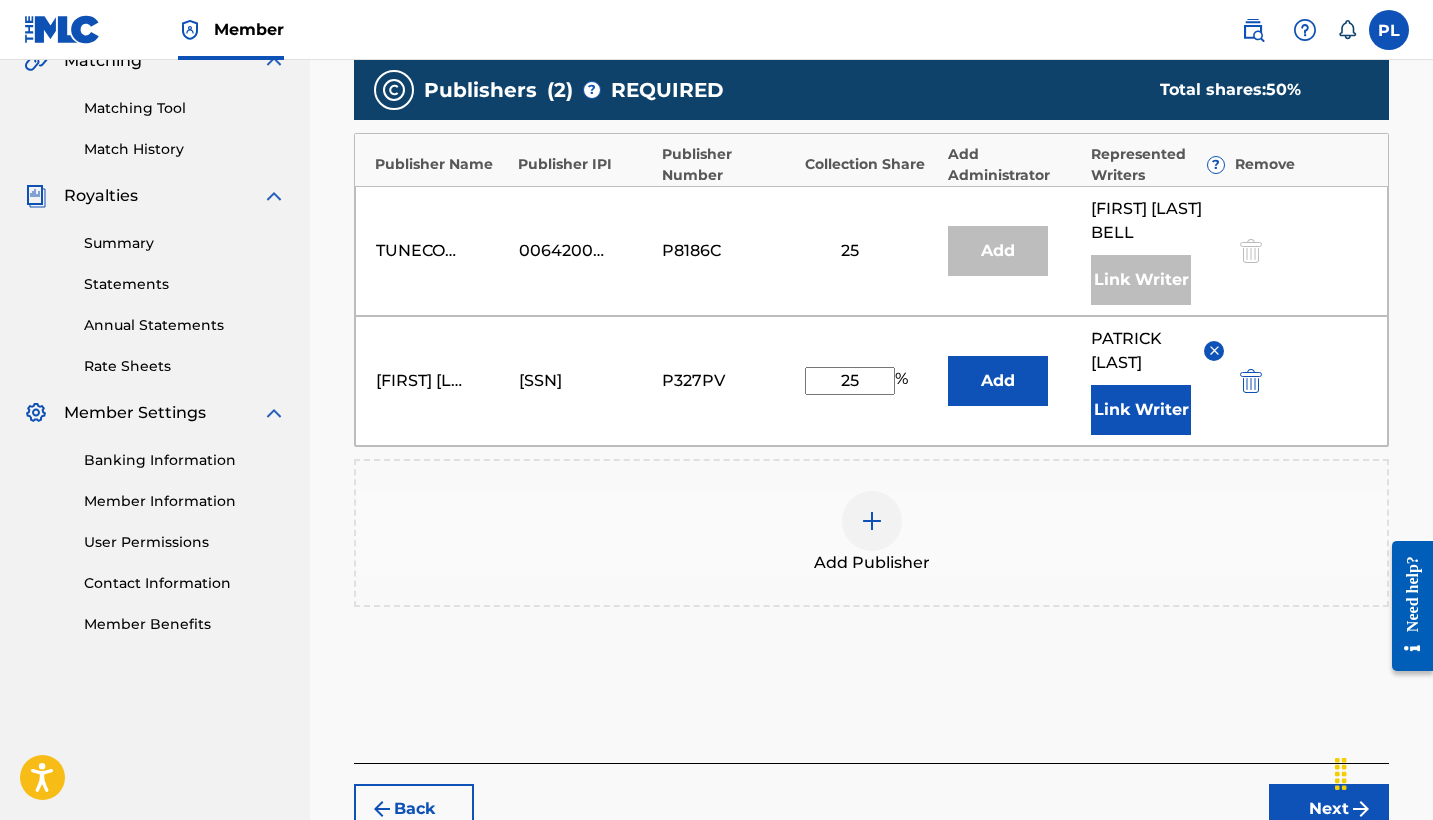 click on "Publishers ( 2 ) ? REQUIRED Total shares:  50 % Publisher Name Publisher IPI Publisher Number Collection Share Add Administrator Represented Writers ? Remove TUNECORE DIGITAL MUSIC 00642005099 P8186C 25 Add GROVER JR   BELL Link Writer Patrick Lanshaw 00467777985 P327PV 25 % Add PATRICK   LANSHAW Link Writer Add Publisher" at bounding box center (871, 362) 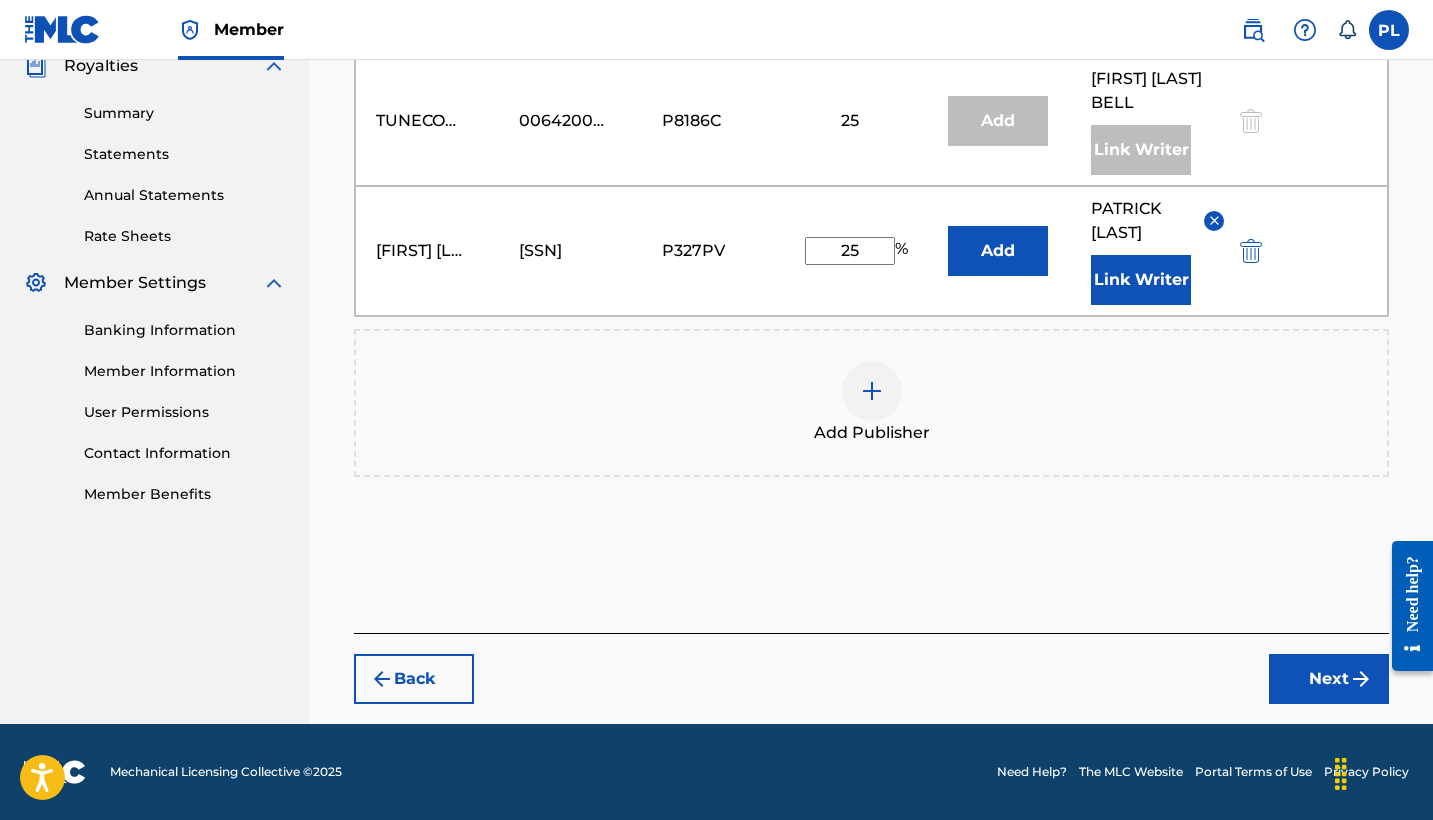 click on "Next" at bounding box center [1329, 679] 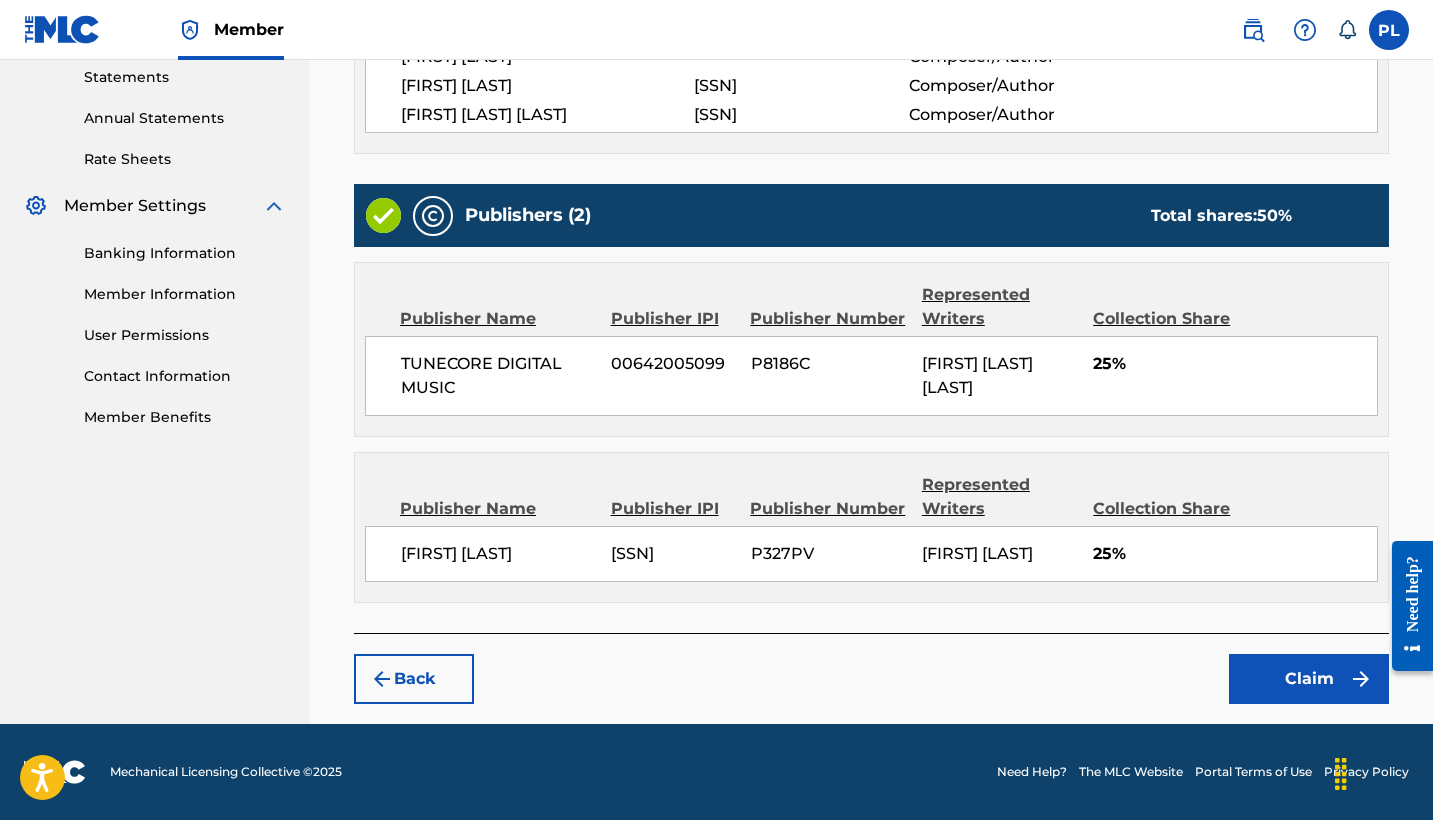 scroll, scrollTop: 713, scrollLeft: 0, axis: vertical 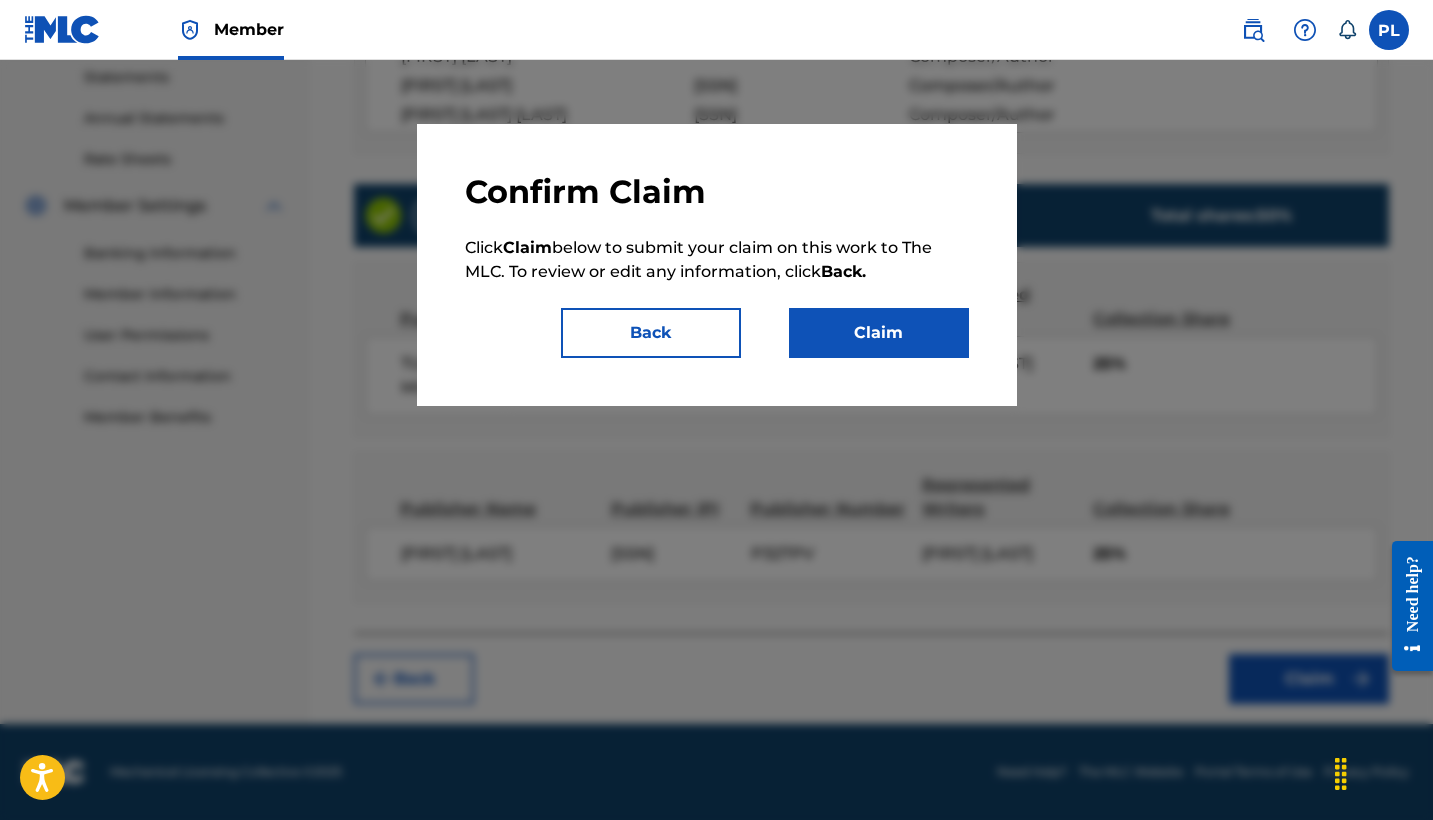 click on "Claim" at bounding box center [879, 333] 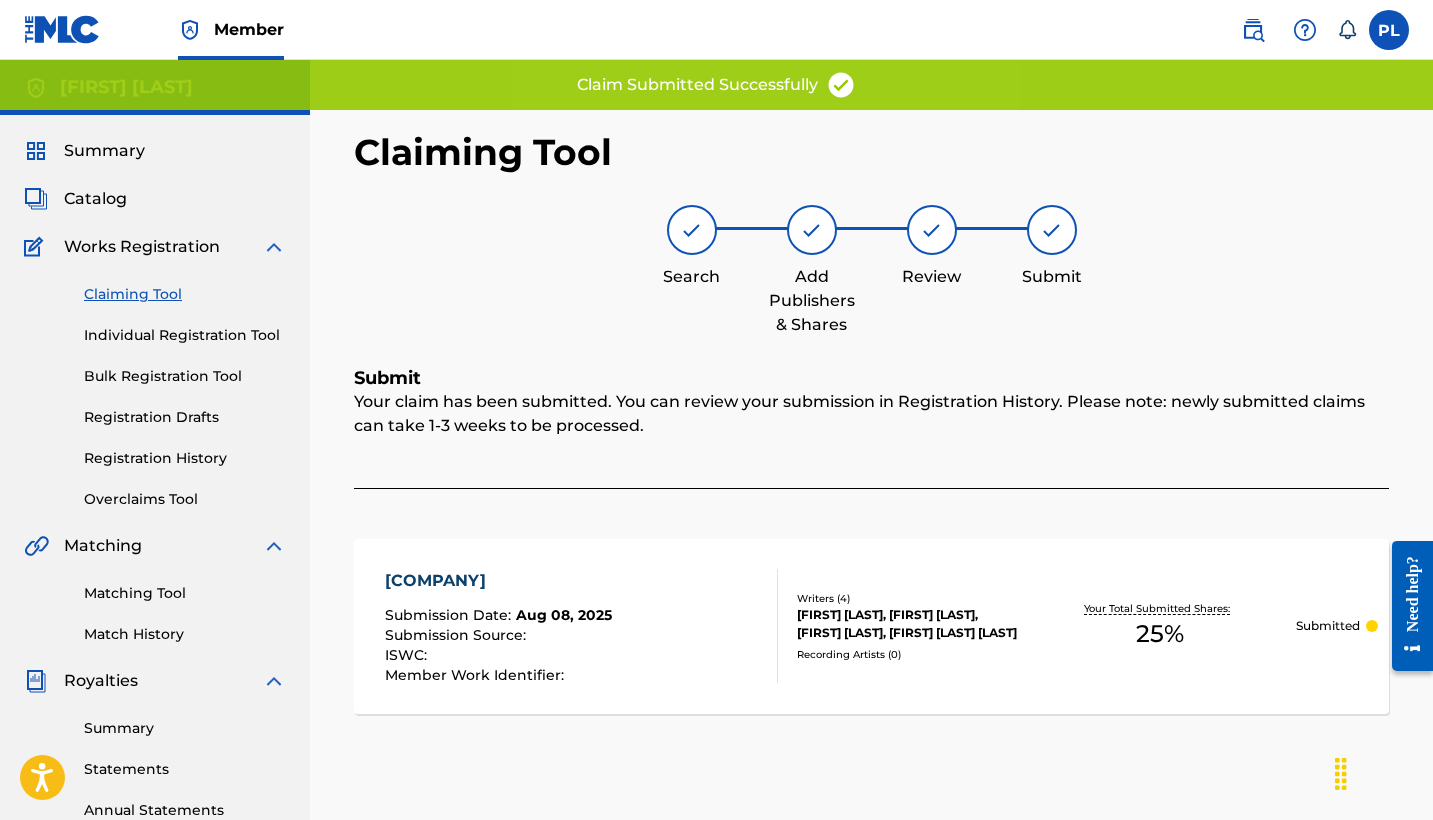 scroll, scrollTop: 0, scrollLeft: 0, axis: both 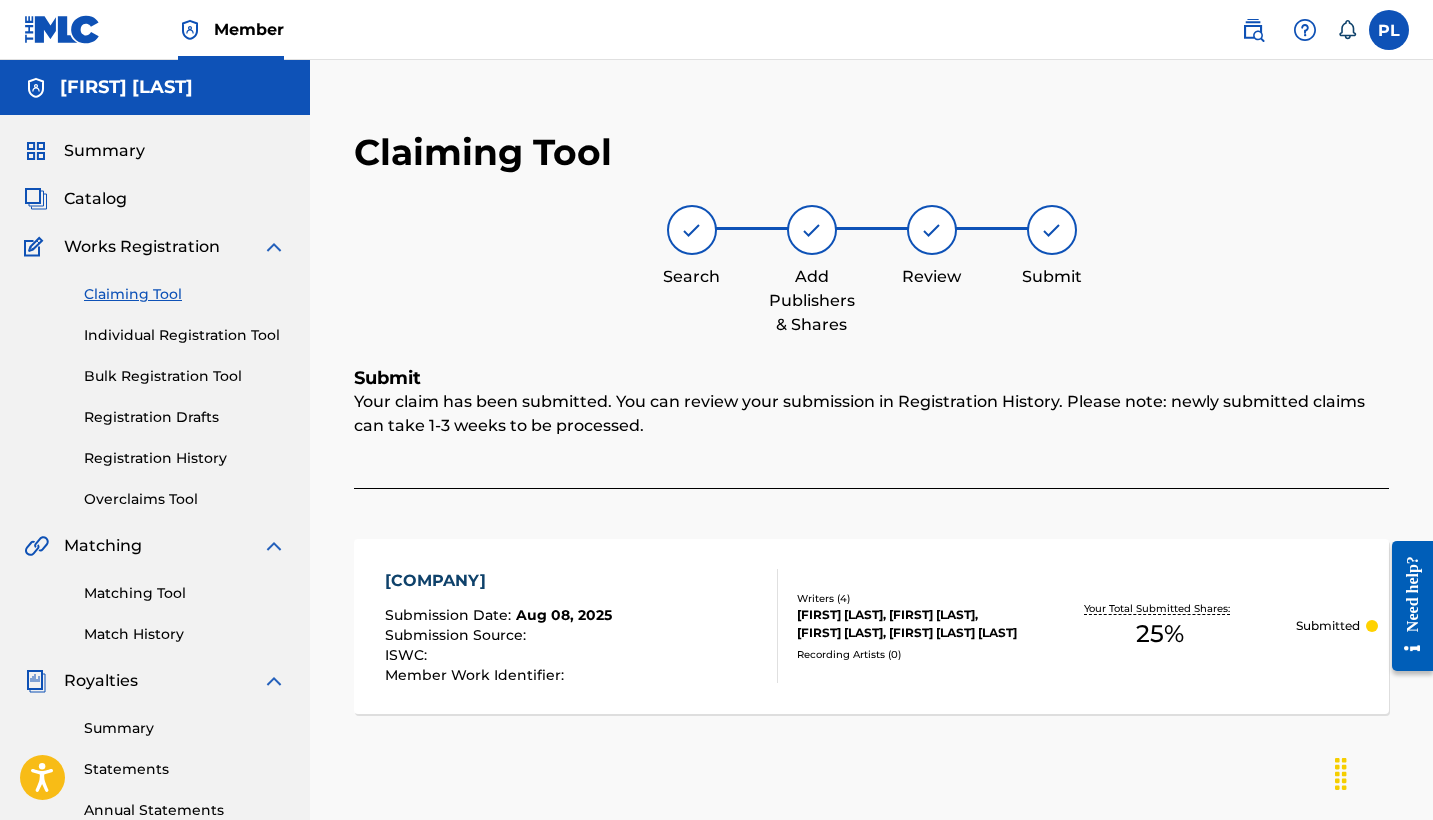 click on "Claiming Tool" at bounding box center [185, 294] 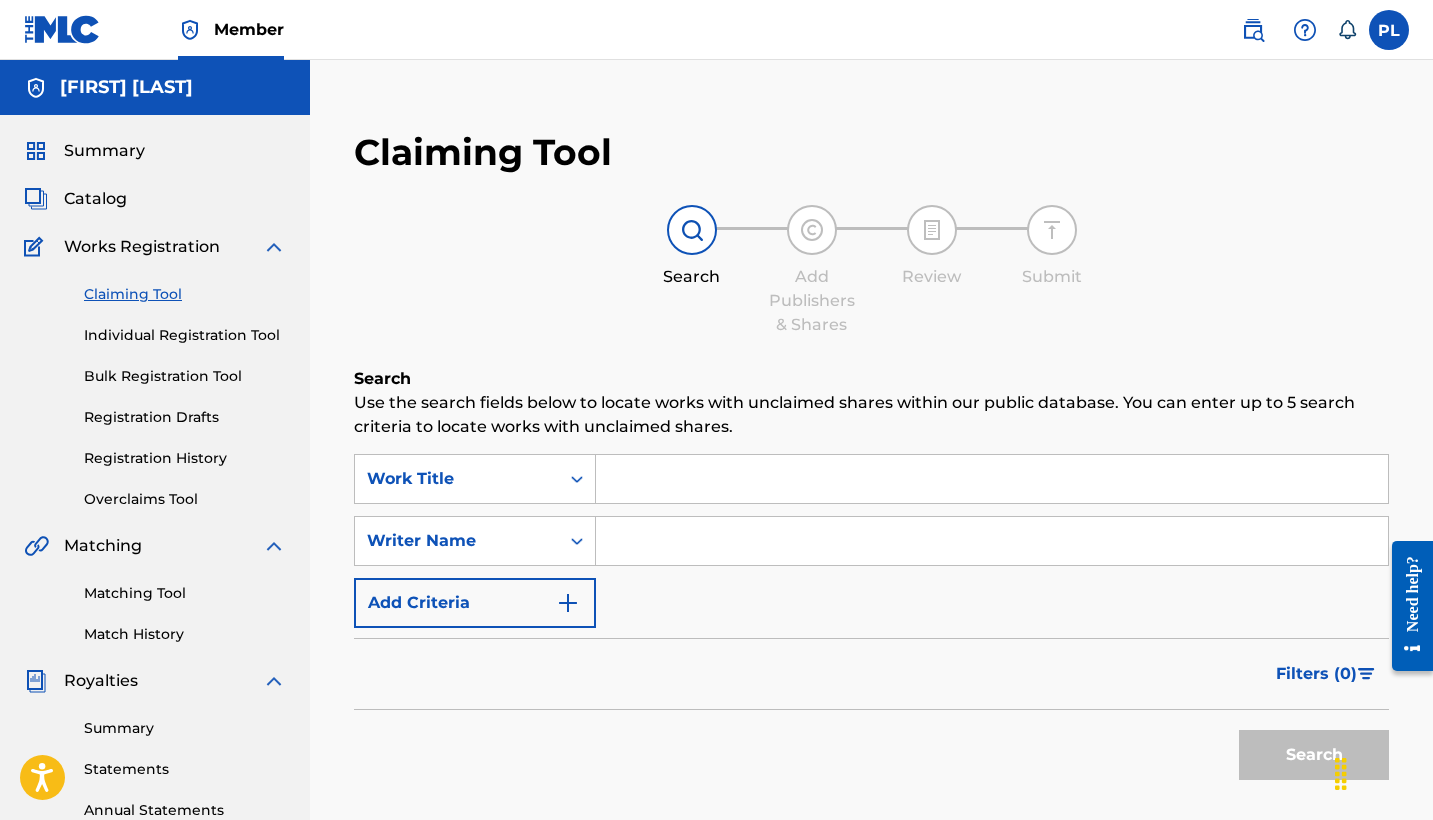 click at bounding box center [992, 541] 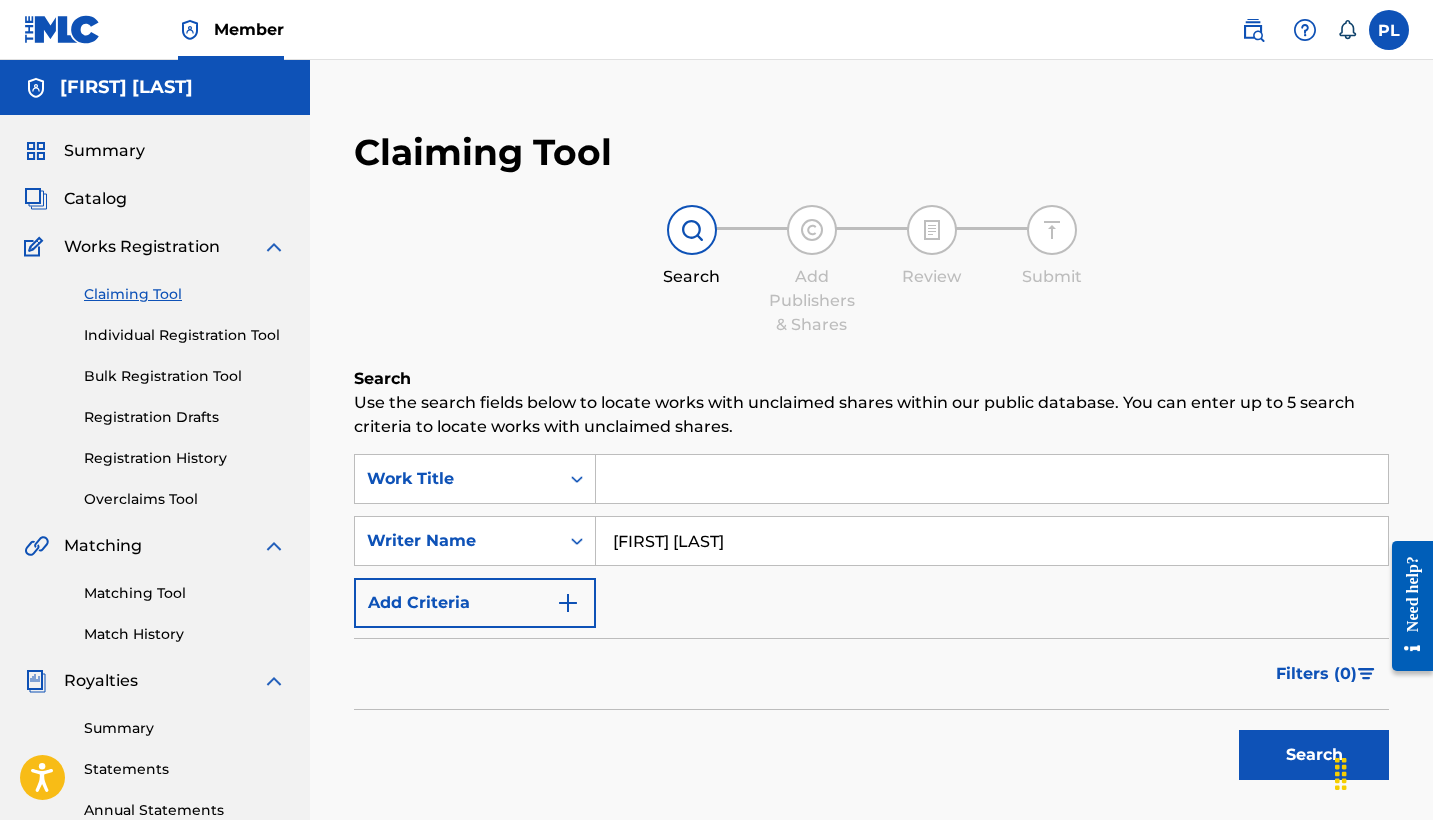 type on "[FIRST] [LAST]" 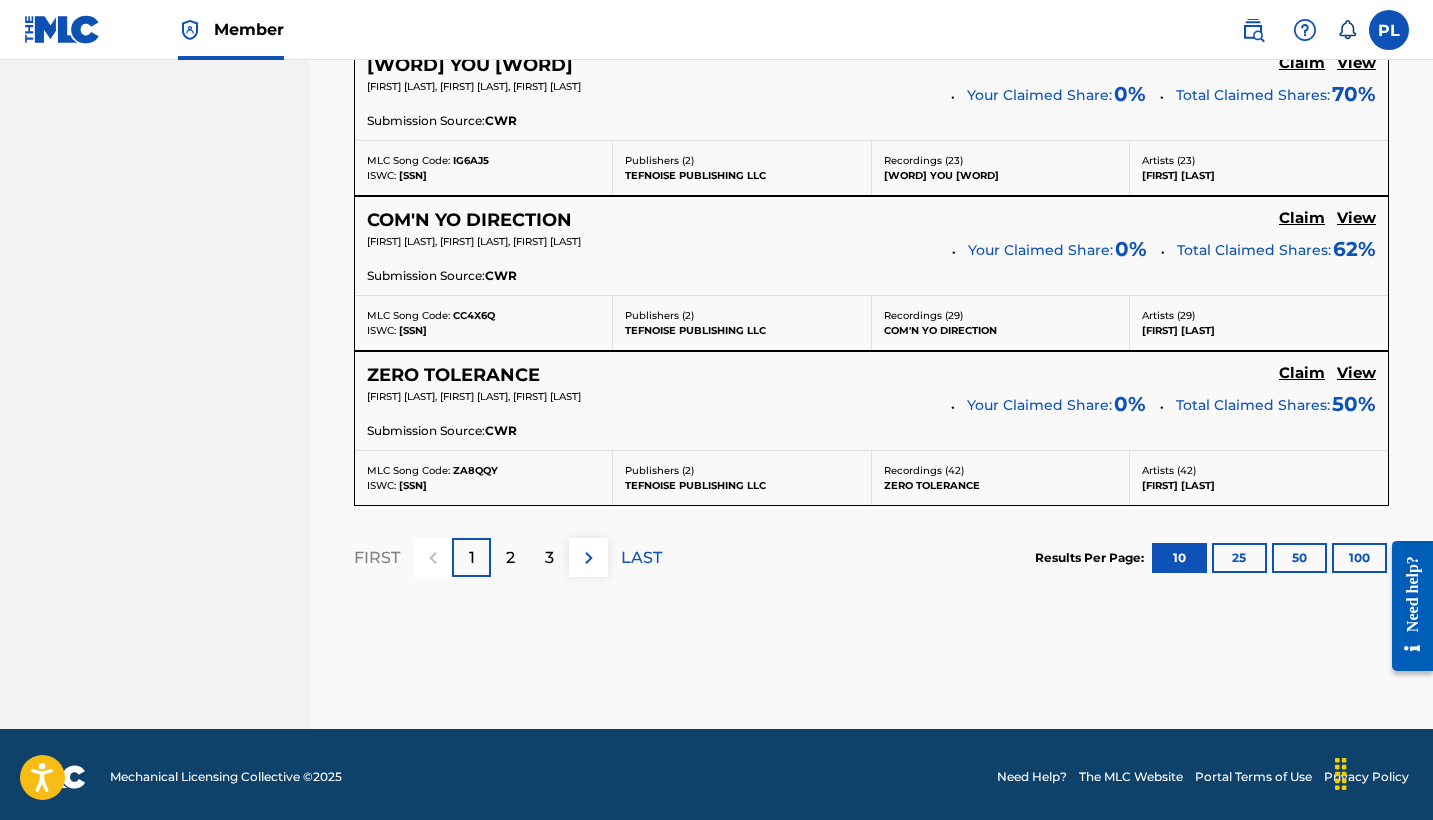 click on "LAST" at bounding box center (641, 558) 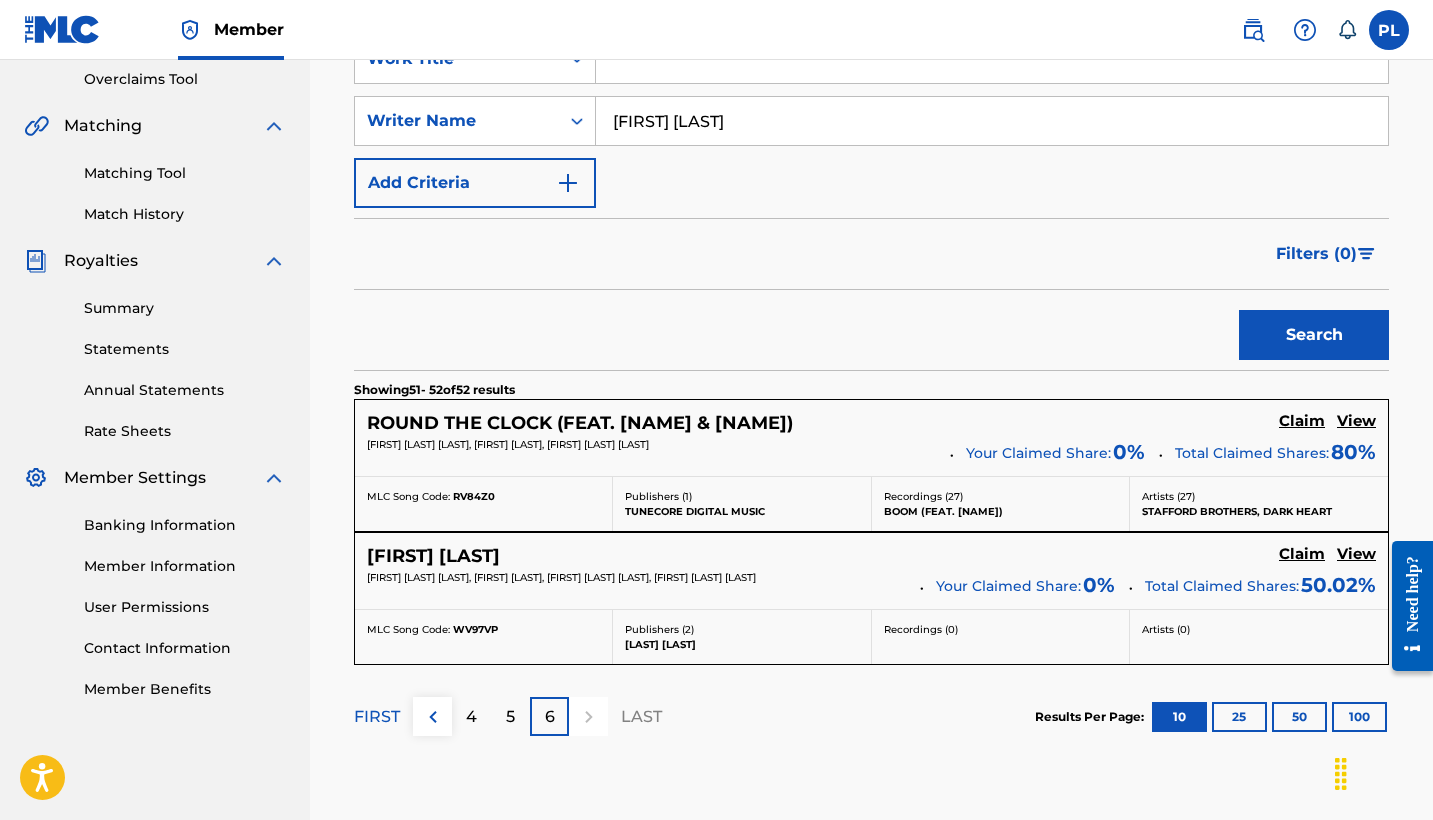 click on "View" at bounding box center (1356, 421) 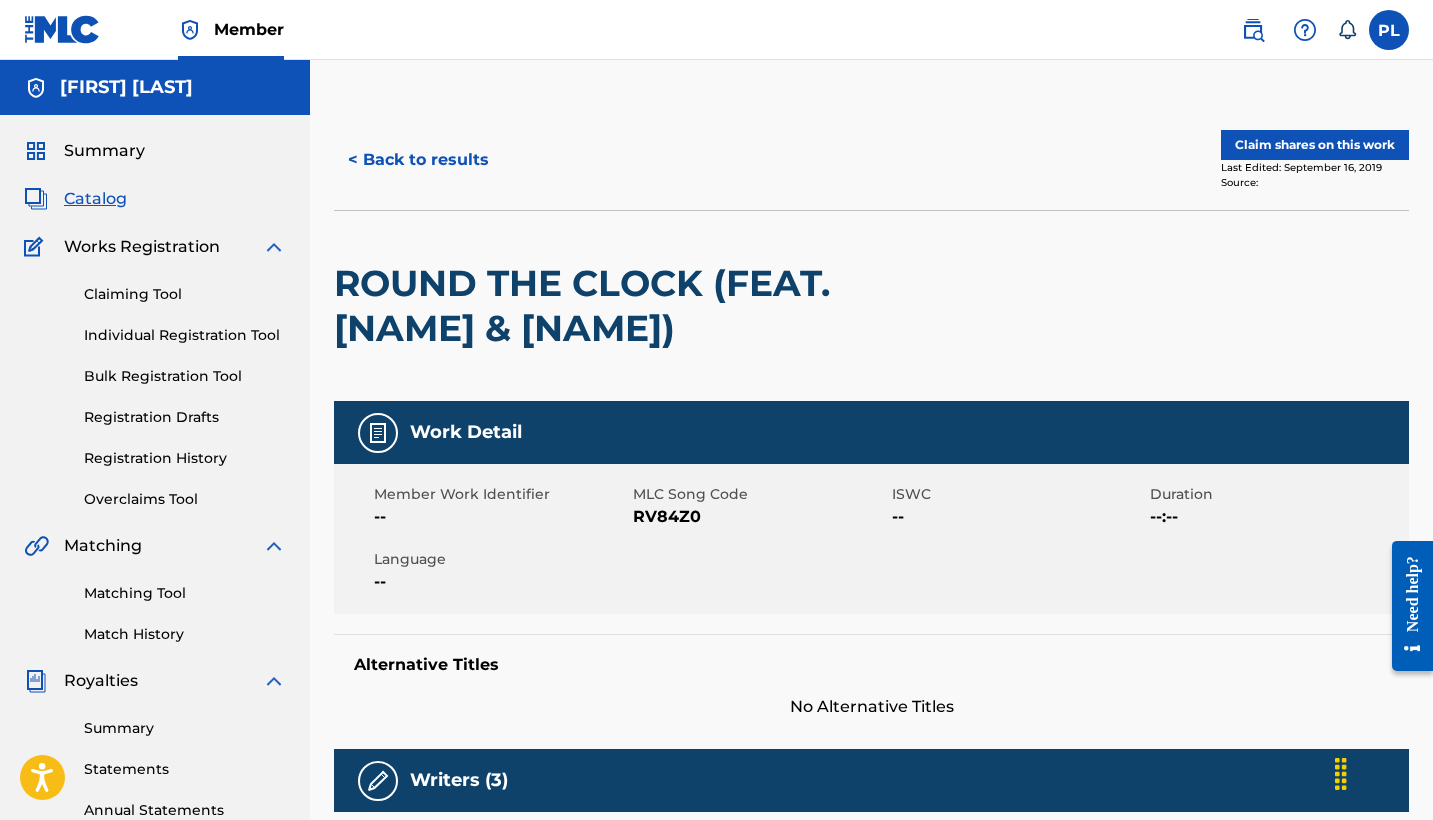 scroll, scrollTop: 0, scrollLeft: 0, axis: both 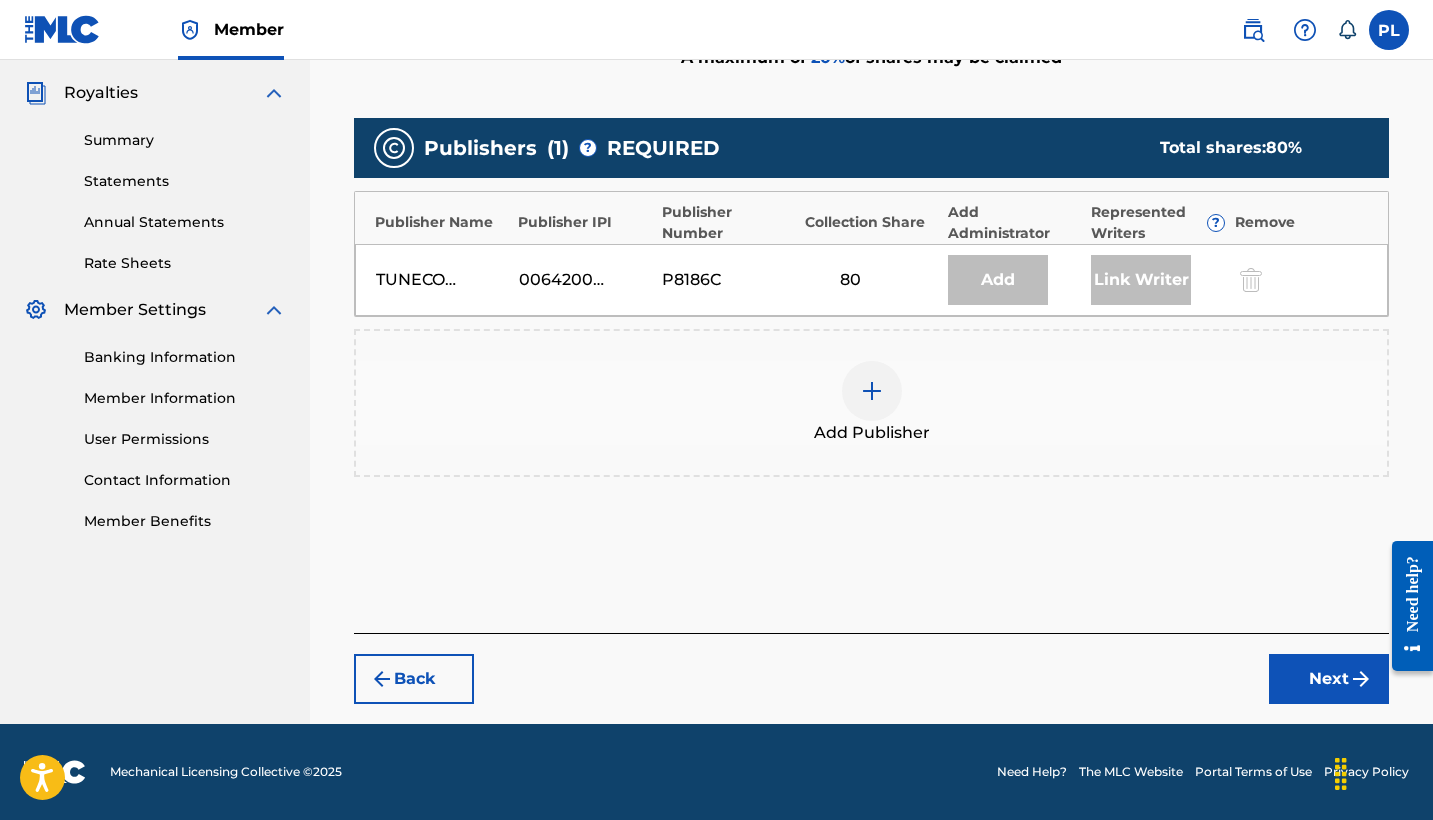 click at bounding box center (872, 391) 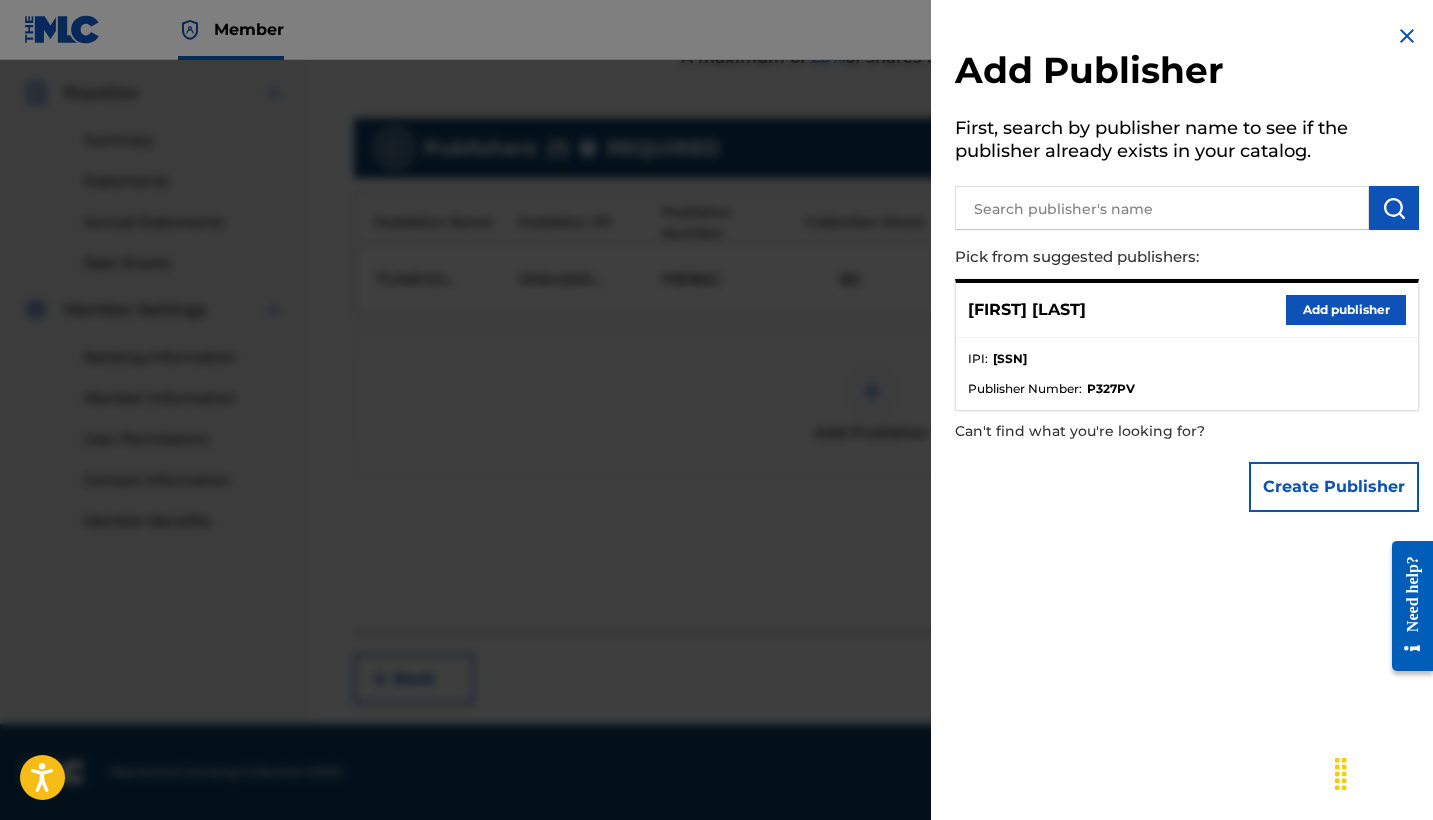 click on "Add publisher" at bounding box center [1346, 310] 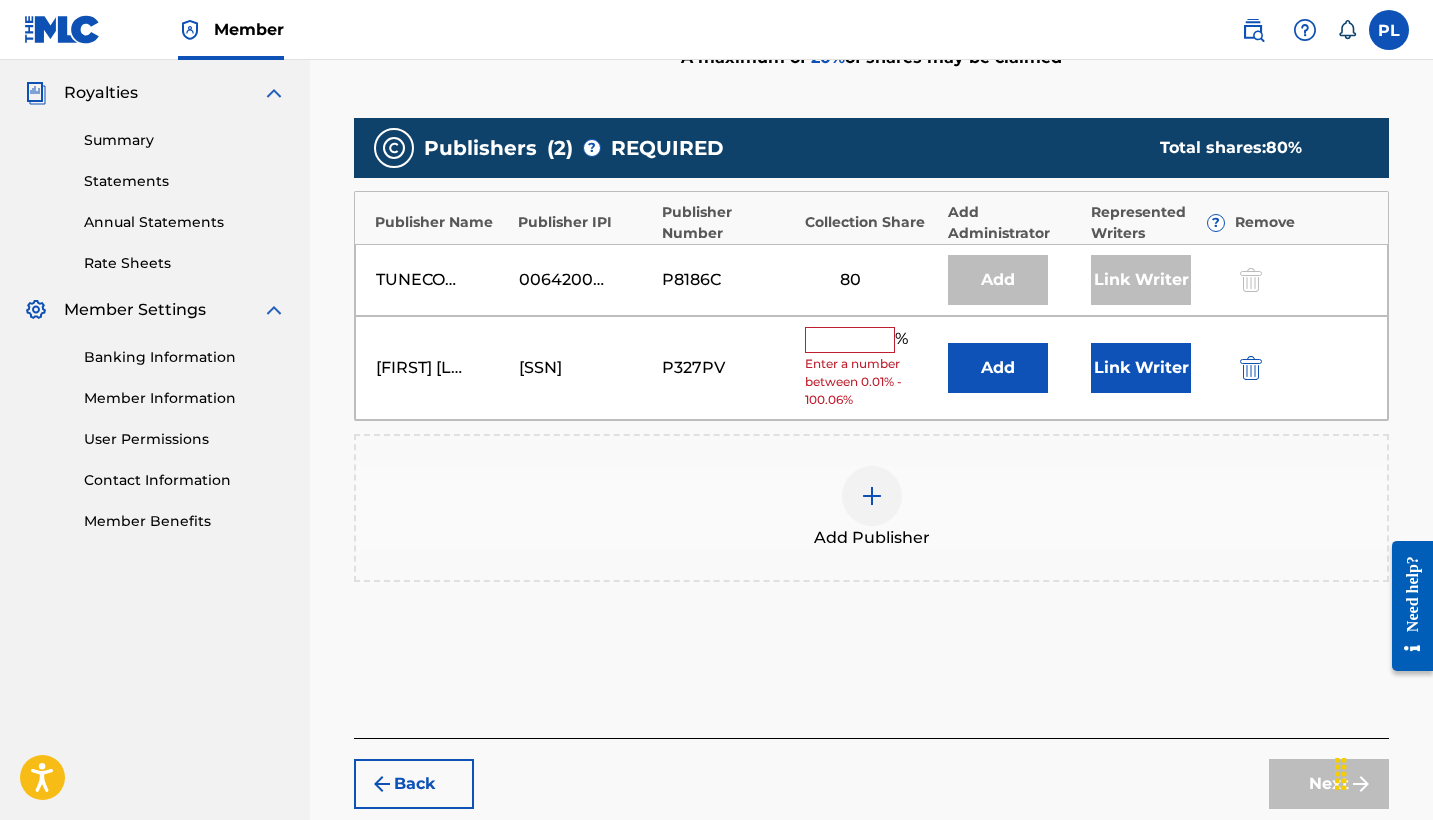 click at bounding box center [850, 340] 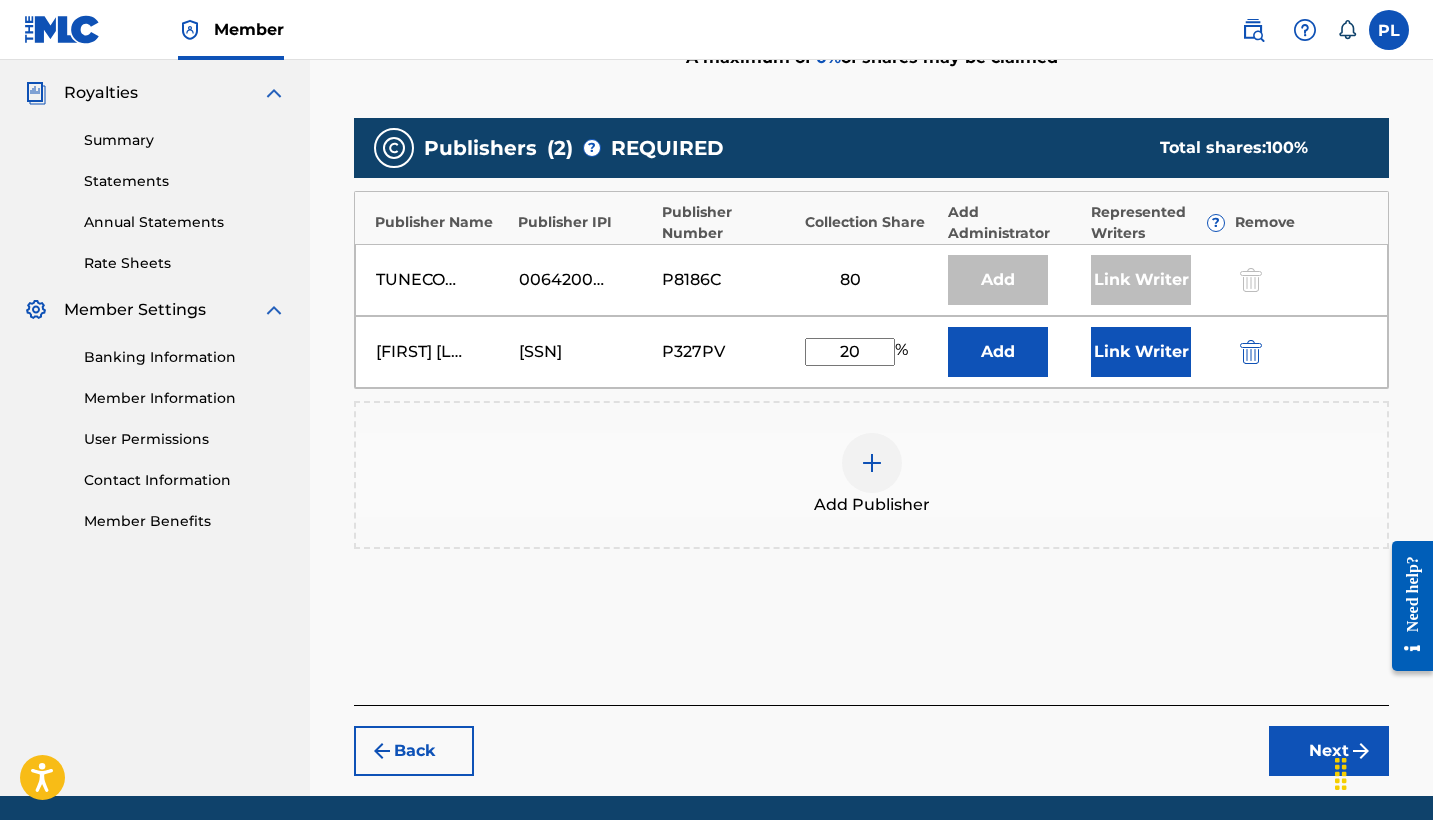 type on "20" 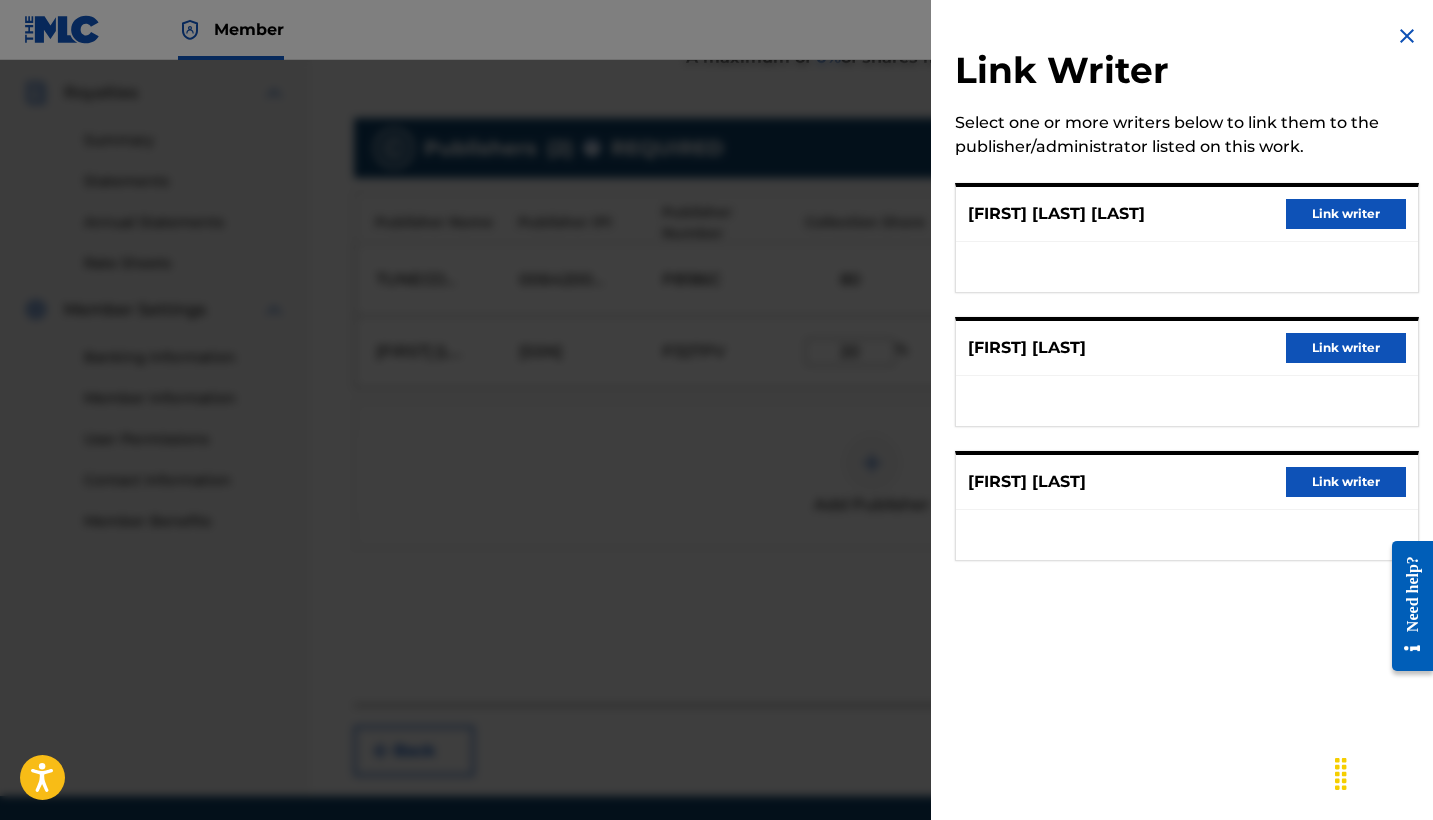 click on "Link writer" at bounding box center (1346, 482) 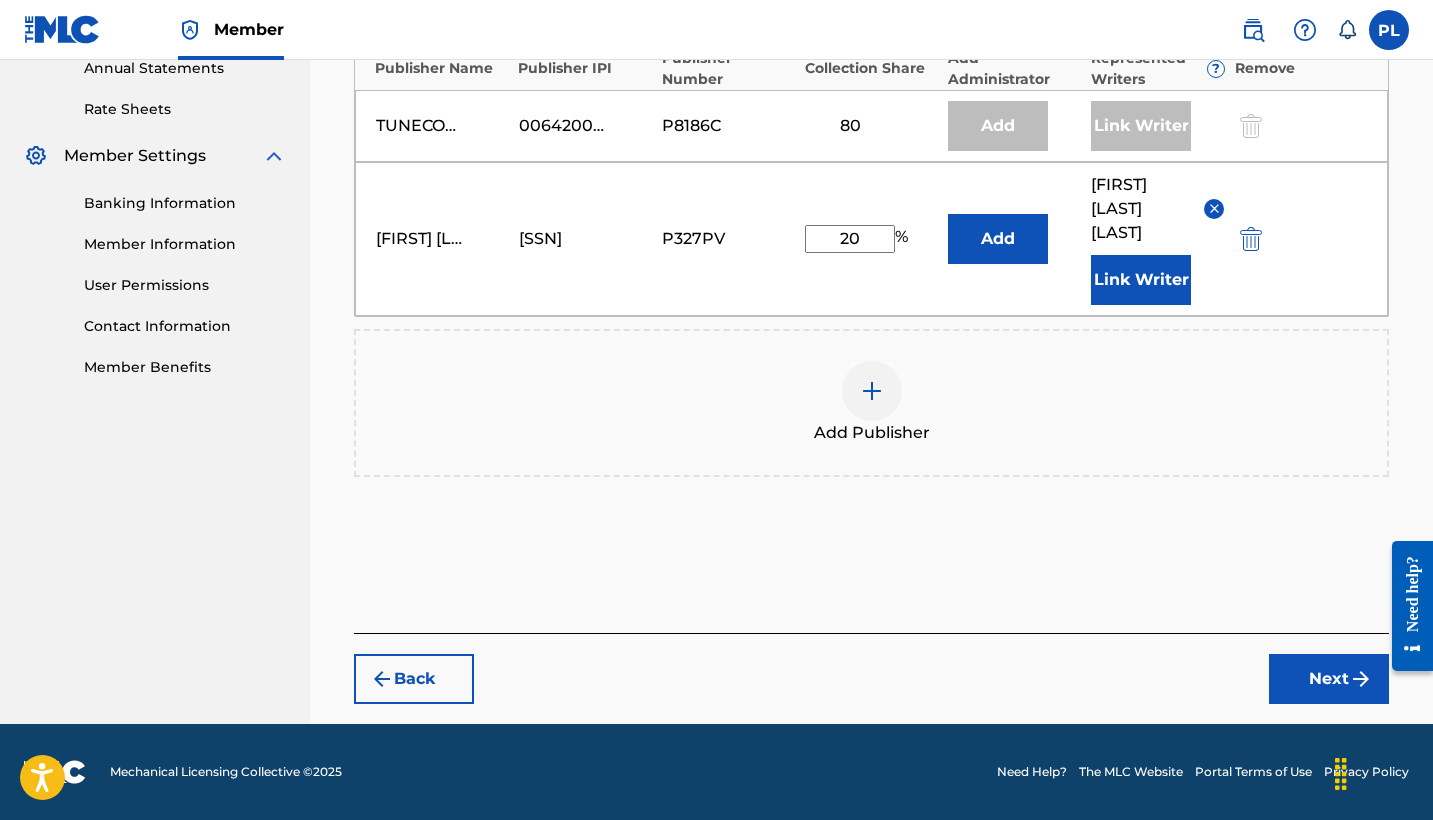 click on "Next" at bounding box center (1329, 679) 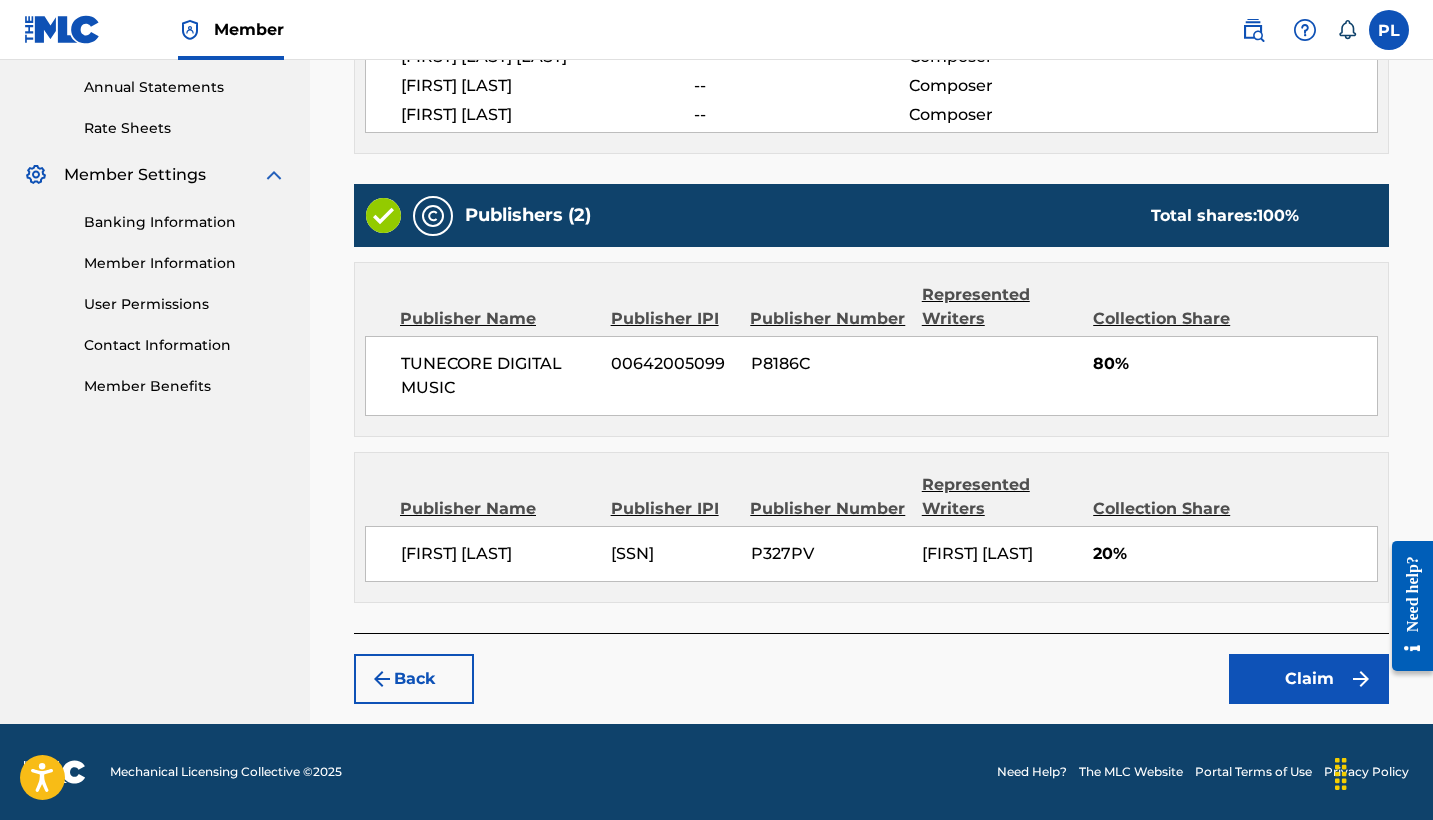 scroll, scrollTop: 744, scrollLeft: 0, axis: vertical 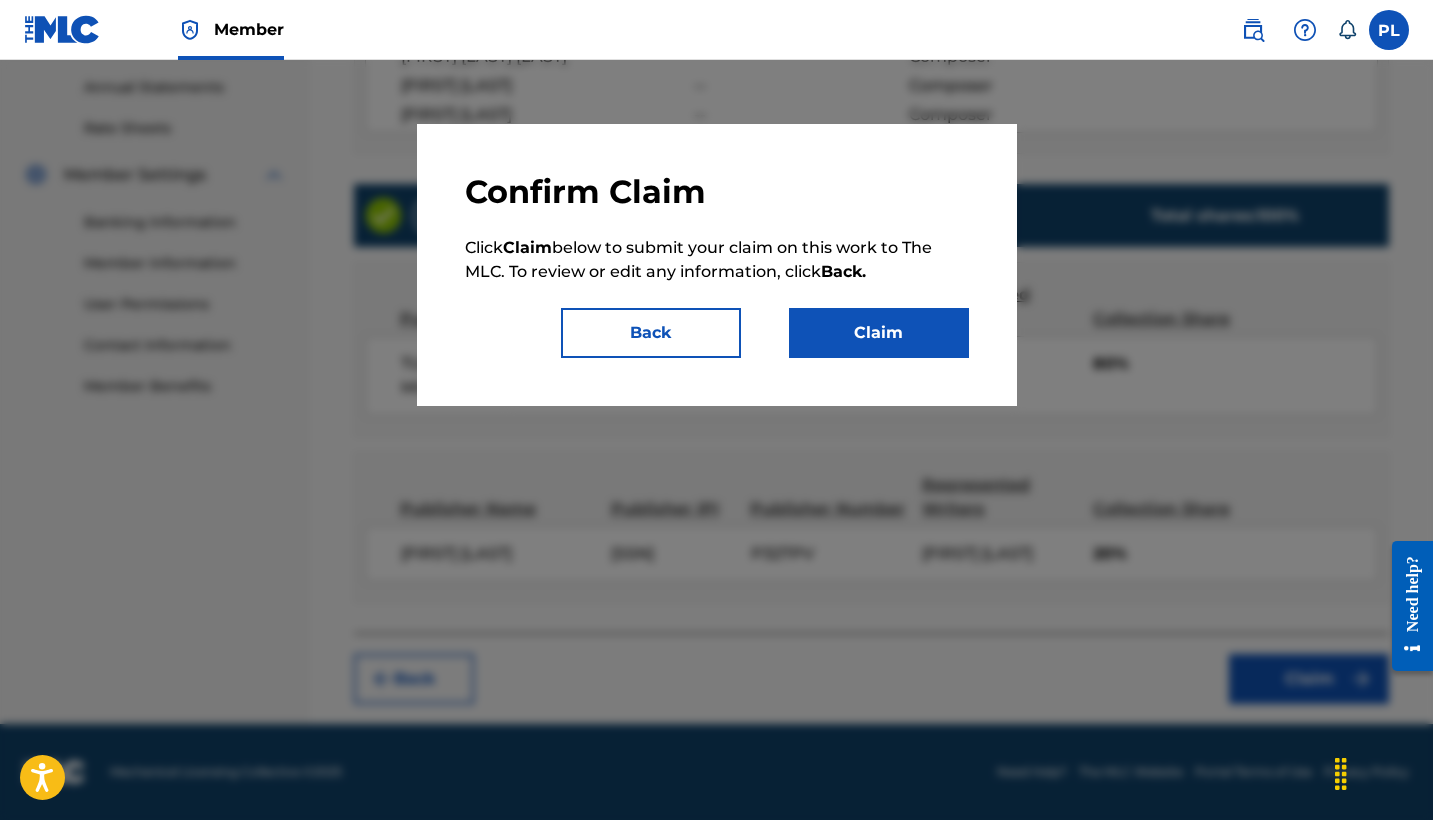 click on "Claim" at bounding box center [879, 333] 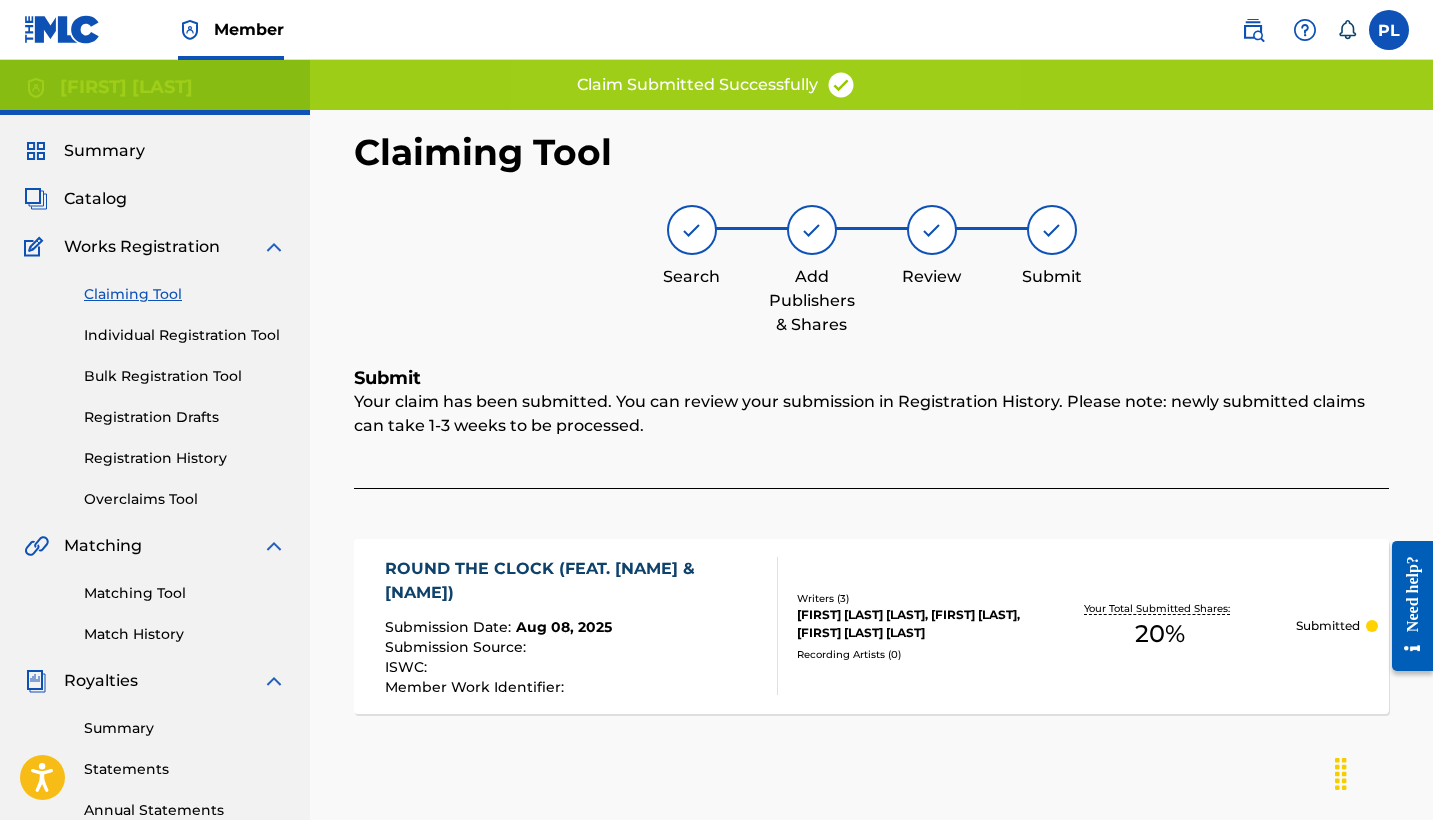scroll, scrollTop: 0, scrollLeft: 0, axis: both 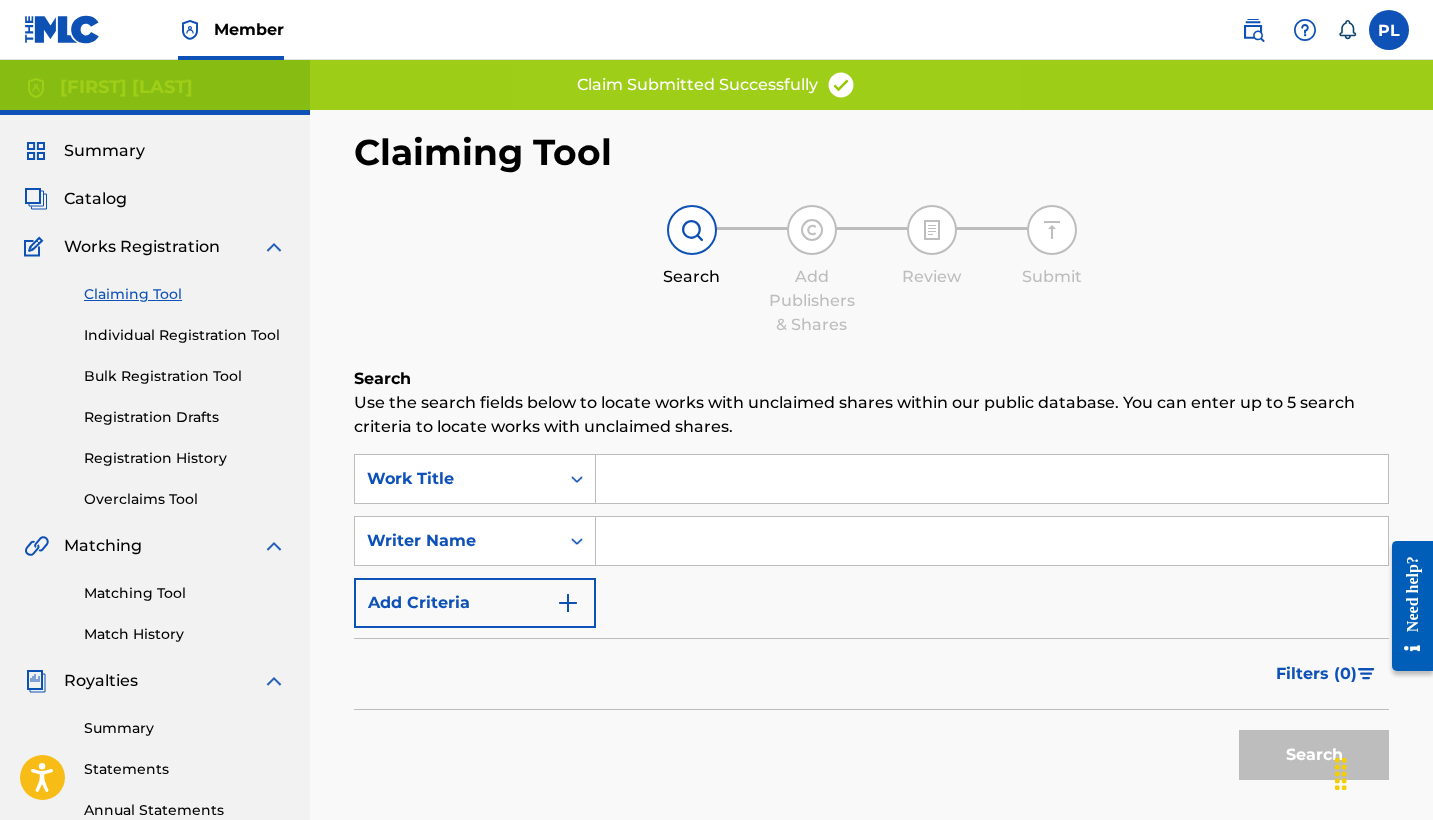 click at bounding box center (992, 541) 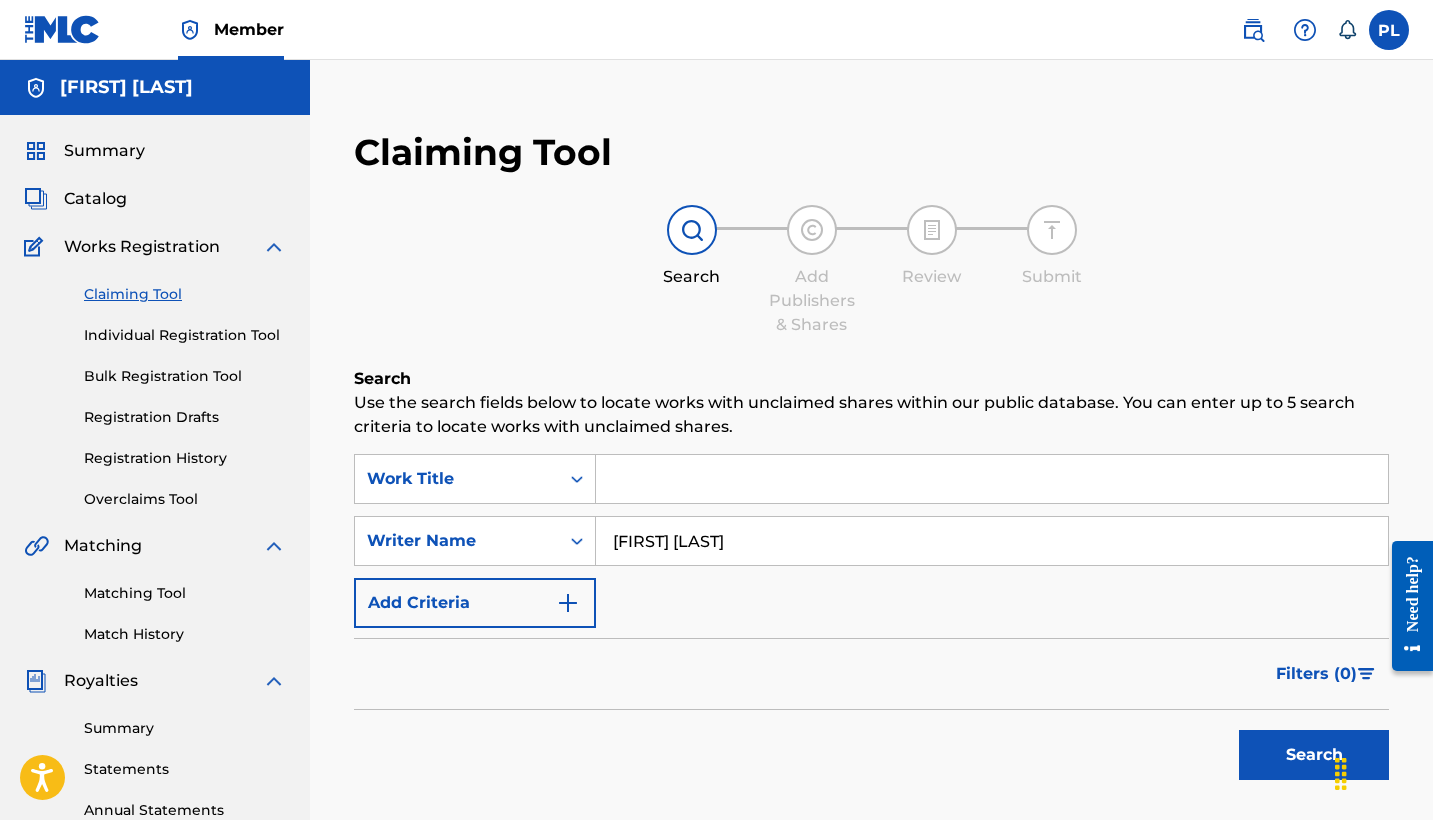 type on "[FIRST] [LAST]" 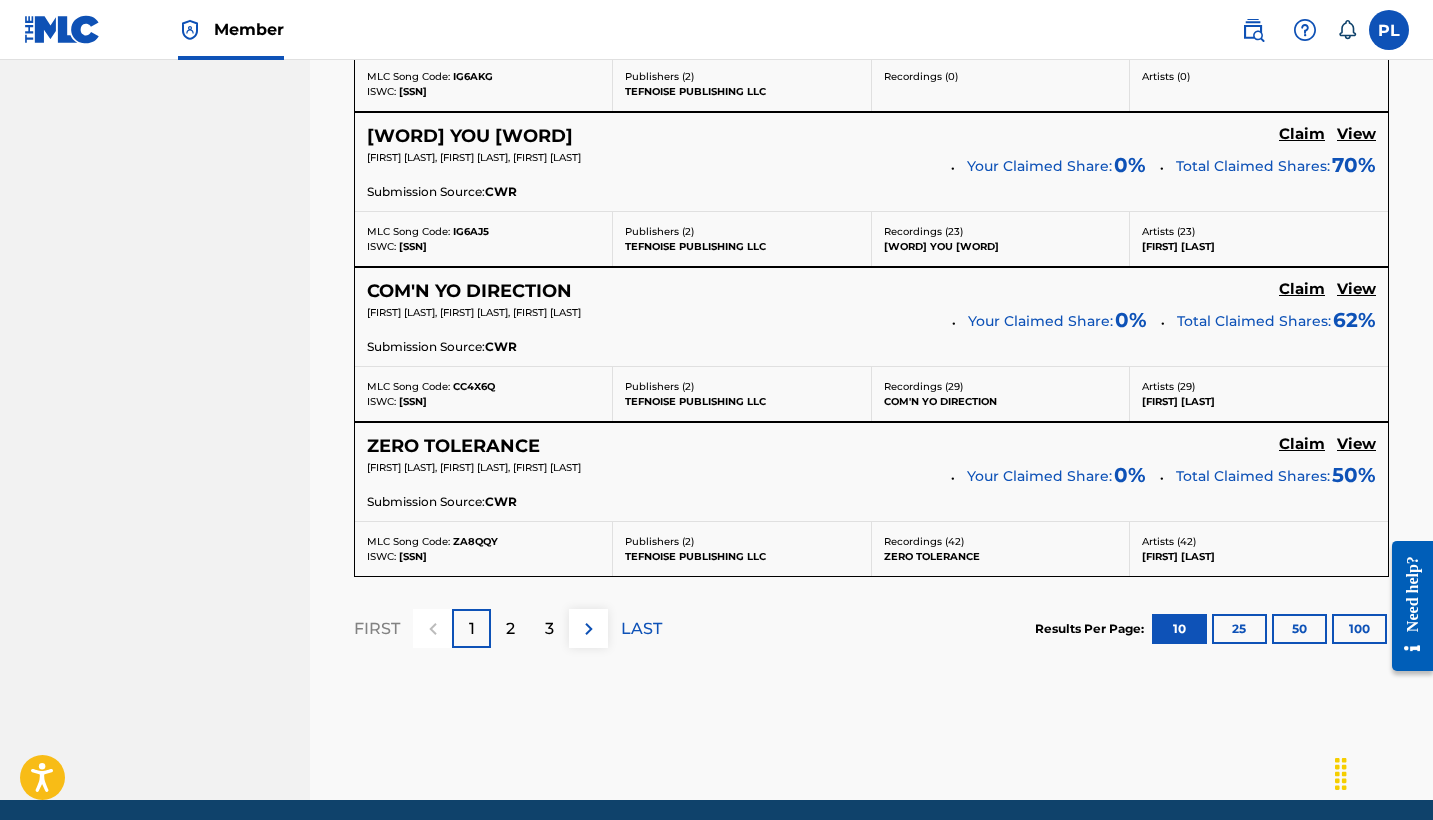 click on "LAST" at bounding box center [641, 629] 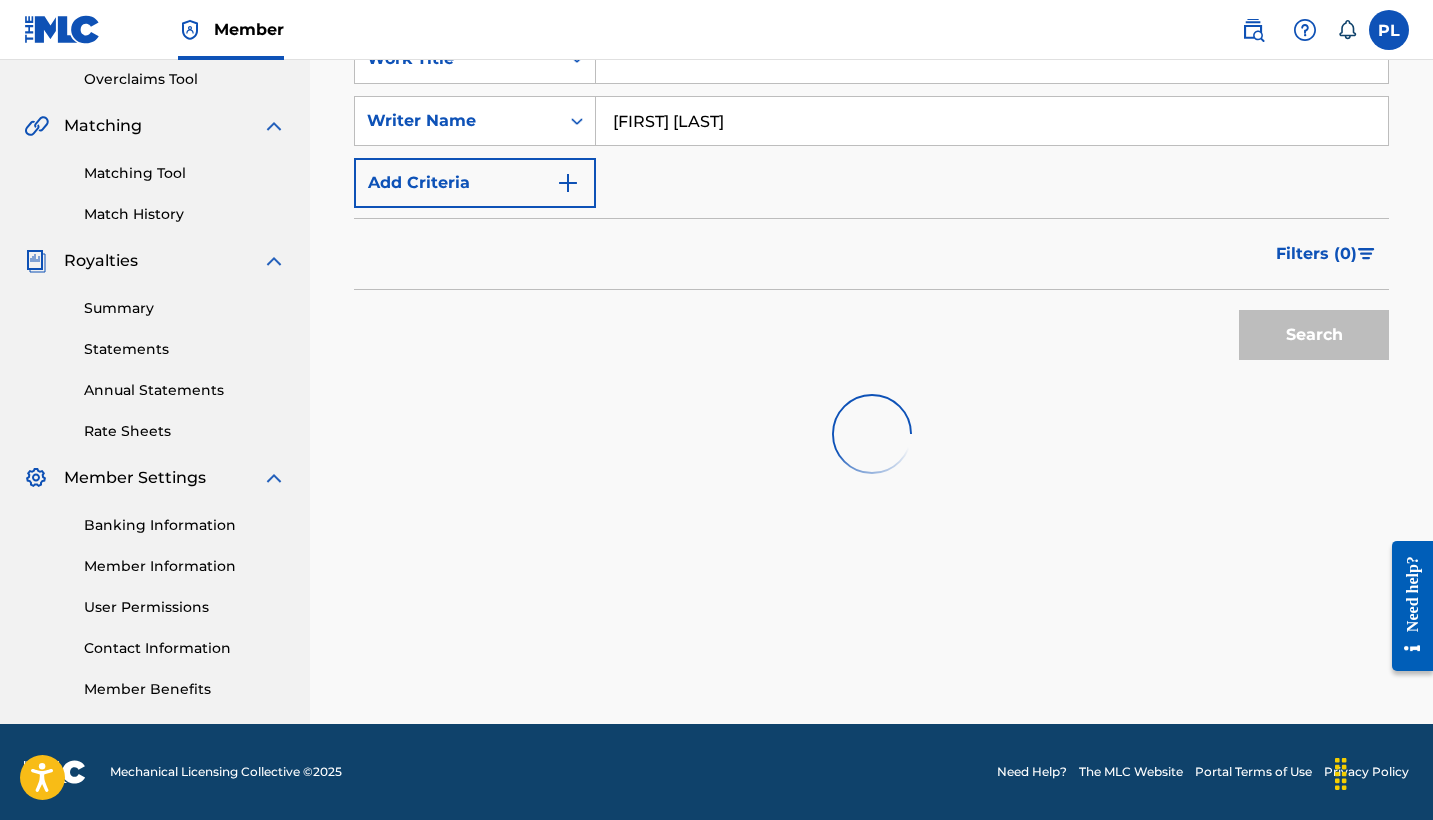 scroll, scrollTop: 420, scrollLeft: 0, axis: vertical 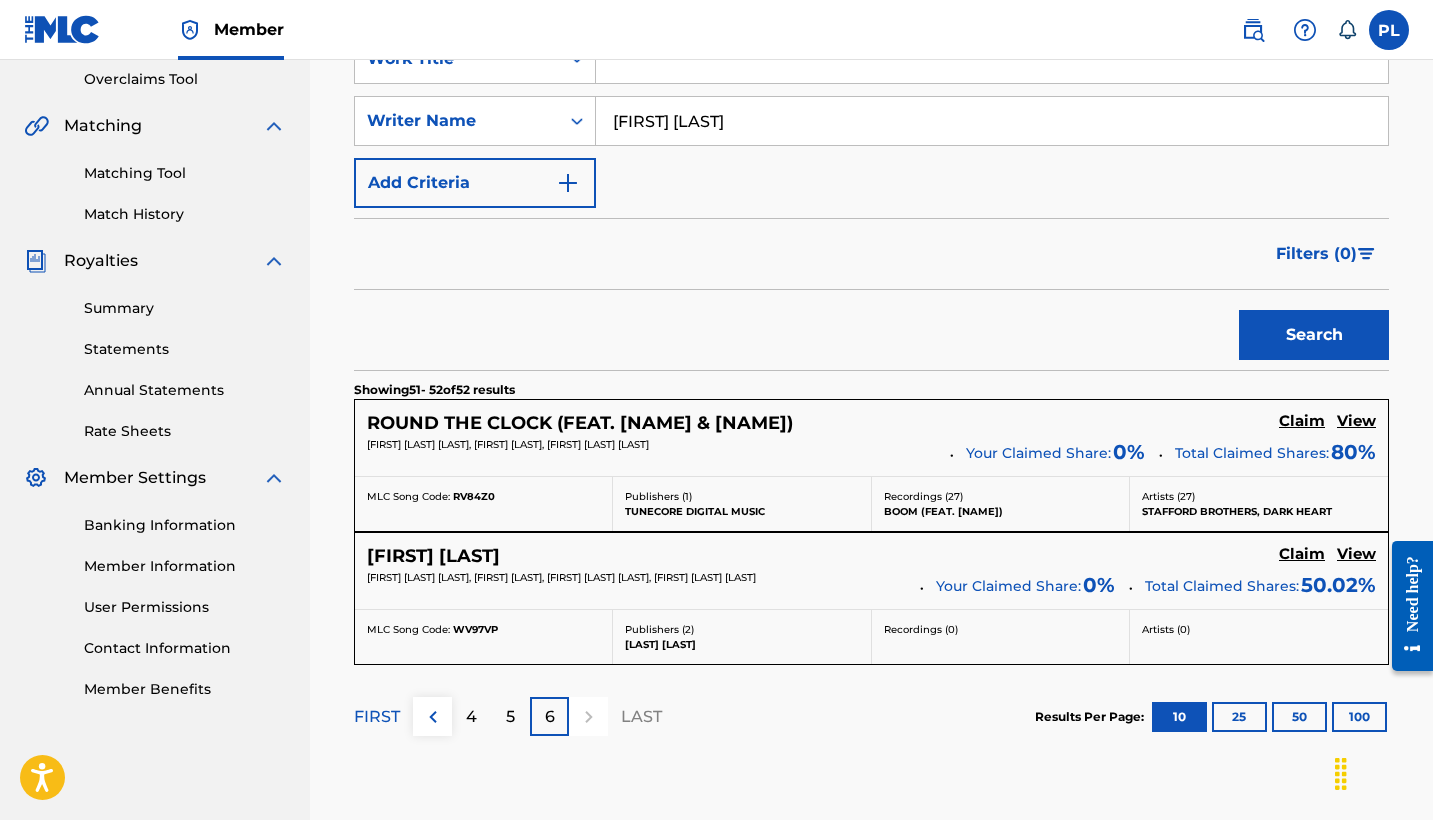 click on "5" at bounding box center [510, 716] 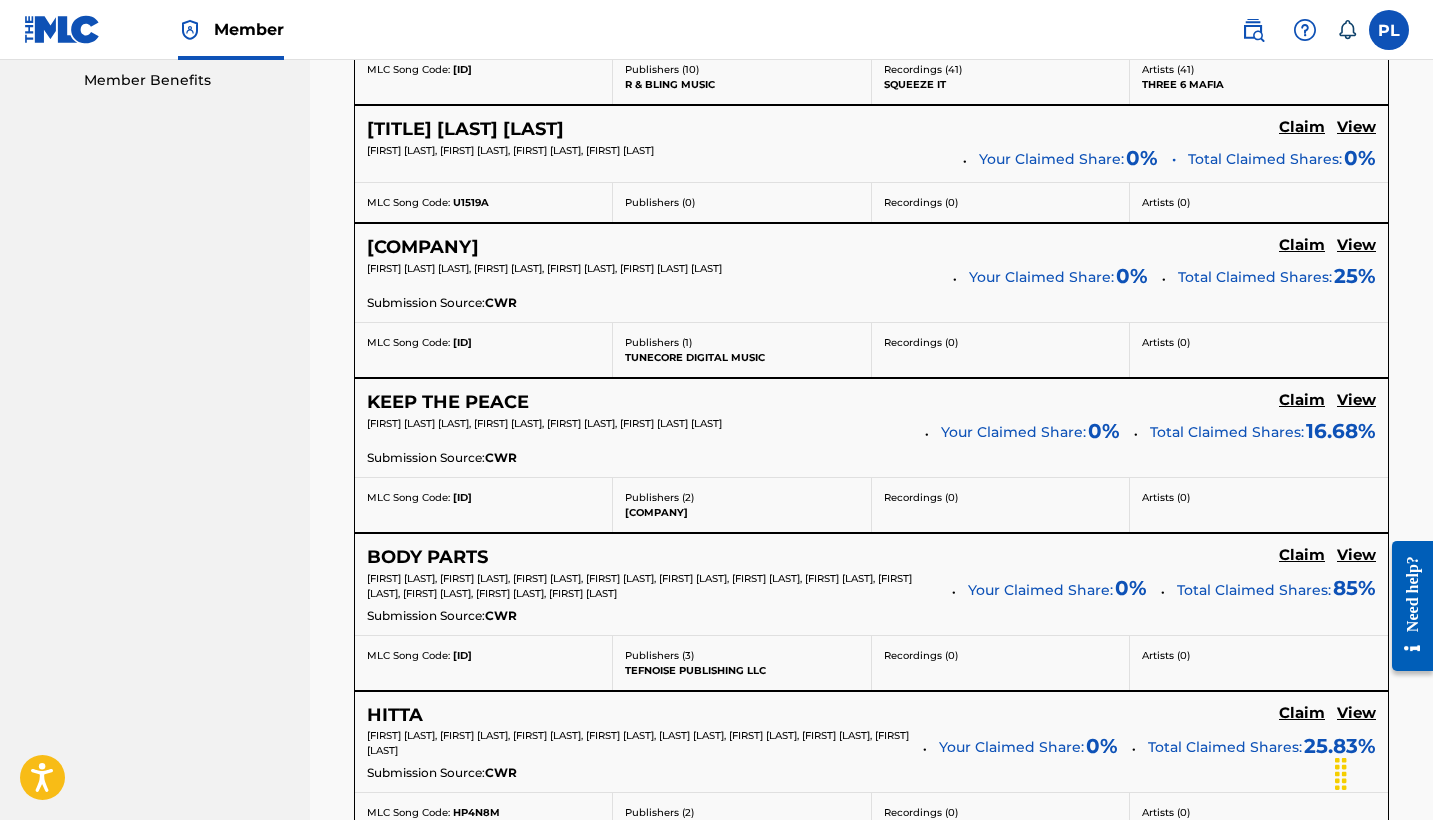 scroll, scrollTop: 1015, scrollLeft: 0, axis: vertical 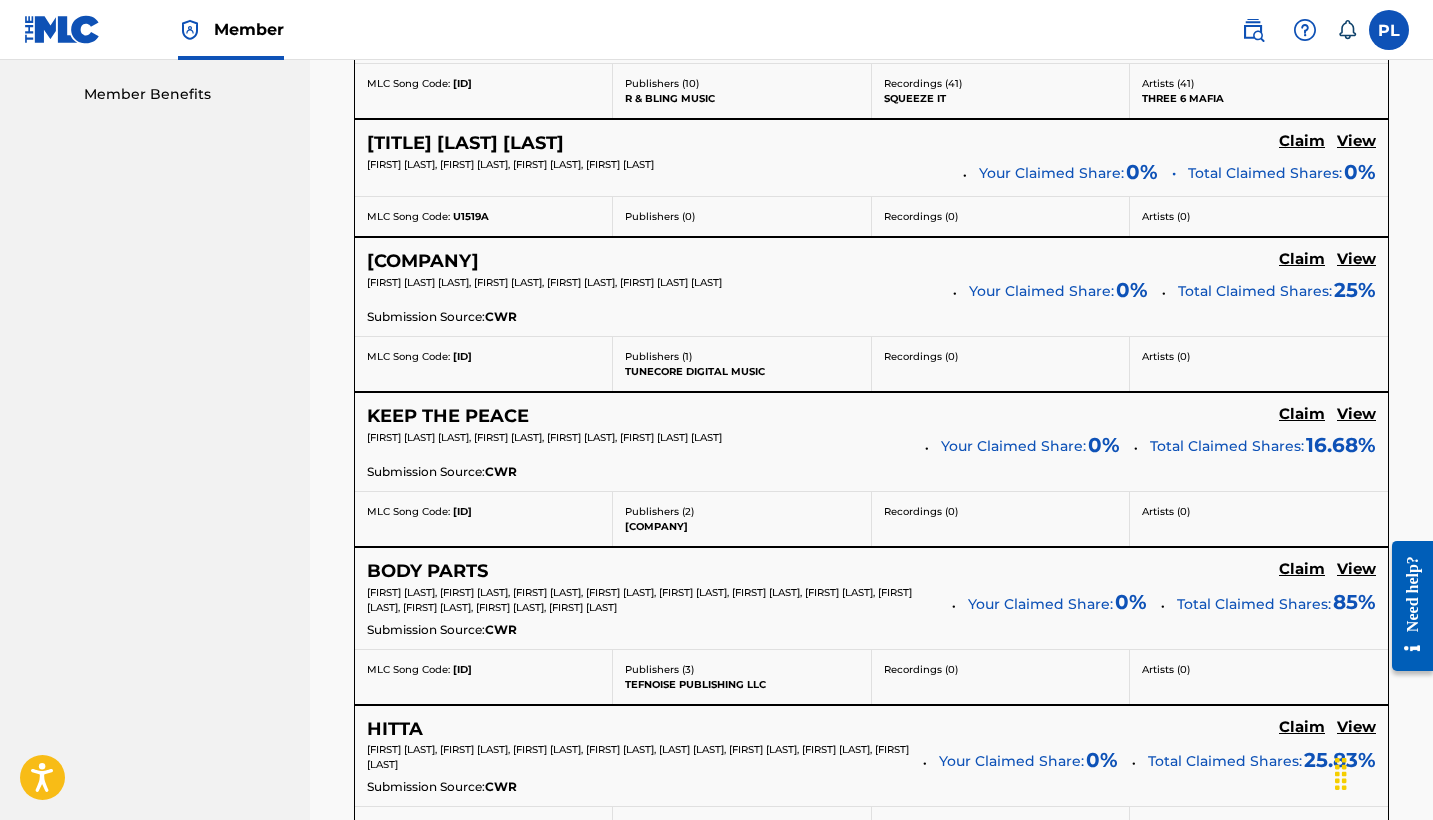 click on "View" at bounding box center (1356, 414) 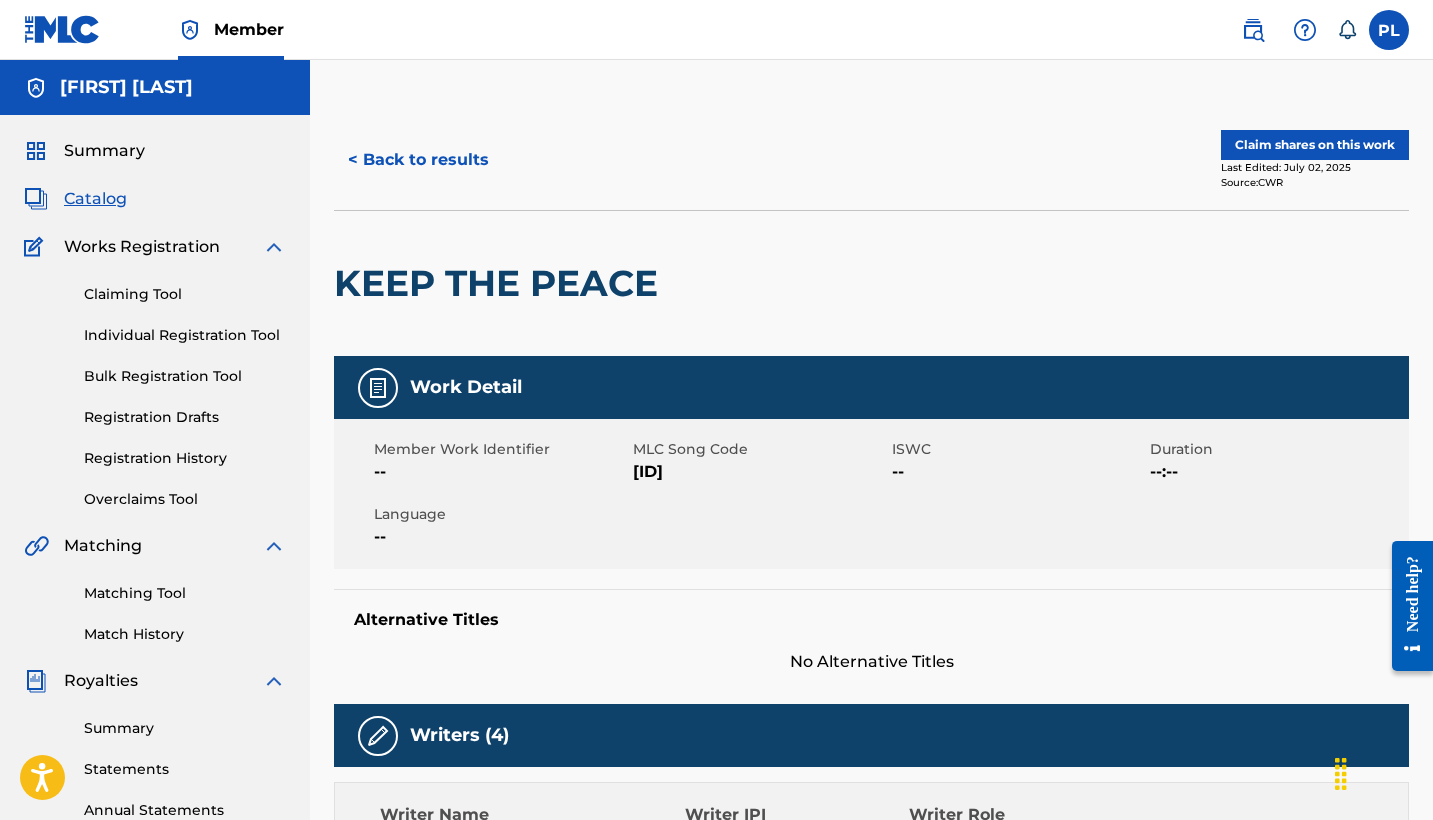 scroll, scrollTop: 0, scrollLeft: 0, axis: both 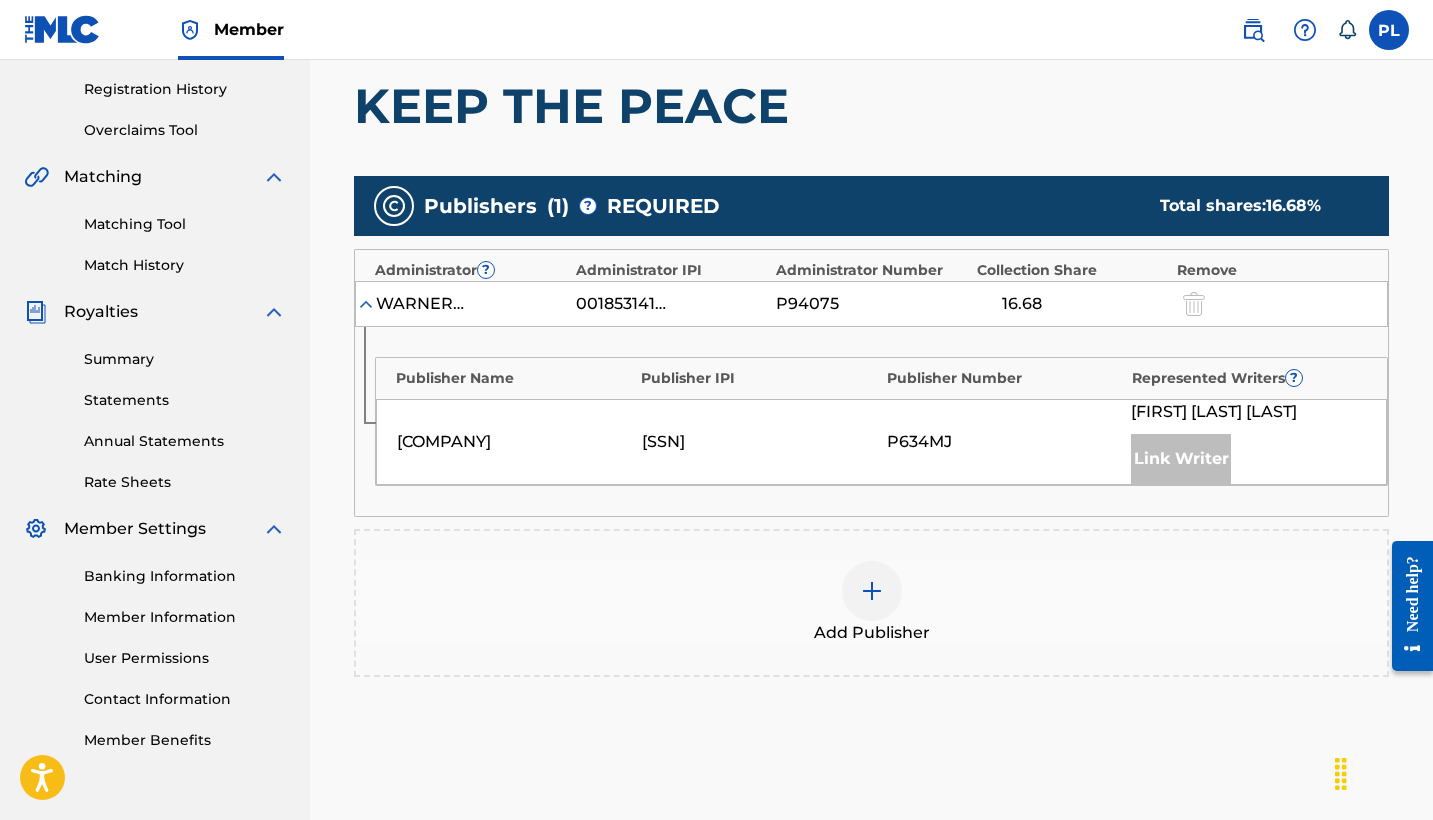 click at bounding box center [872, 591] 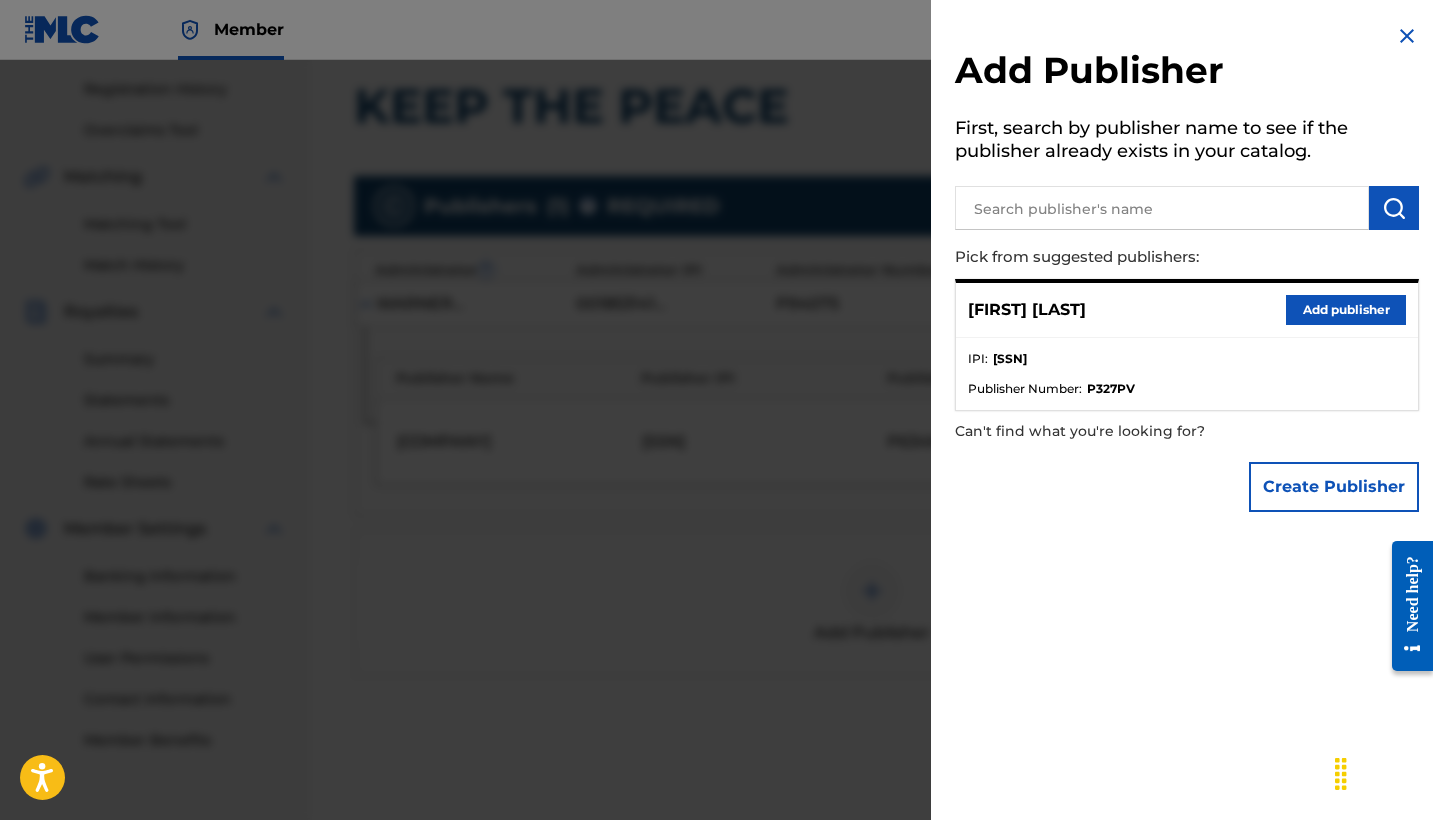 click on "Add publisher" at bounding box center [1346, 310] 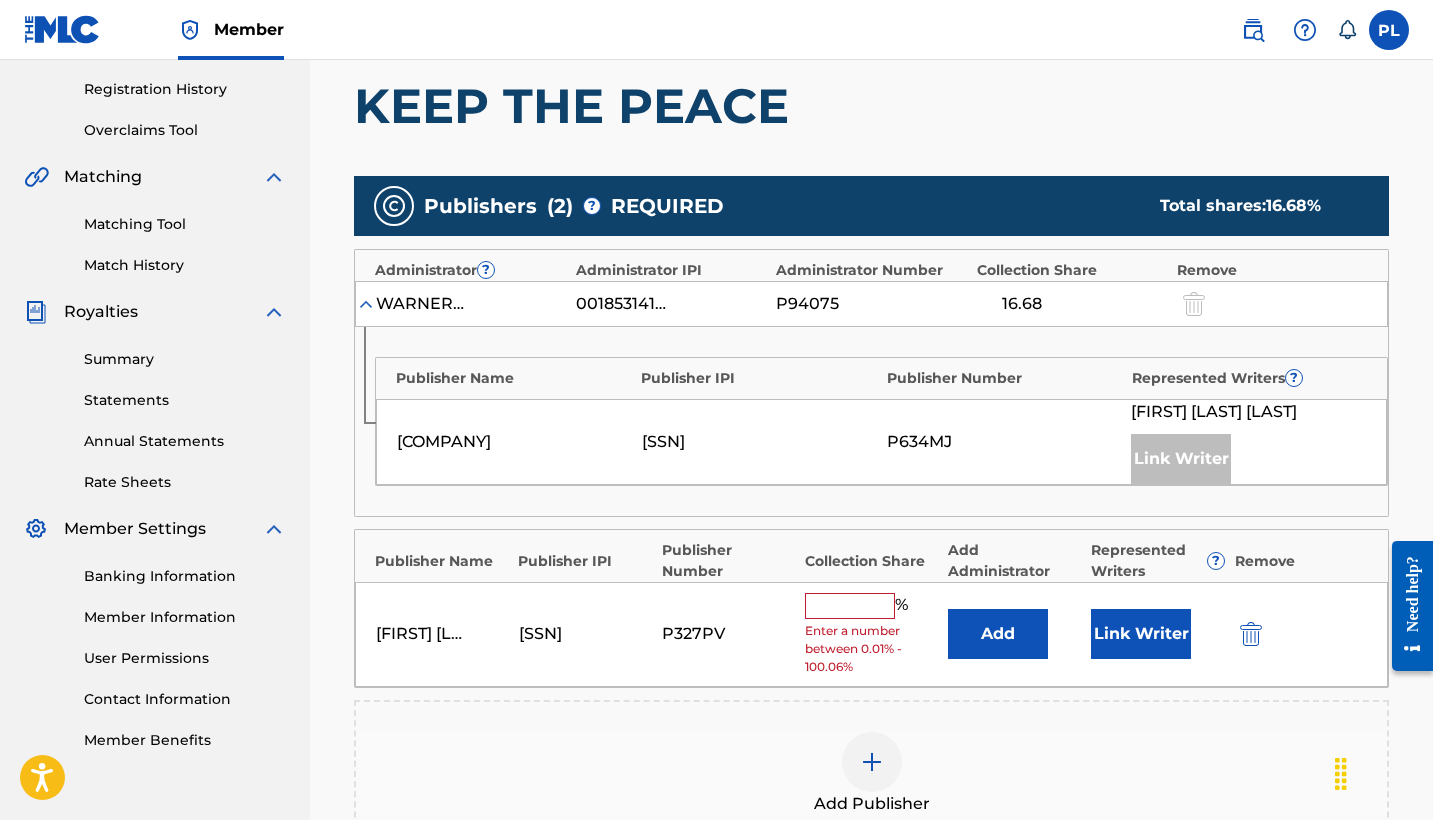 click on "%" at bounding box center (859, 606) 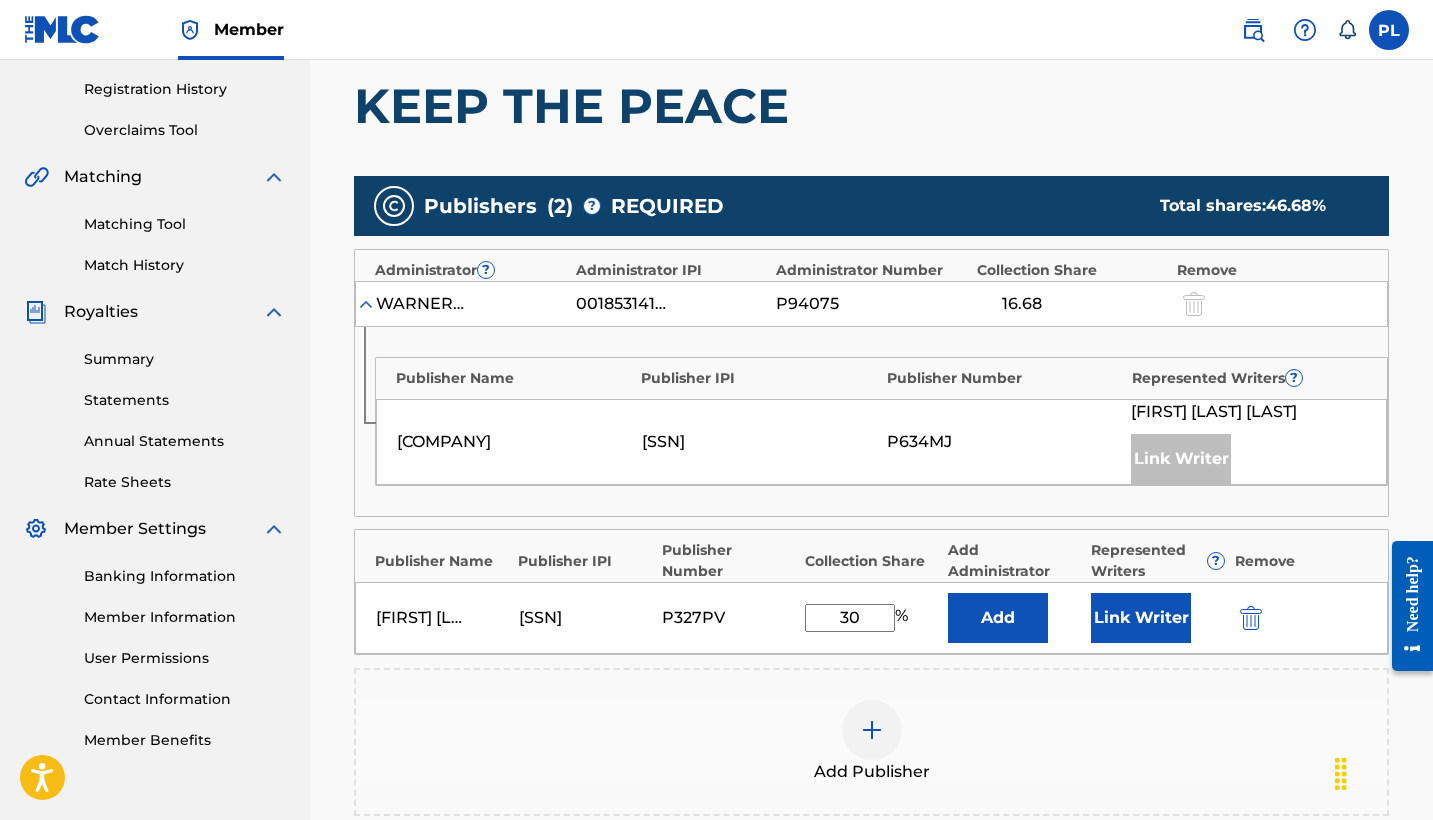 type on "30" 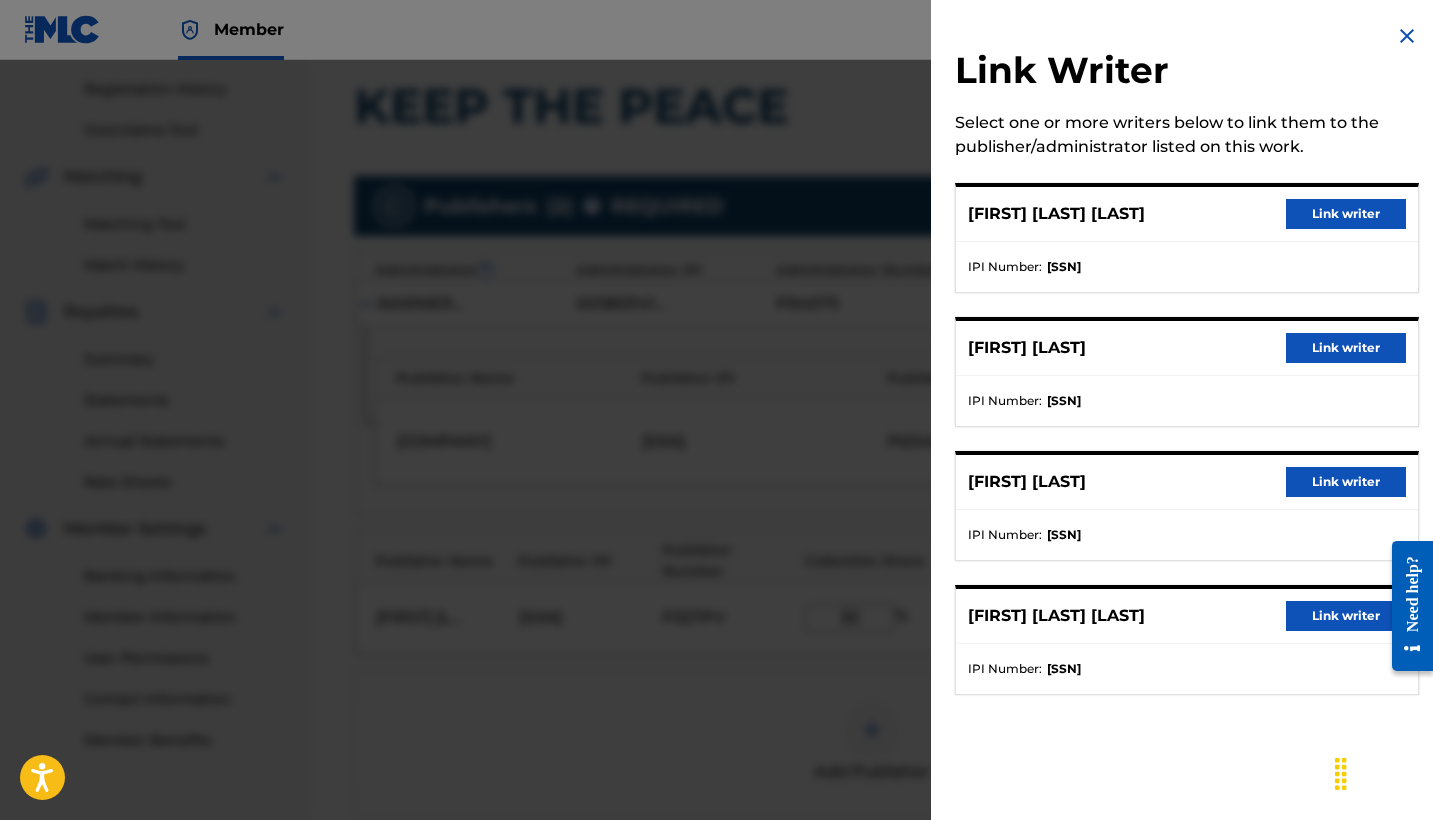 click on "Link writer" at bounding box center [1346, 348] 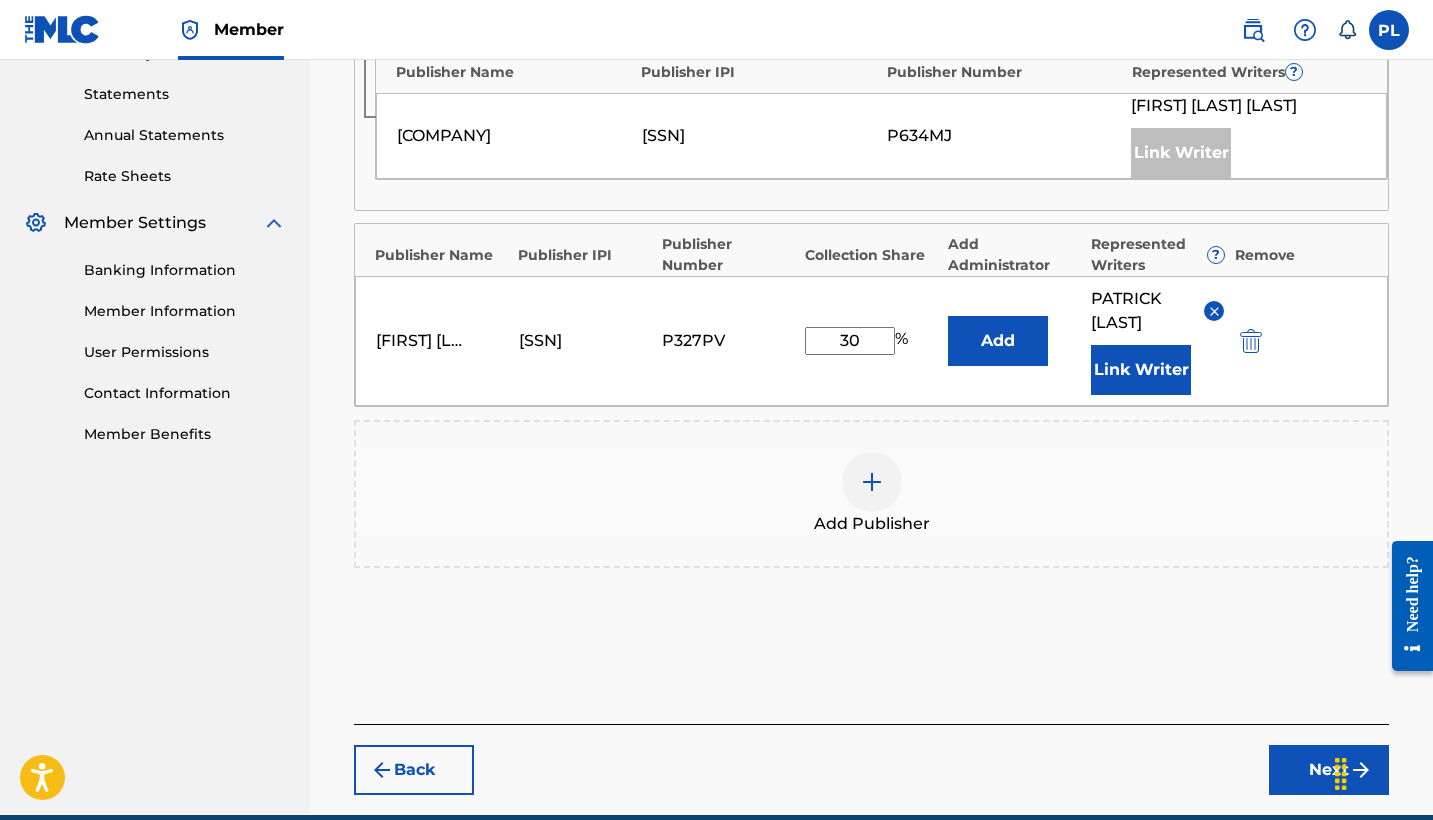 scroll, scrollTop: 704, scrollLeft: 0, axis: vertical 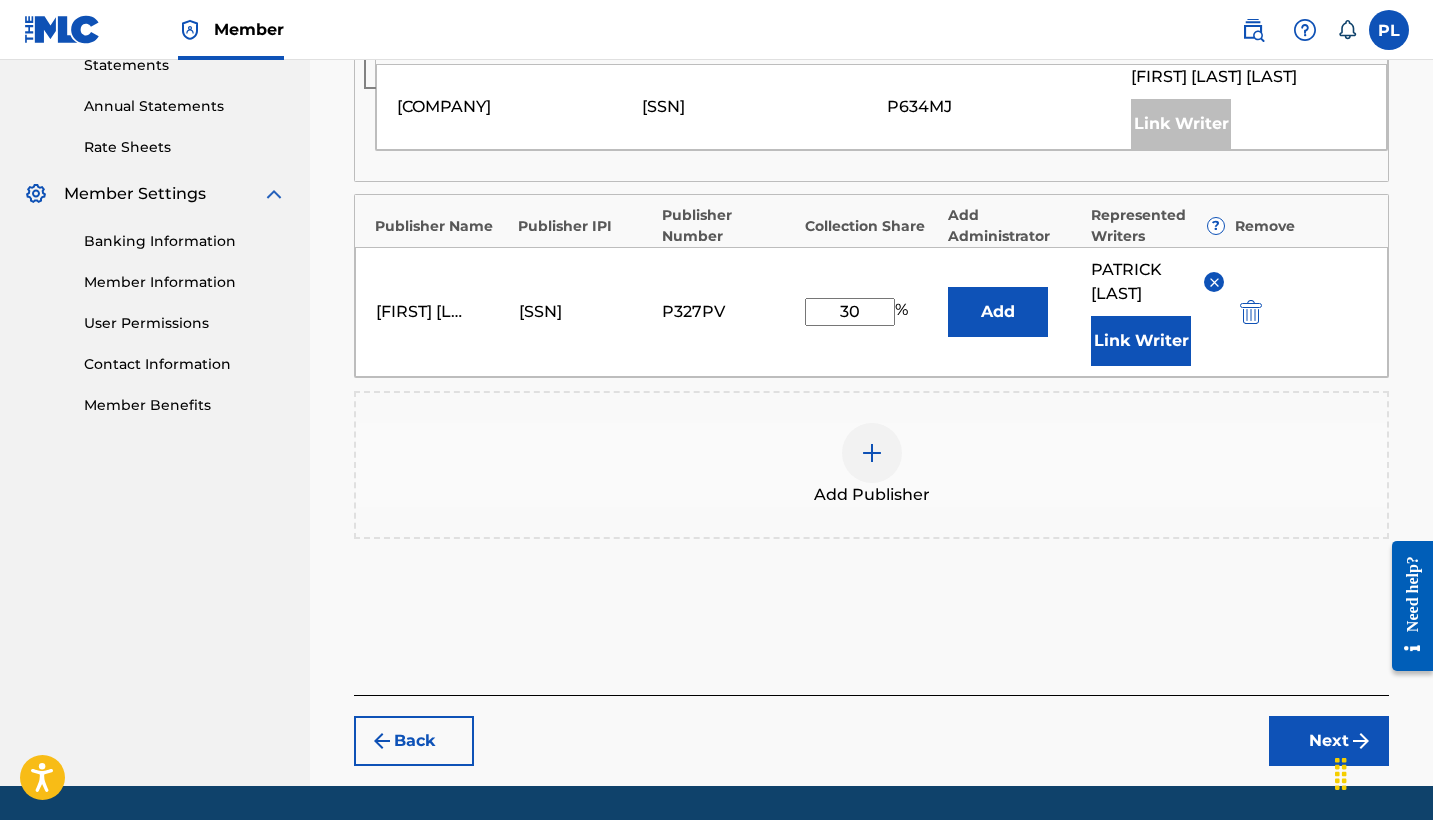 click on "Next" at bounding box center (1329, 741) 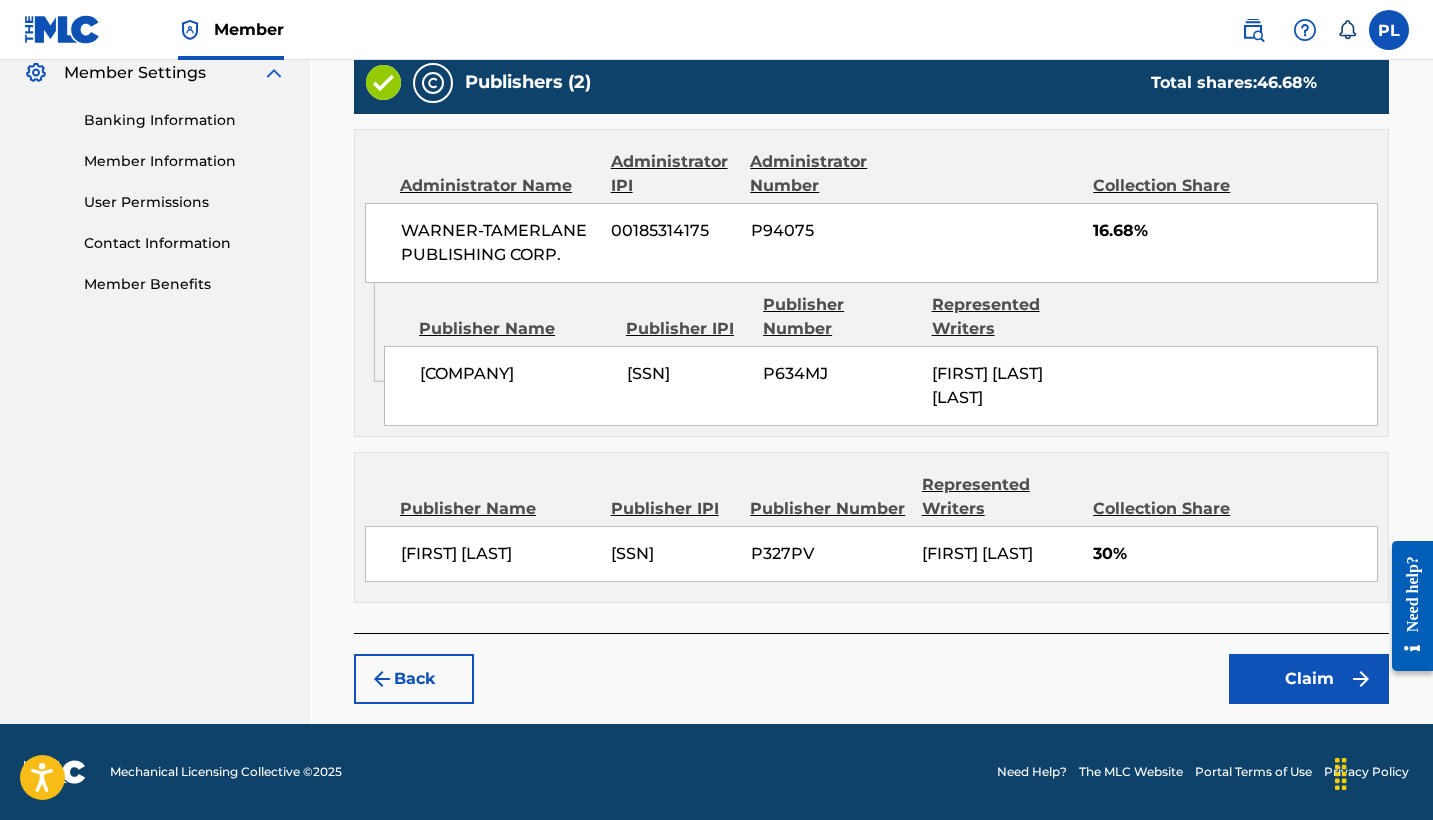 scroll, scrollTop: 869, scrollLeft: 0, axis: vertical 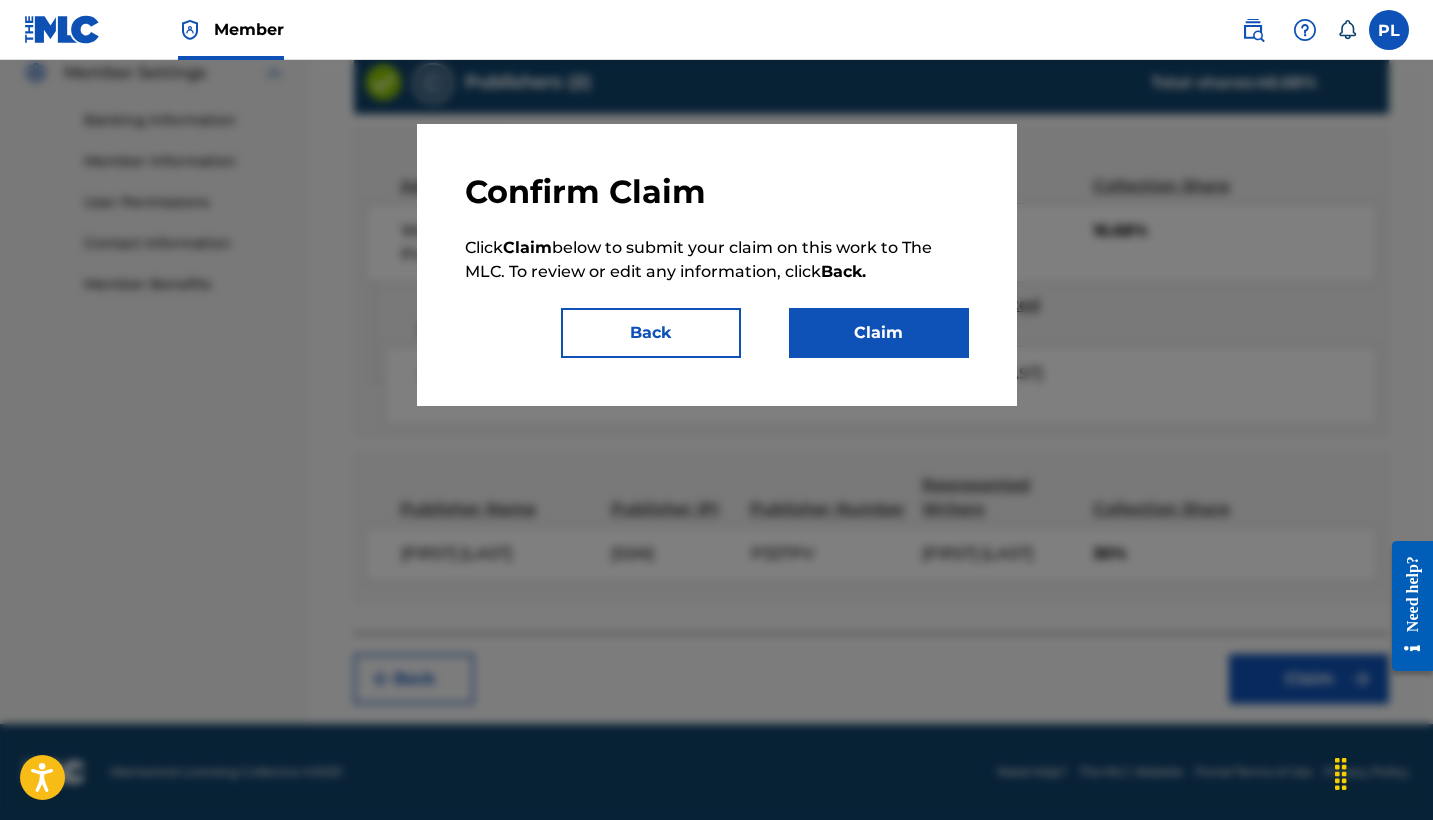 click on "Confirm Claim Click  Claim  below to submit your claim on this work to The MLC. To review or edit any information, click  Back. Back Claim" at bounding box center [717, 265] 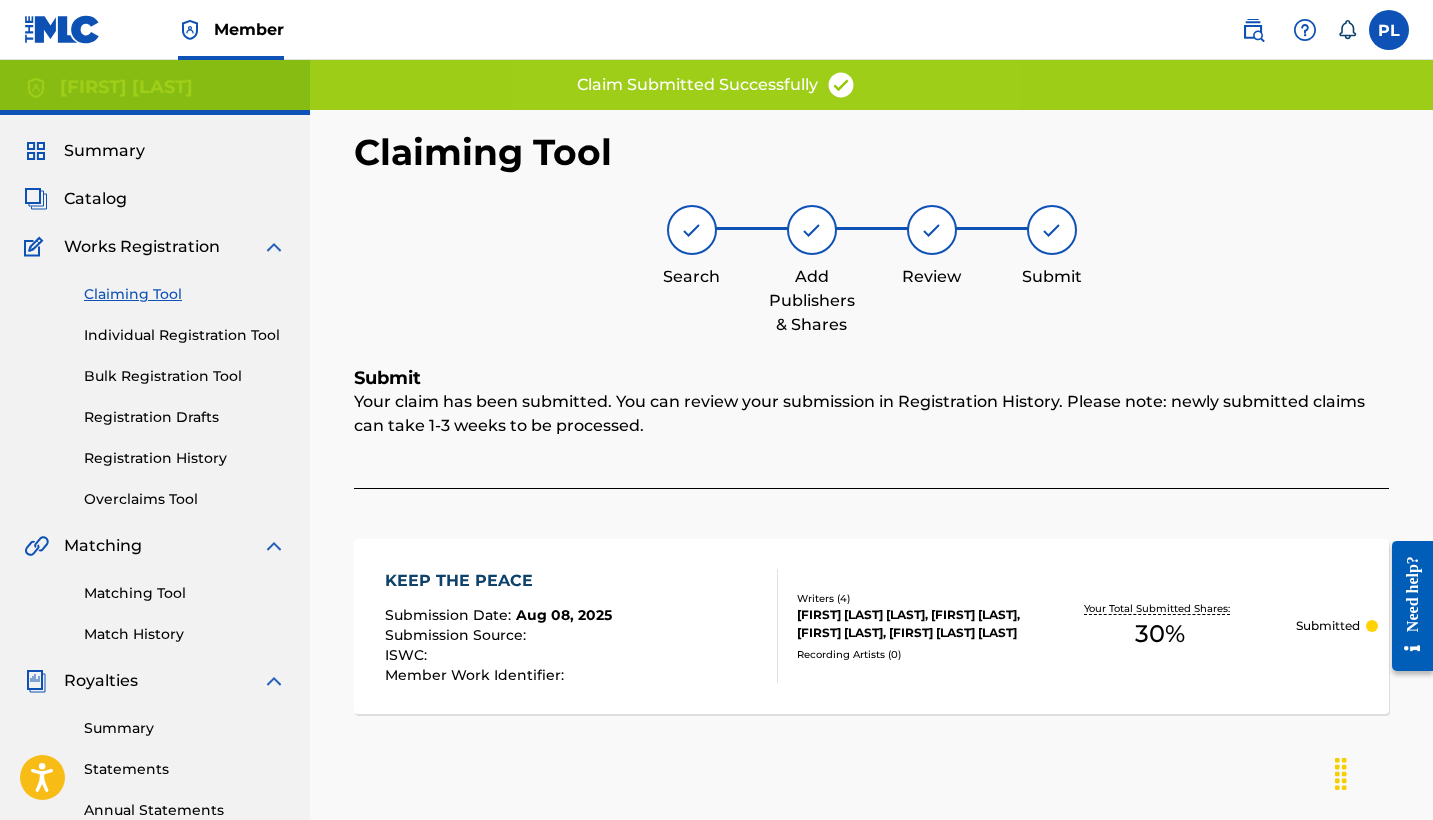 scroll, scrollTop: 0, scrollLeft: 0, axis: both 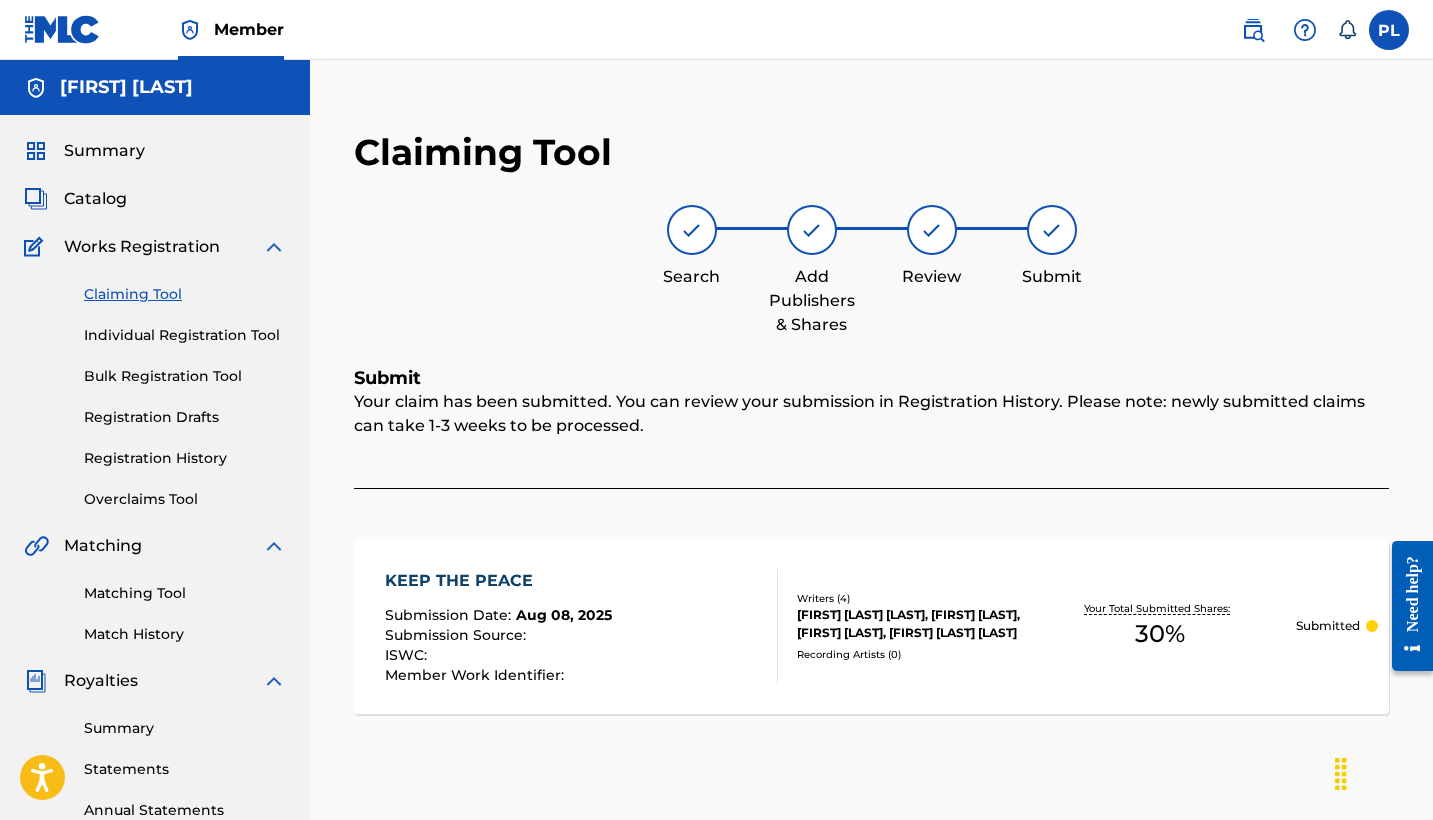 click on "Claiming Tool" at bounding box center (185, 294) 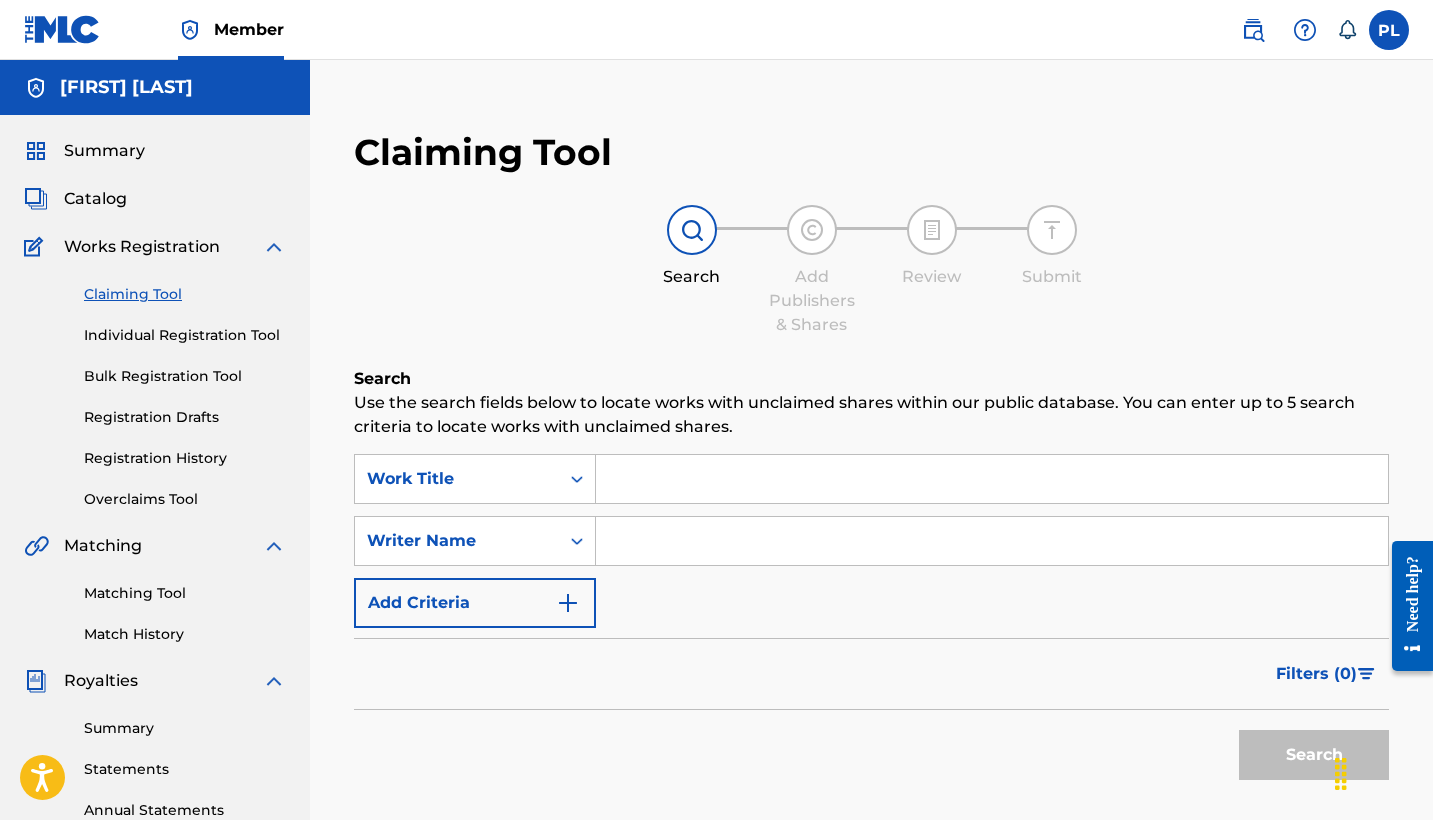 click at bounding box center (992, 541) 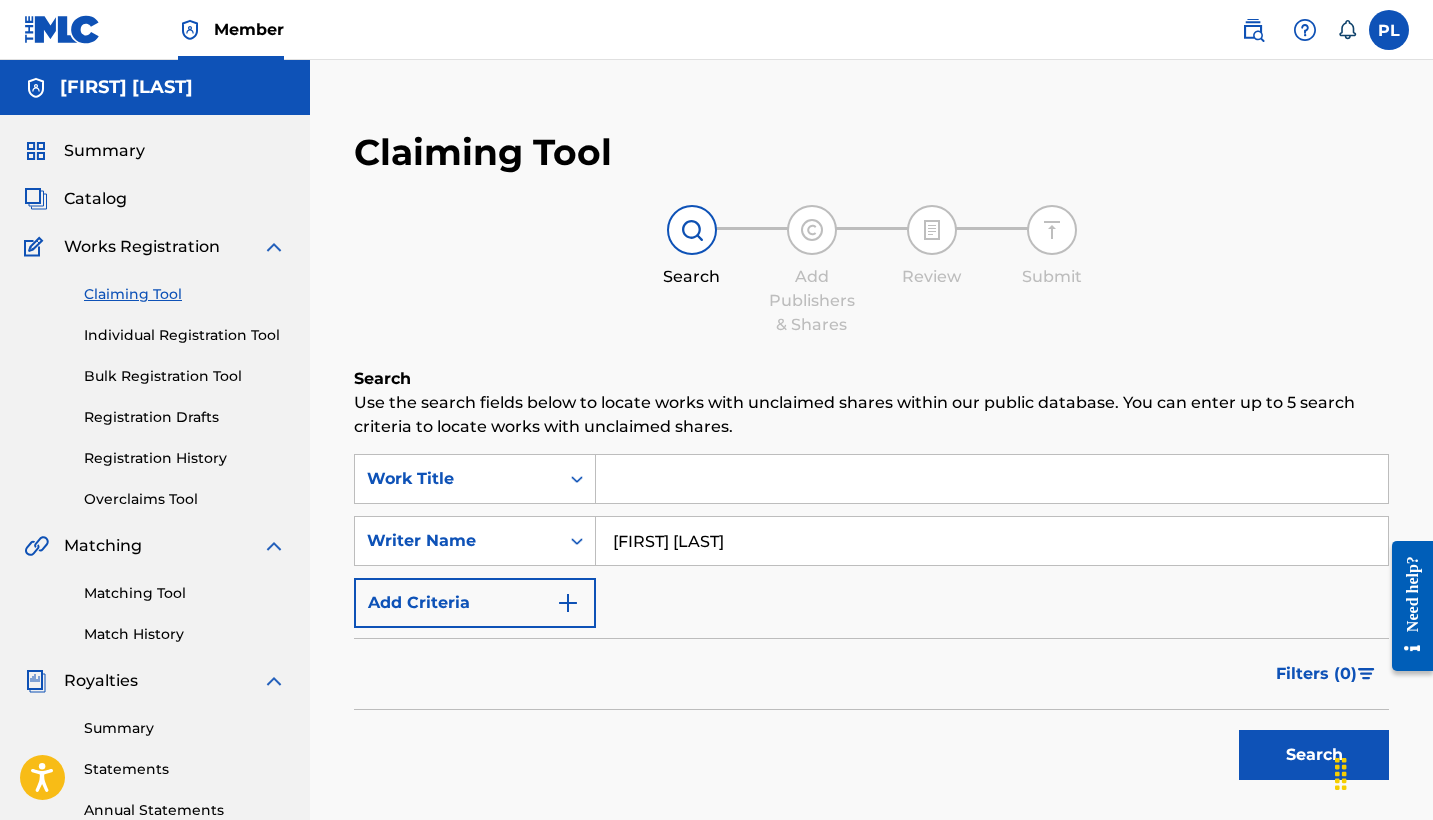 type on "[FIRST] [LAST]" 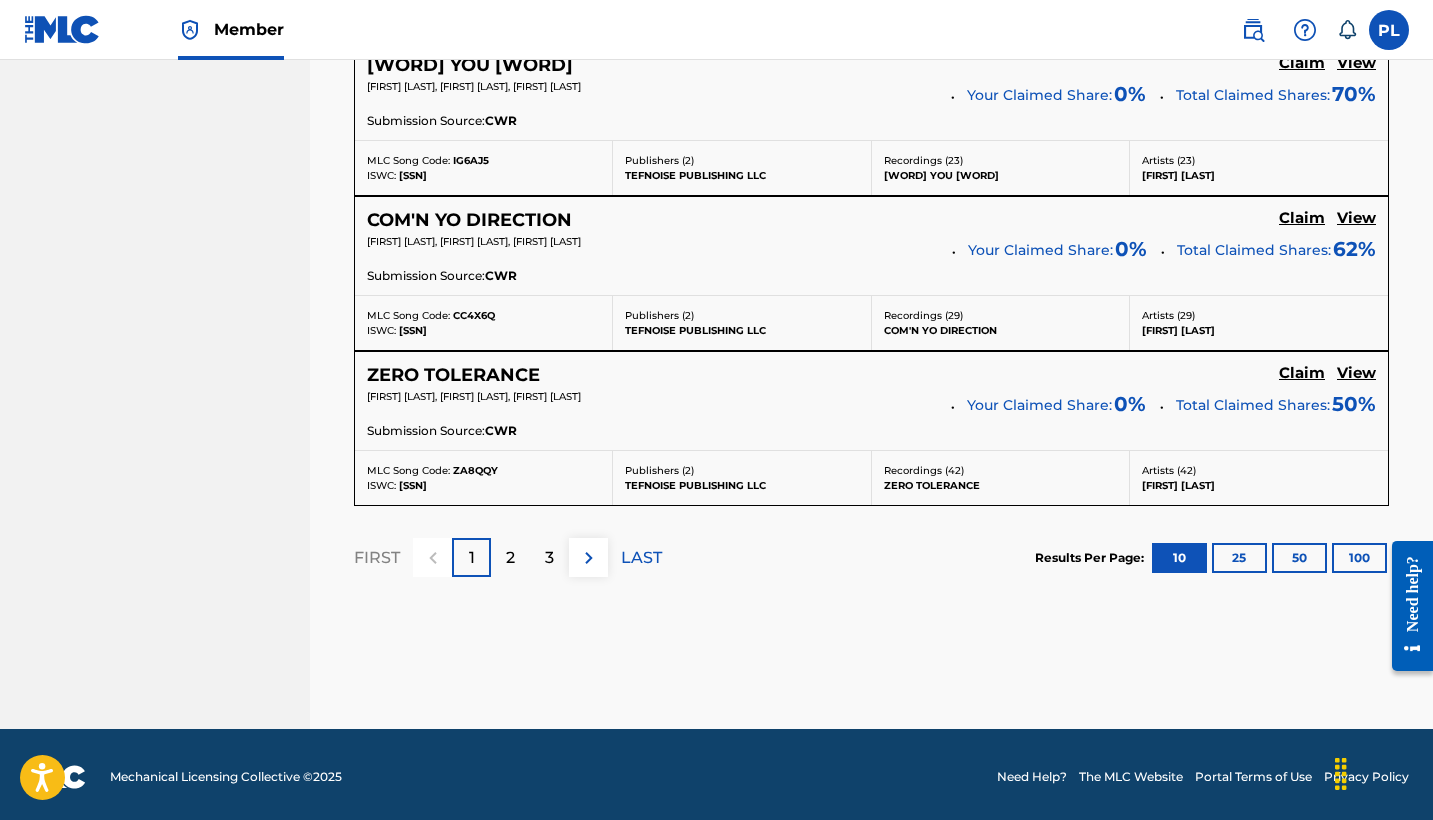 click on "2" at bounding box center (510, 557) 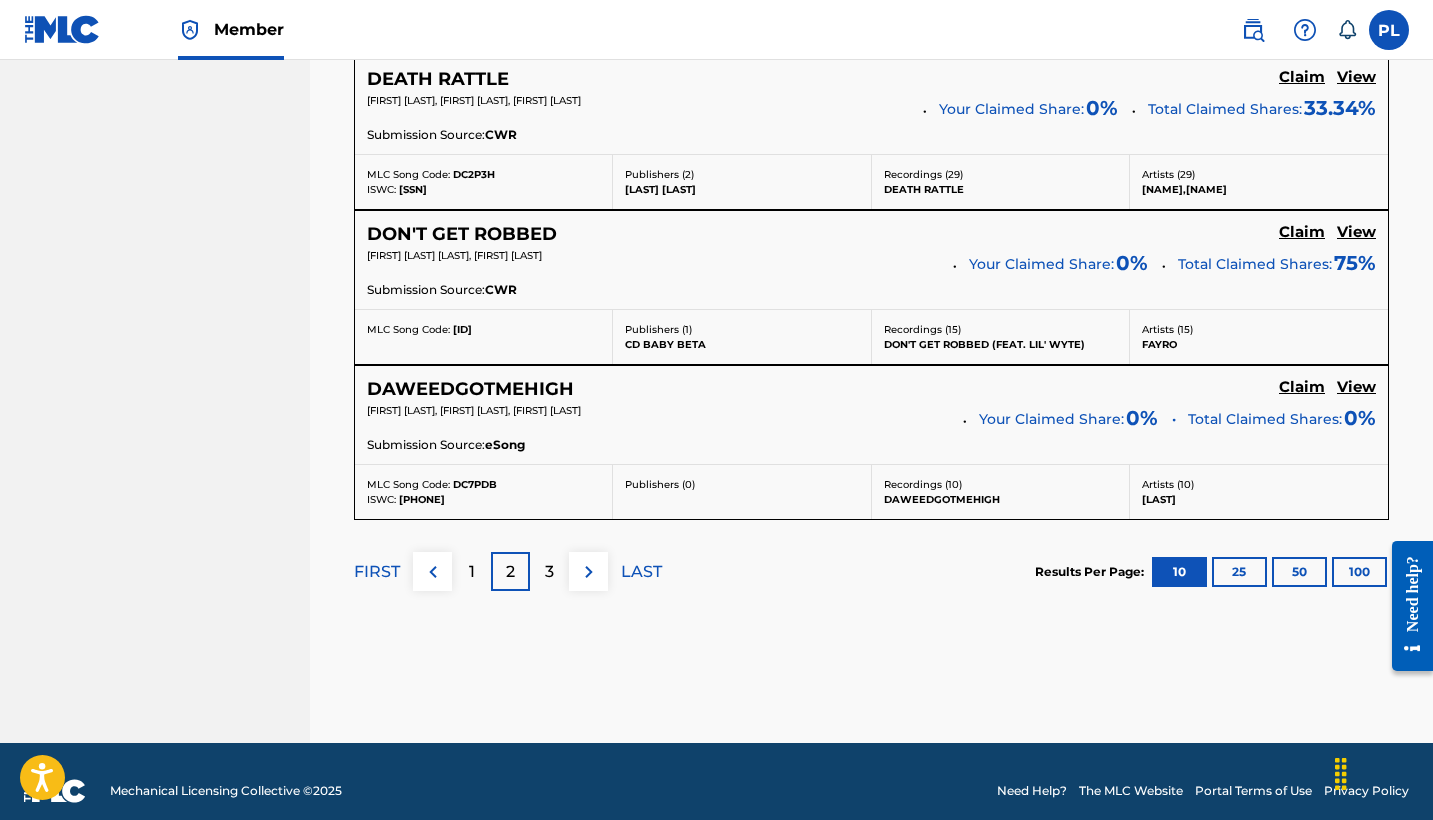 scroll, scrollTop: 1850, scrollLeft: 0, axis: vertical 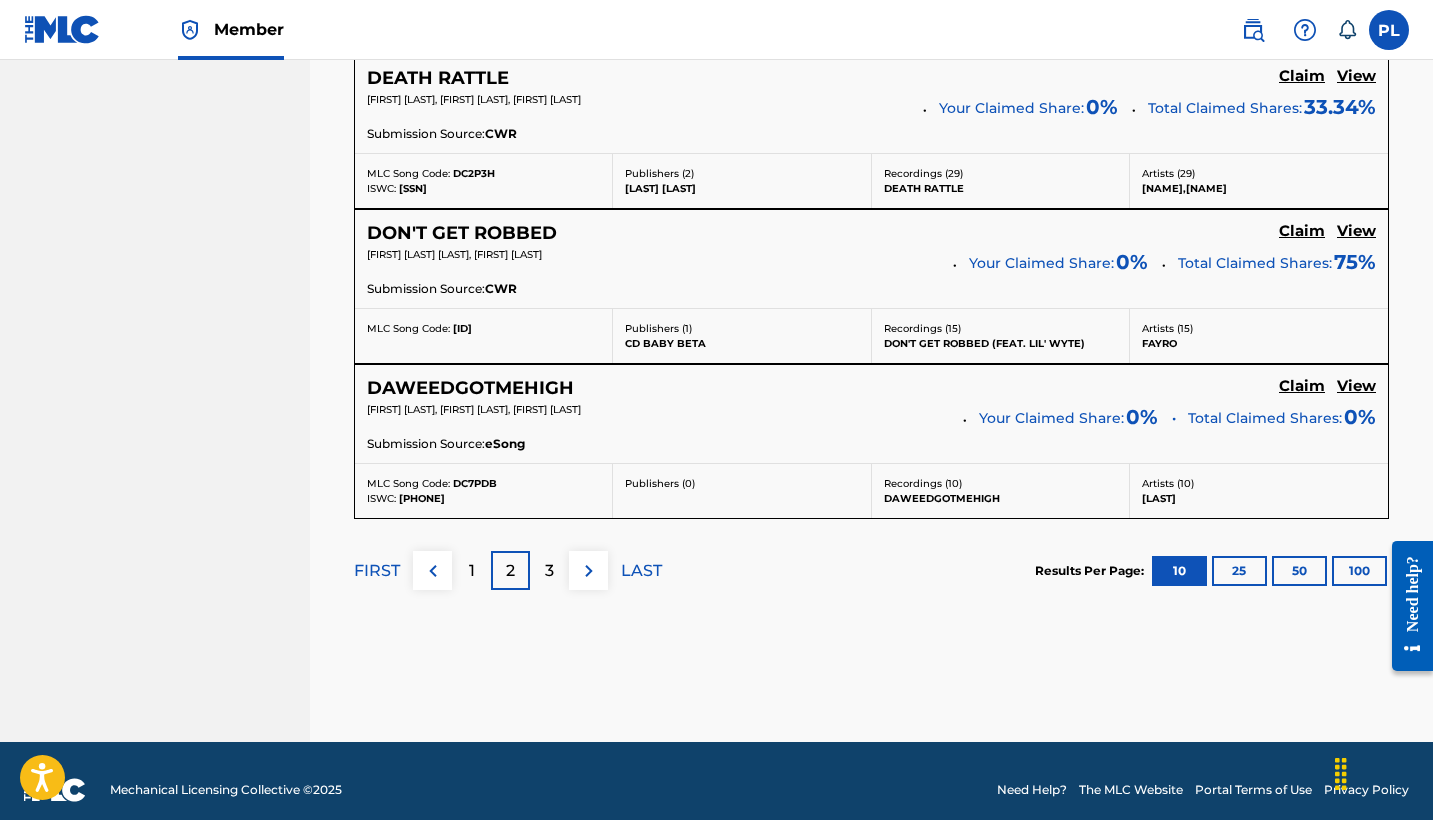 click on "3" at bounding box center [549, 570] 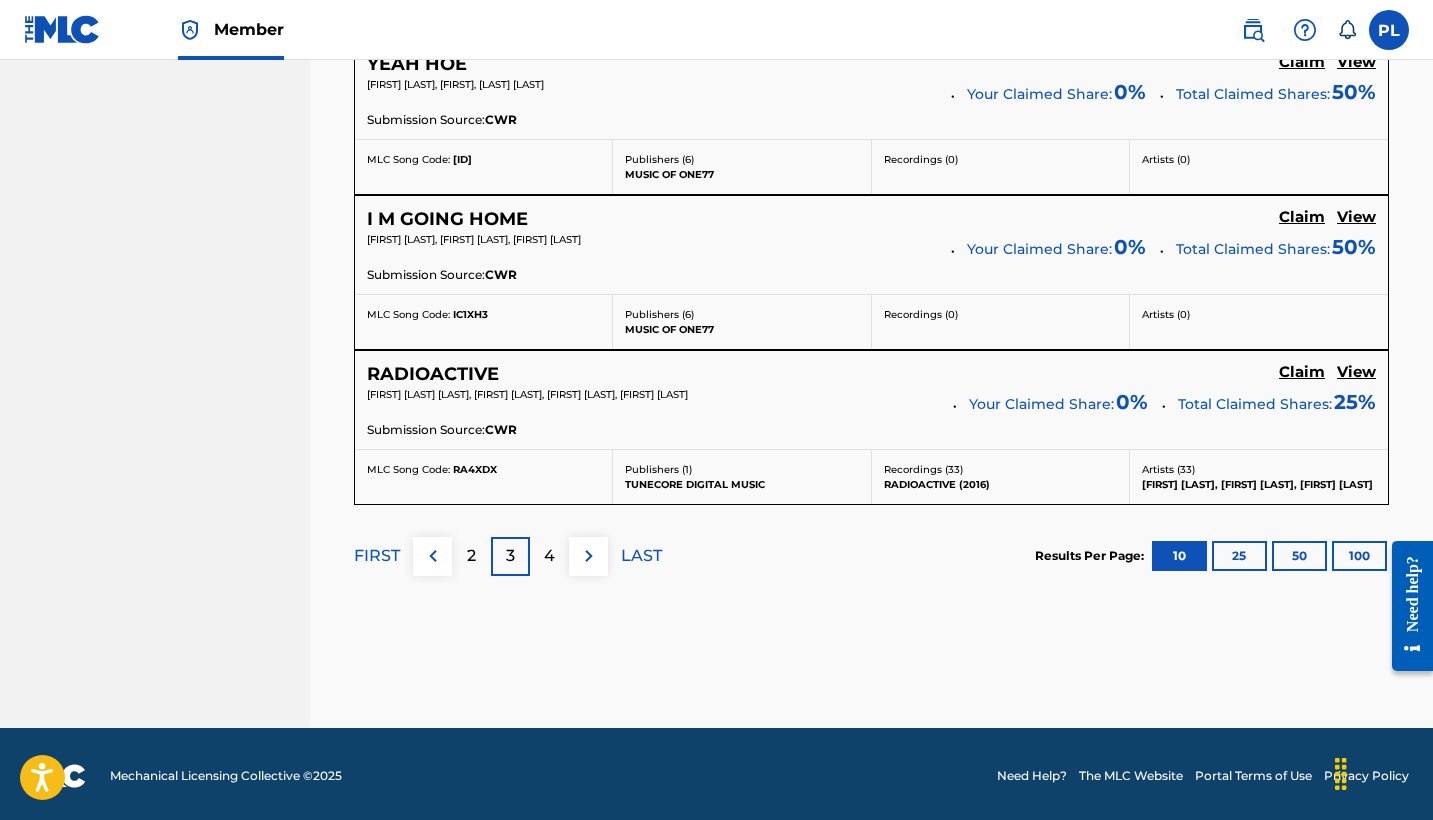 scroll, scrollTop: 1871, scrollLeft: 0, axis: vertical 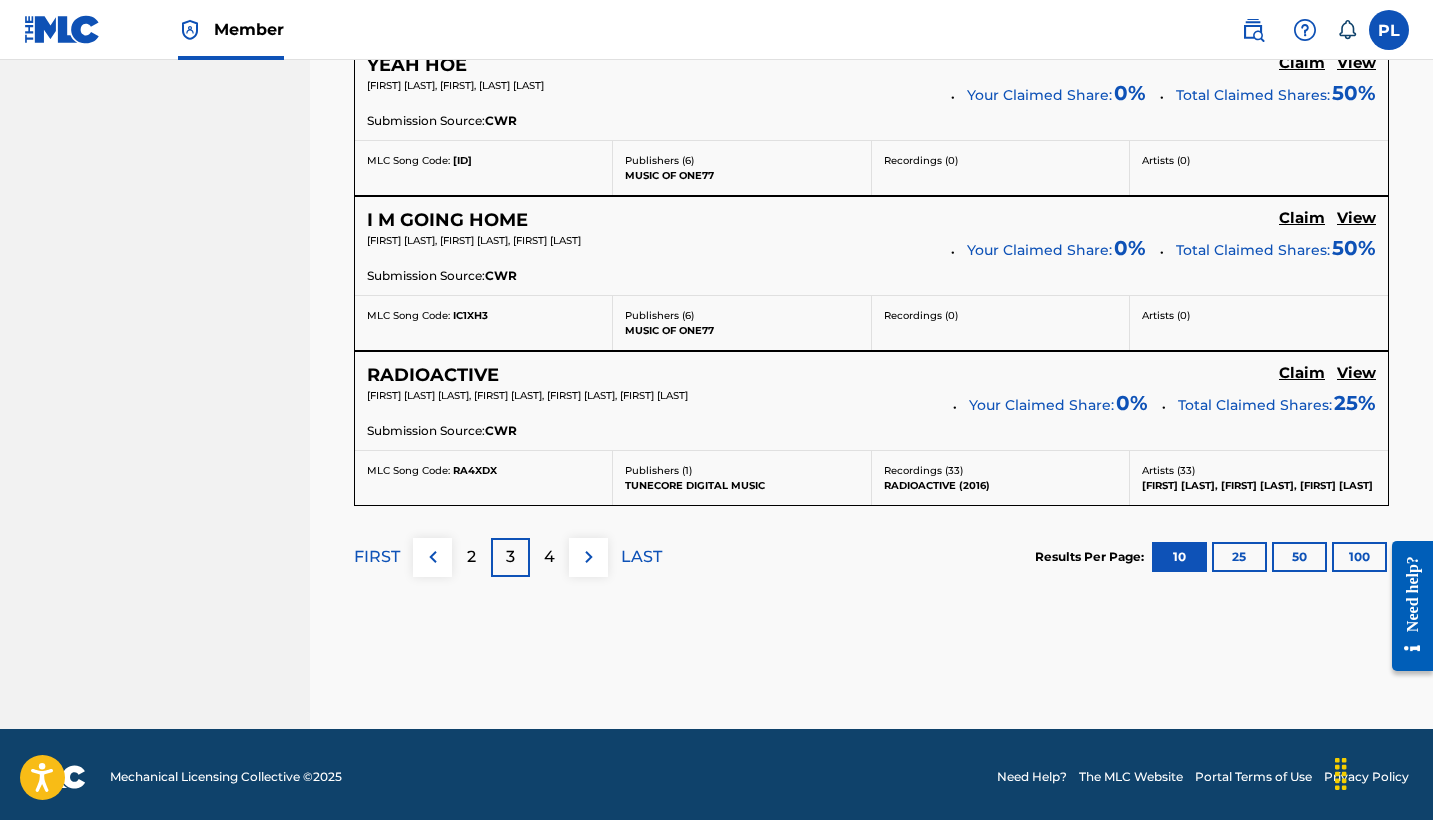 click on "4" at bounding box center (549, 557) 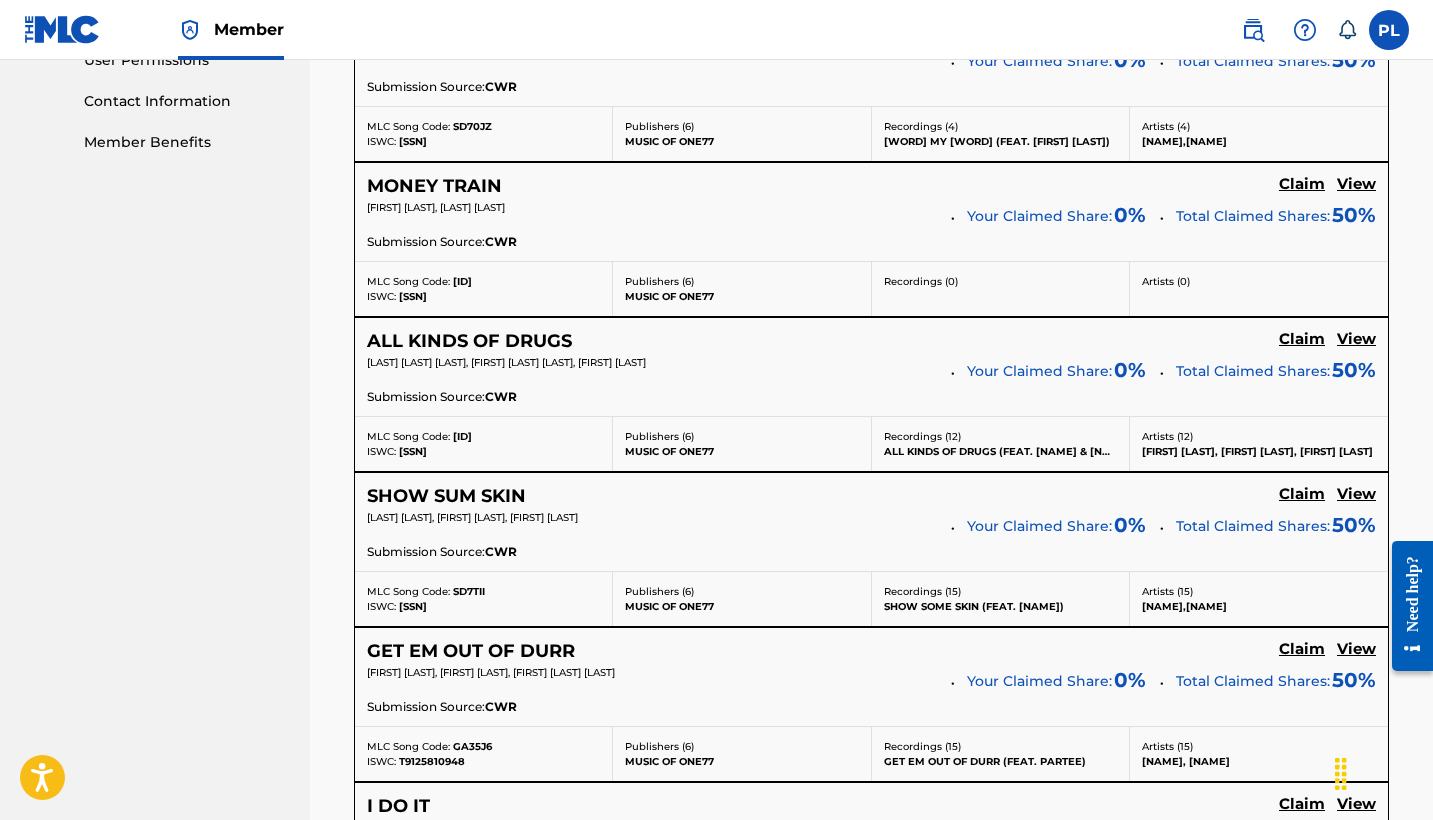scroll, scrollTop: 968, scrollLeft: 0, axis: vertical 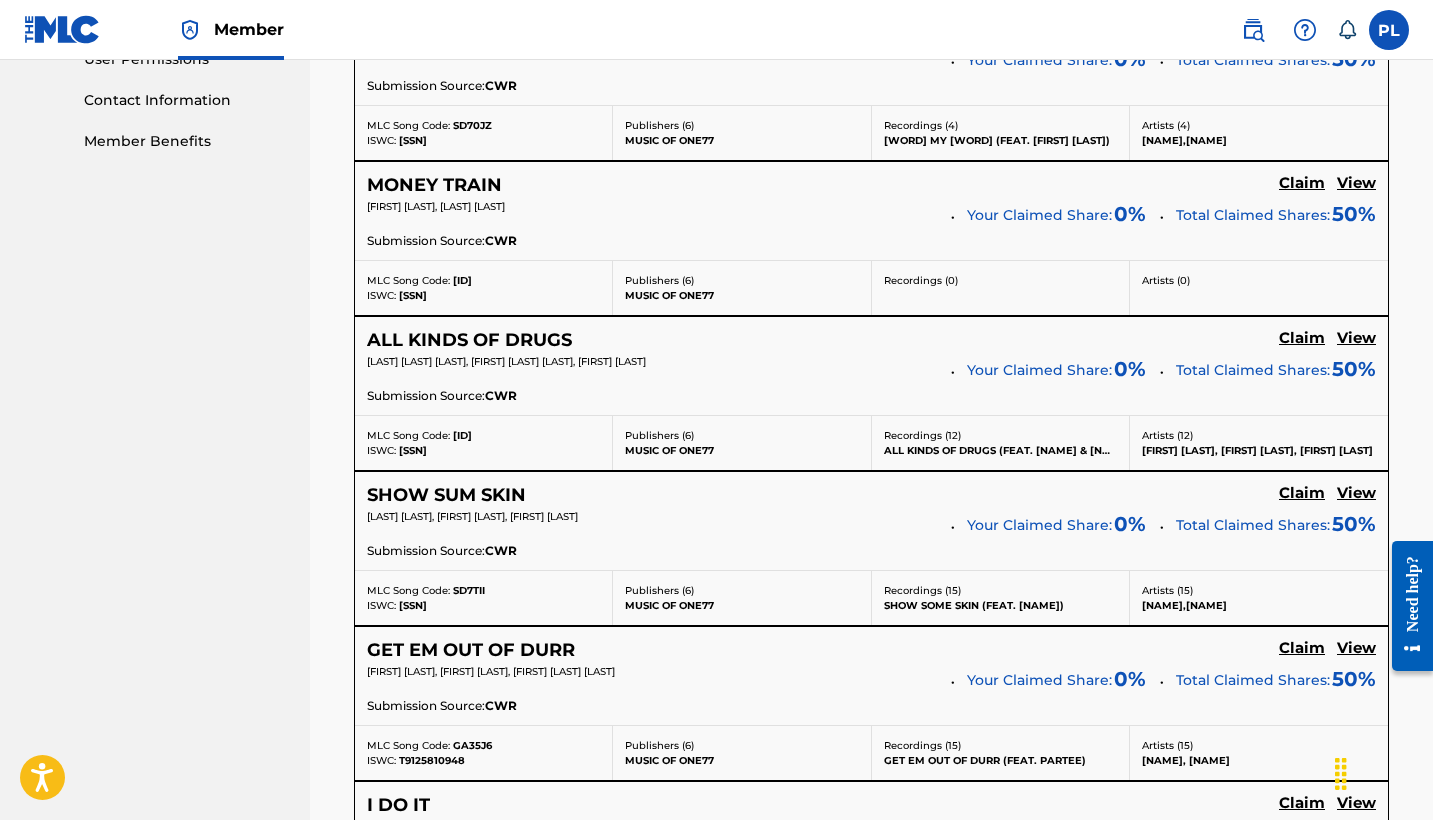 click on "View" at bounding box center (1356, 183) 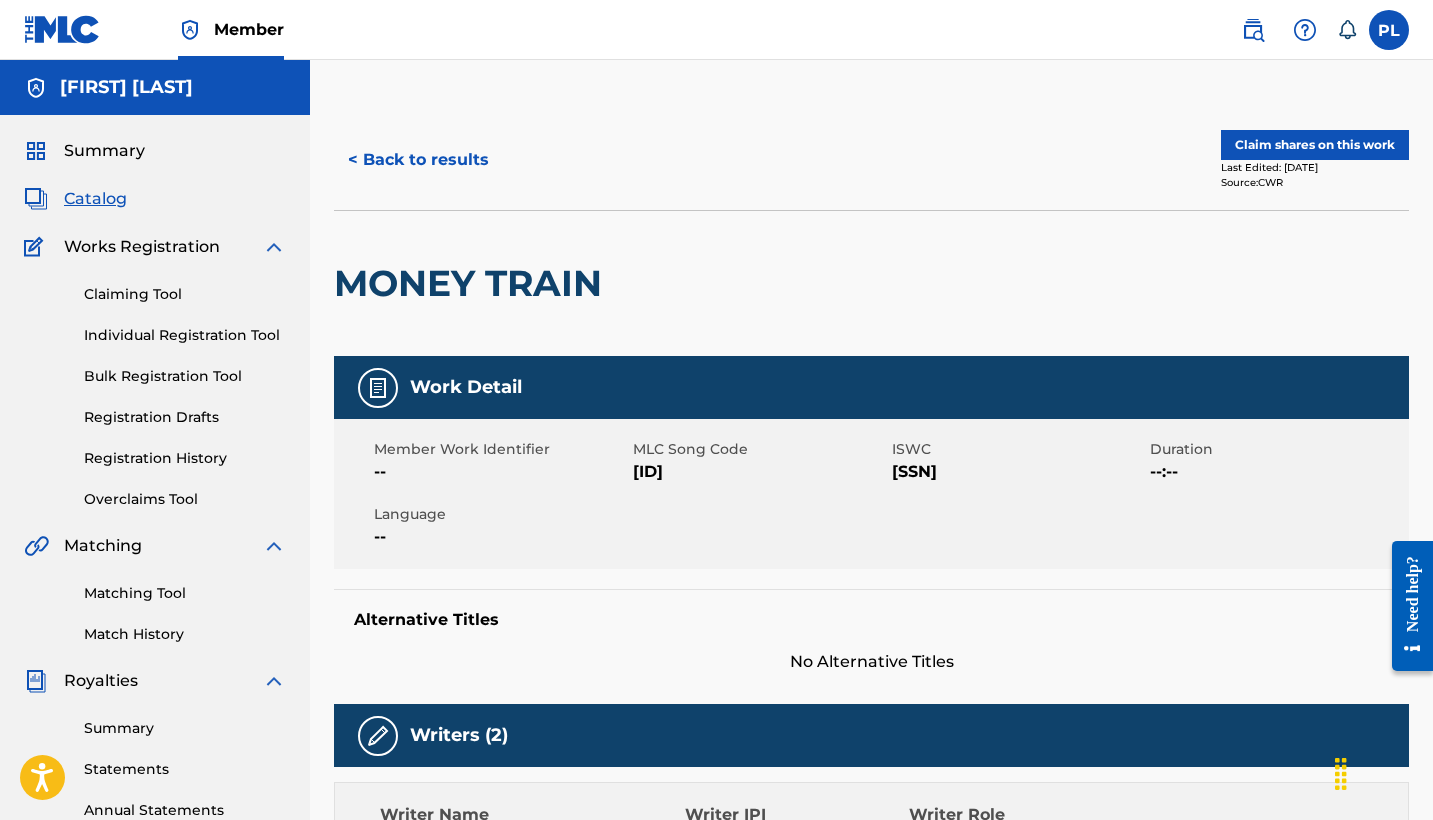 scroll, scrollTop: 0, scrollLeft: 0, axis: both 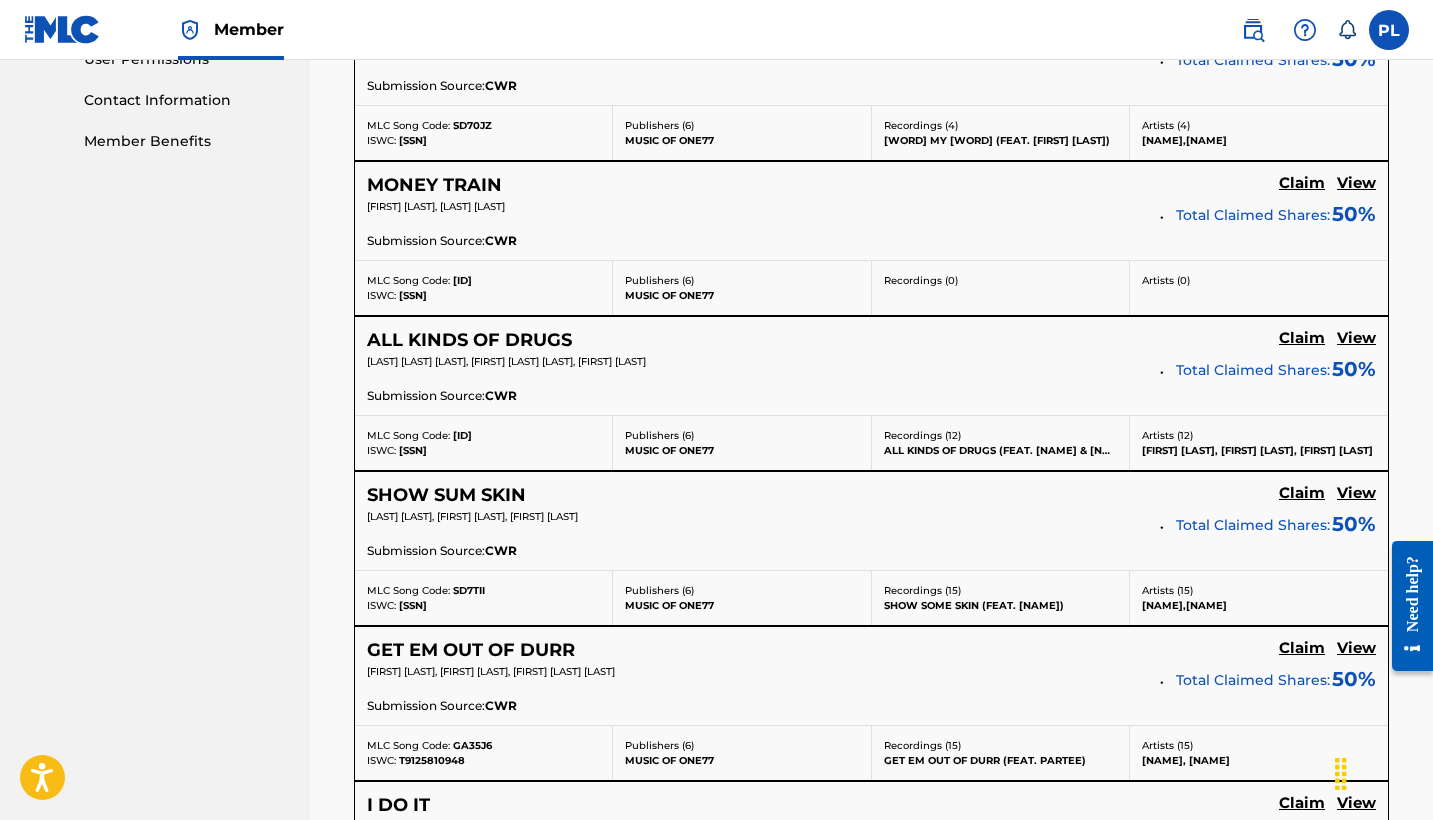 click on "Claim" at bounding box center [1302, -127] 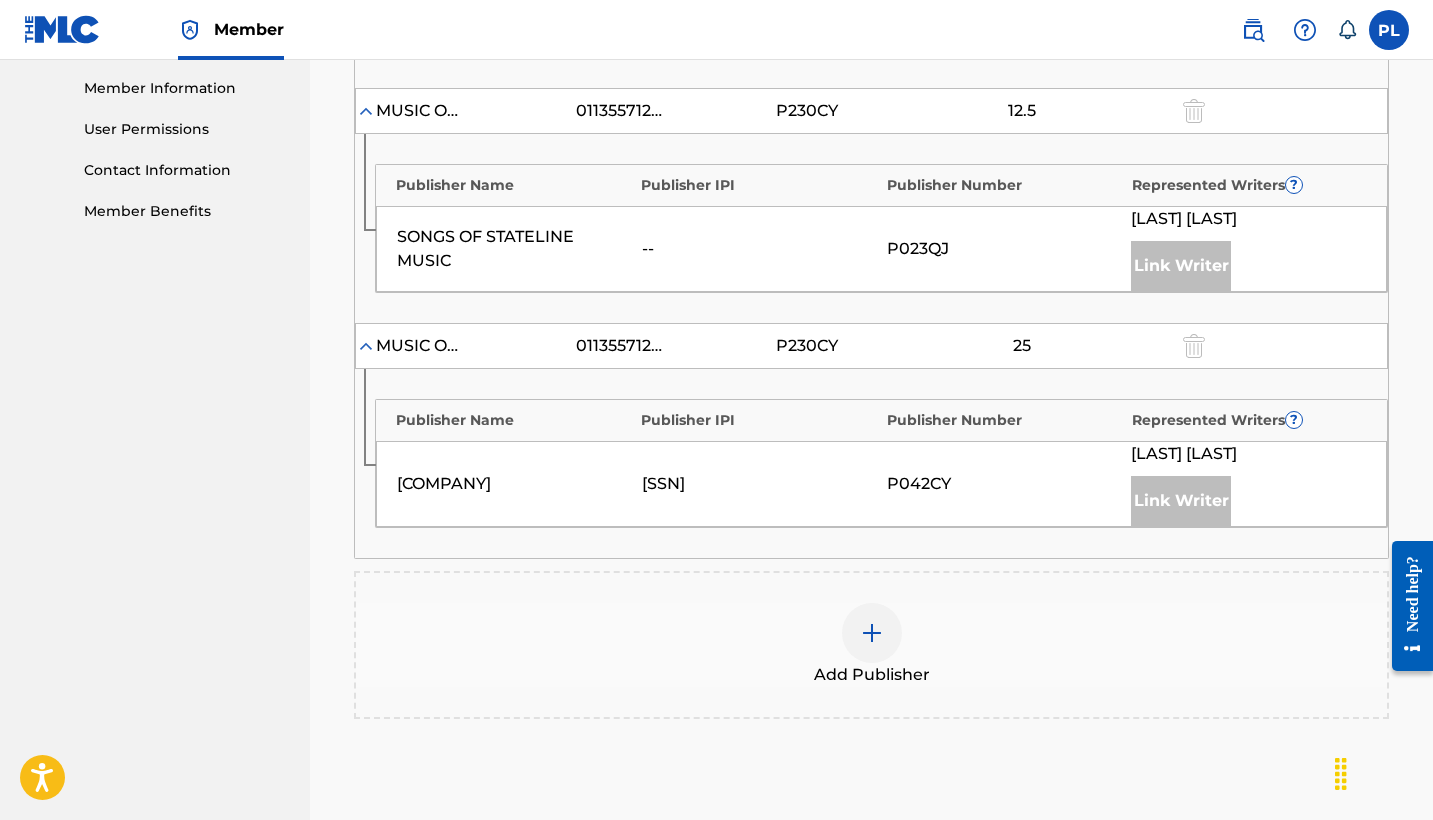 scroll, scrollTop: 903, scrollLeft: 0, axis: vertical 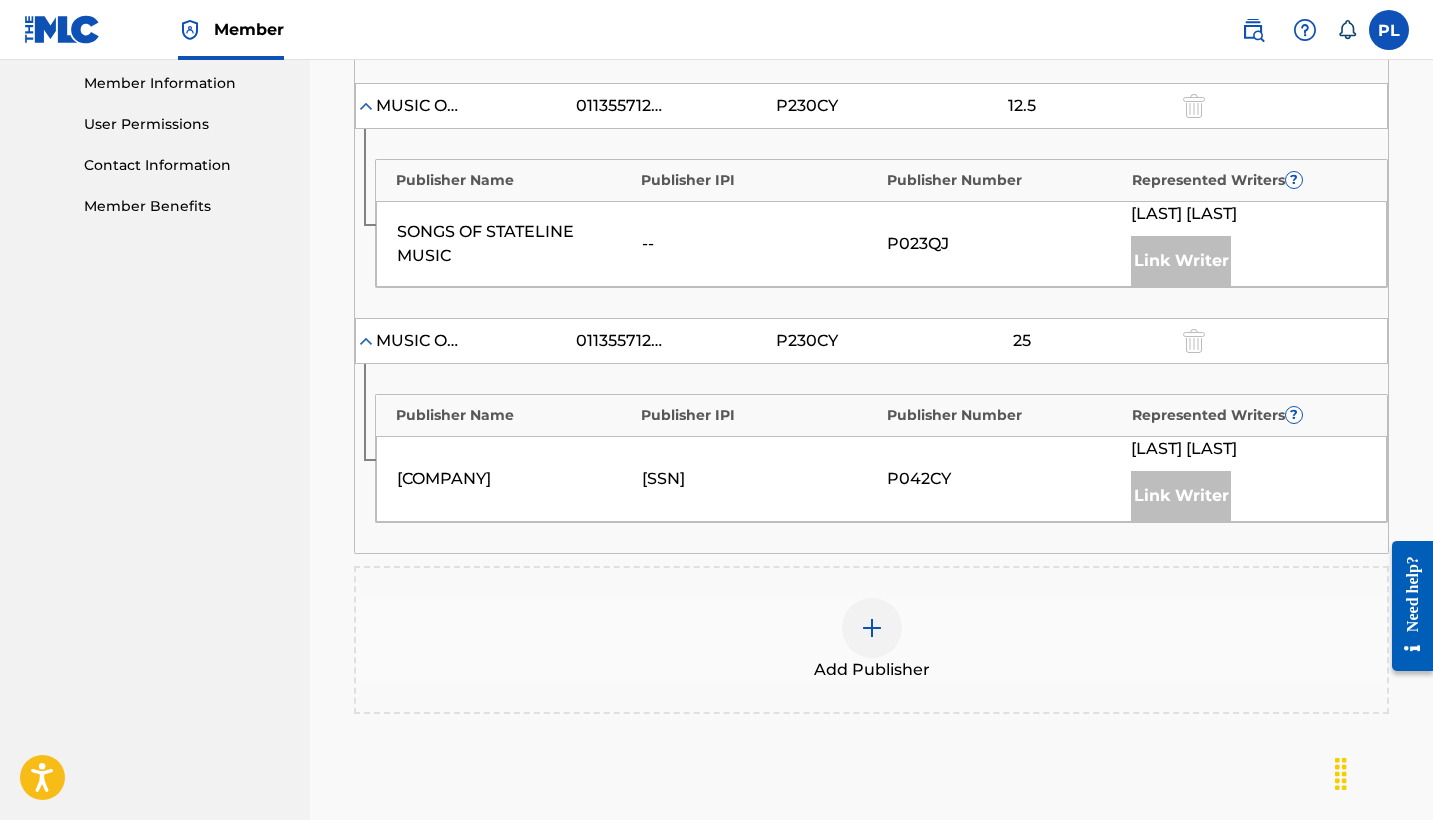 click at bounding box center (872, 628) 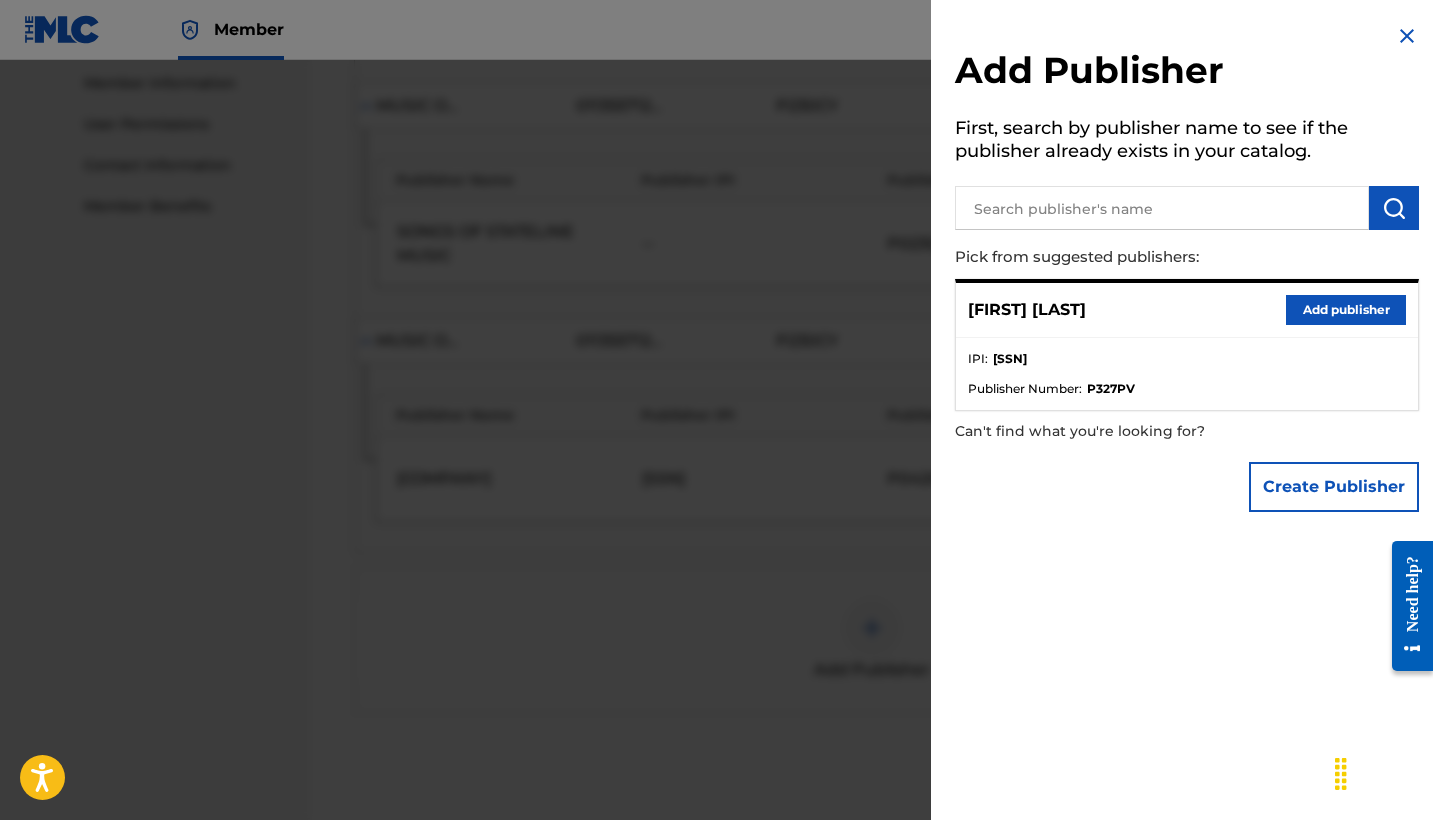 click on "Add publisher" at bounding box center (1346, 310) 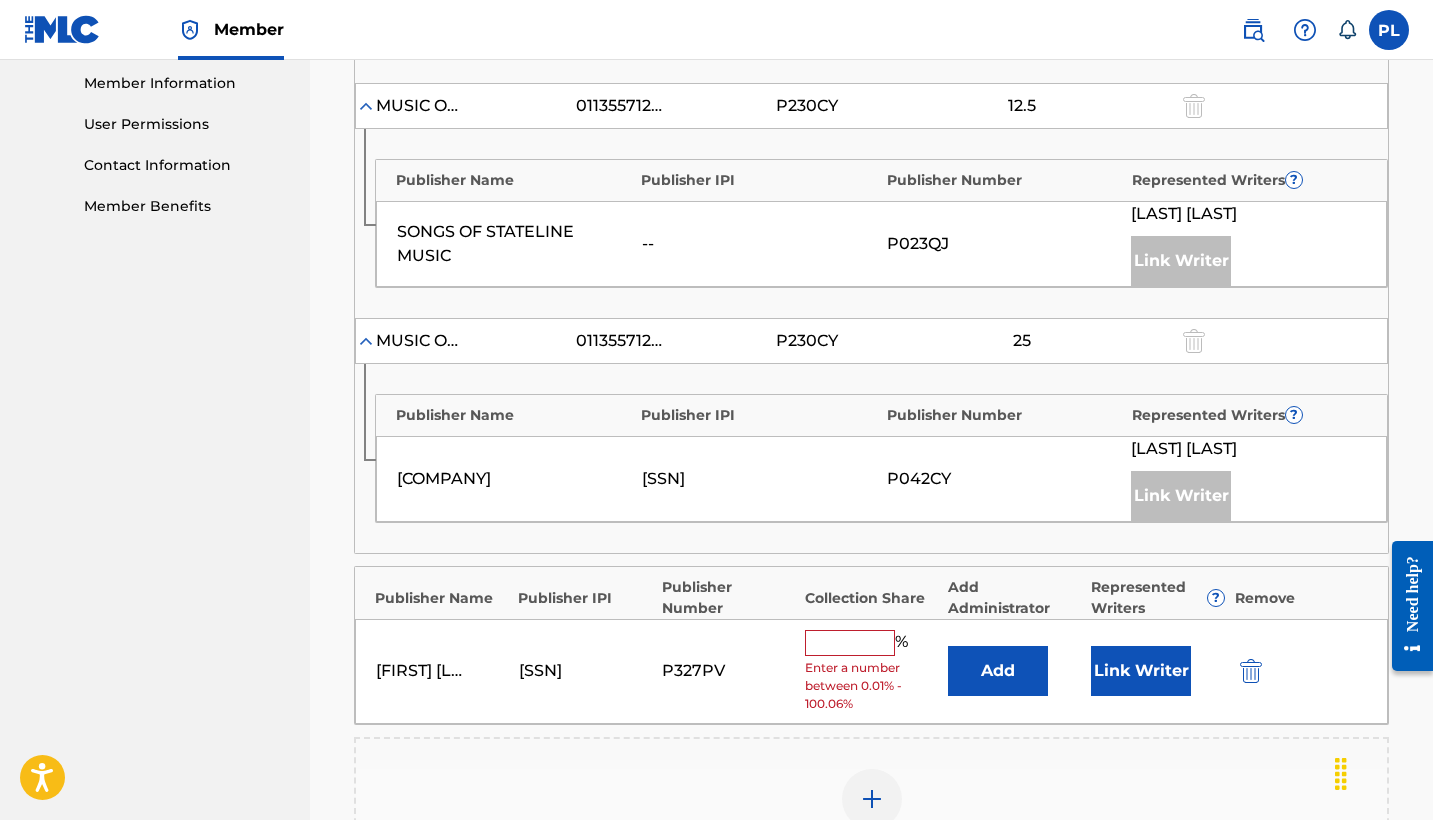 click at bounding box center [850, 643] 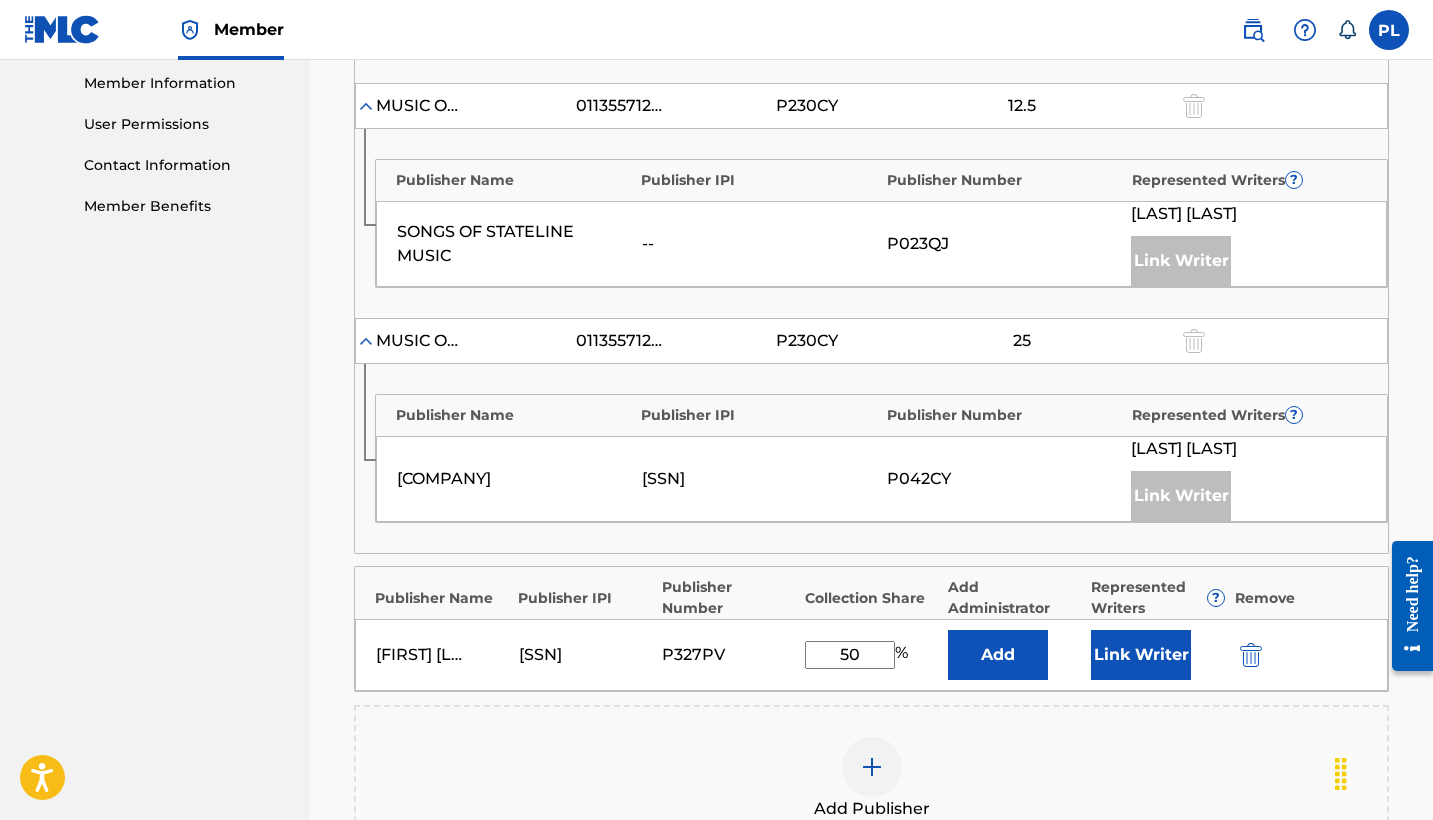 type on "50" 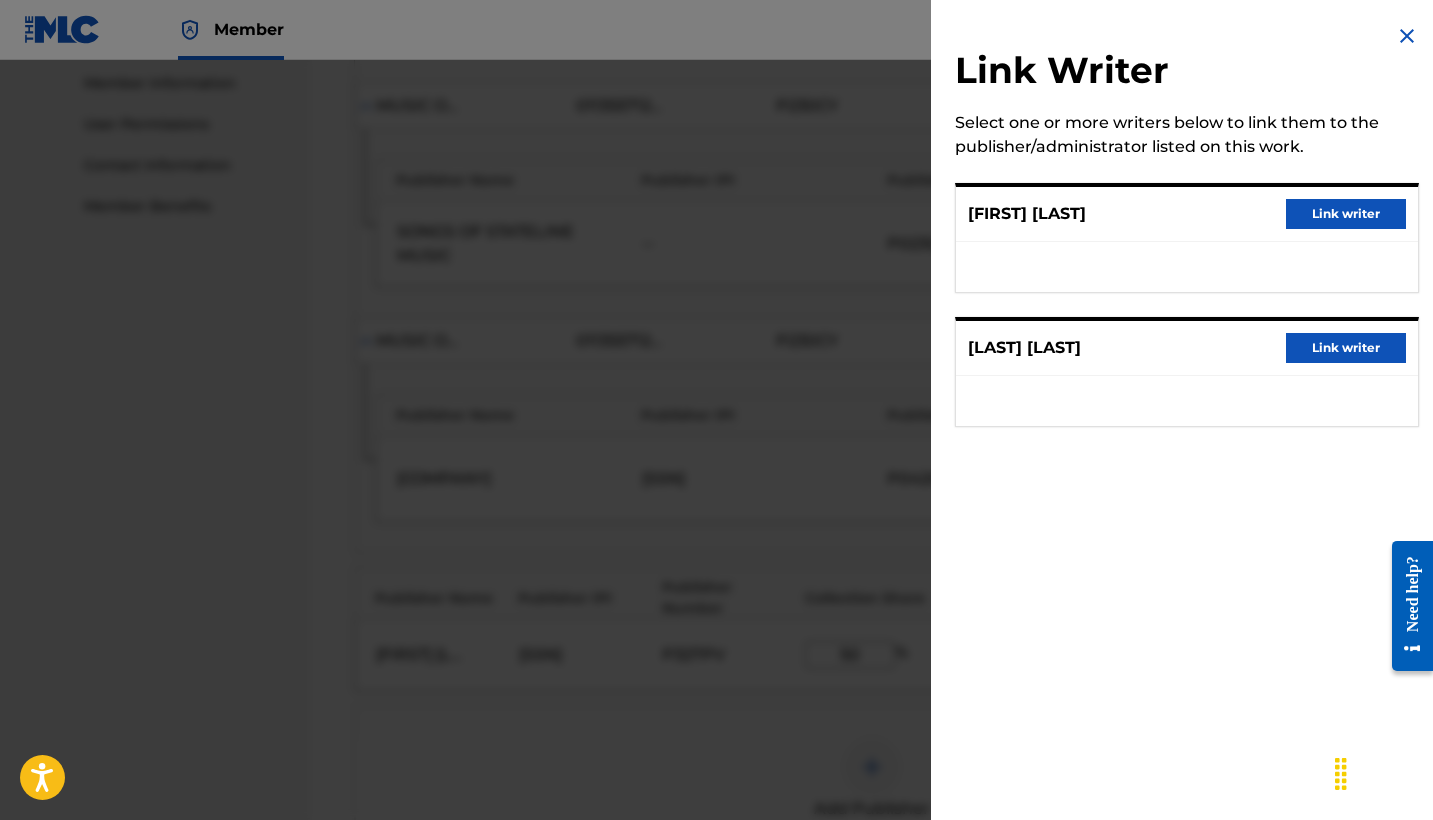 click on "Link writer" at bounding box center [1346, 214] 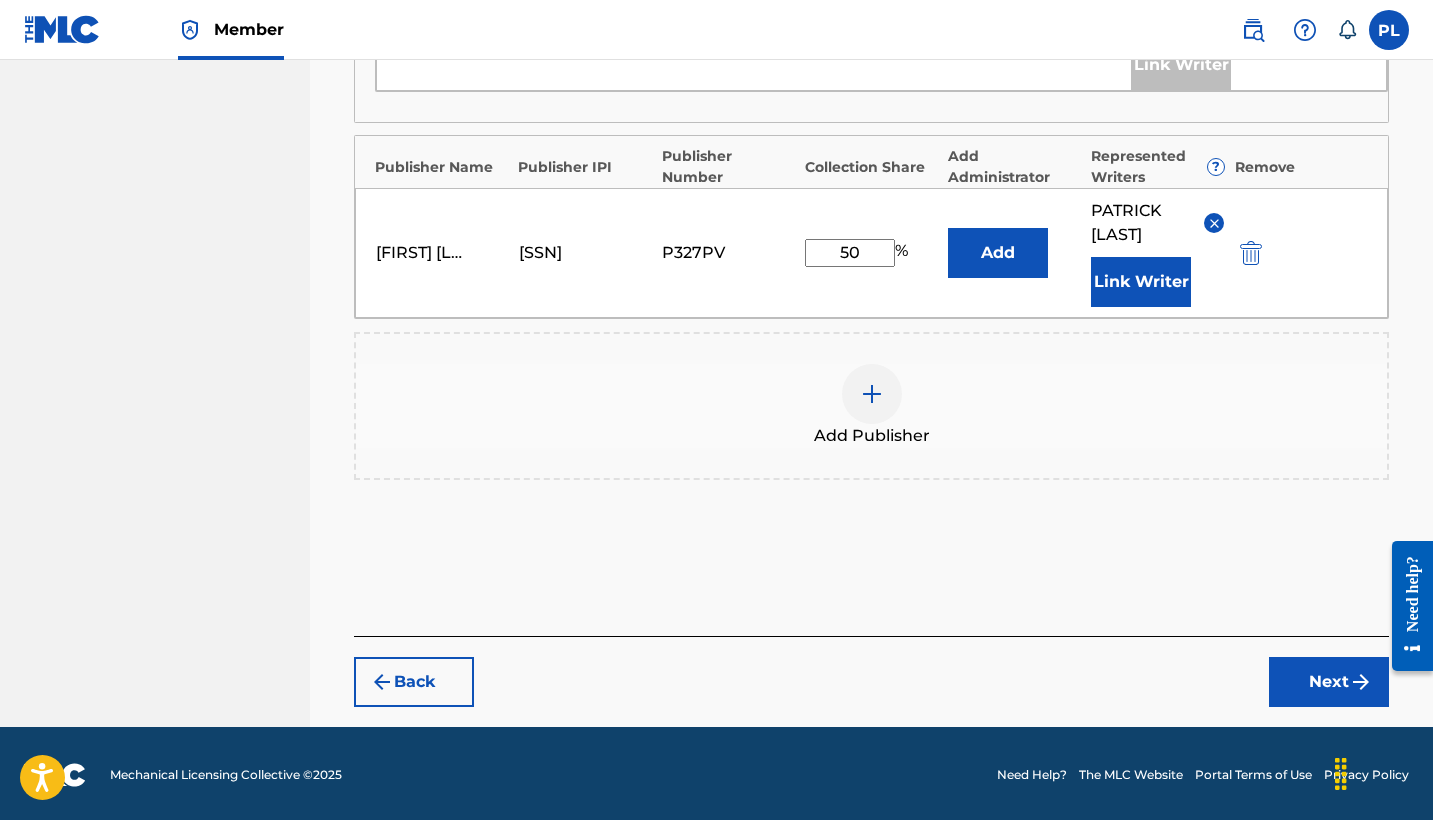 click on "Next" at bounding box center (1329, 682) 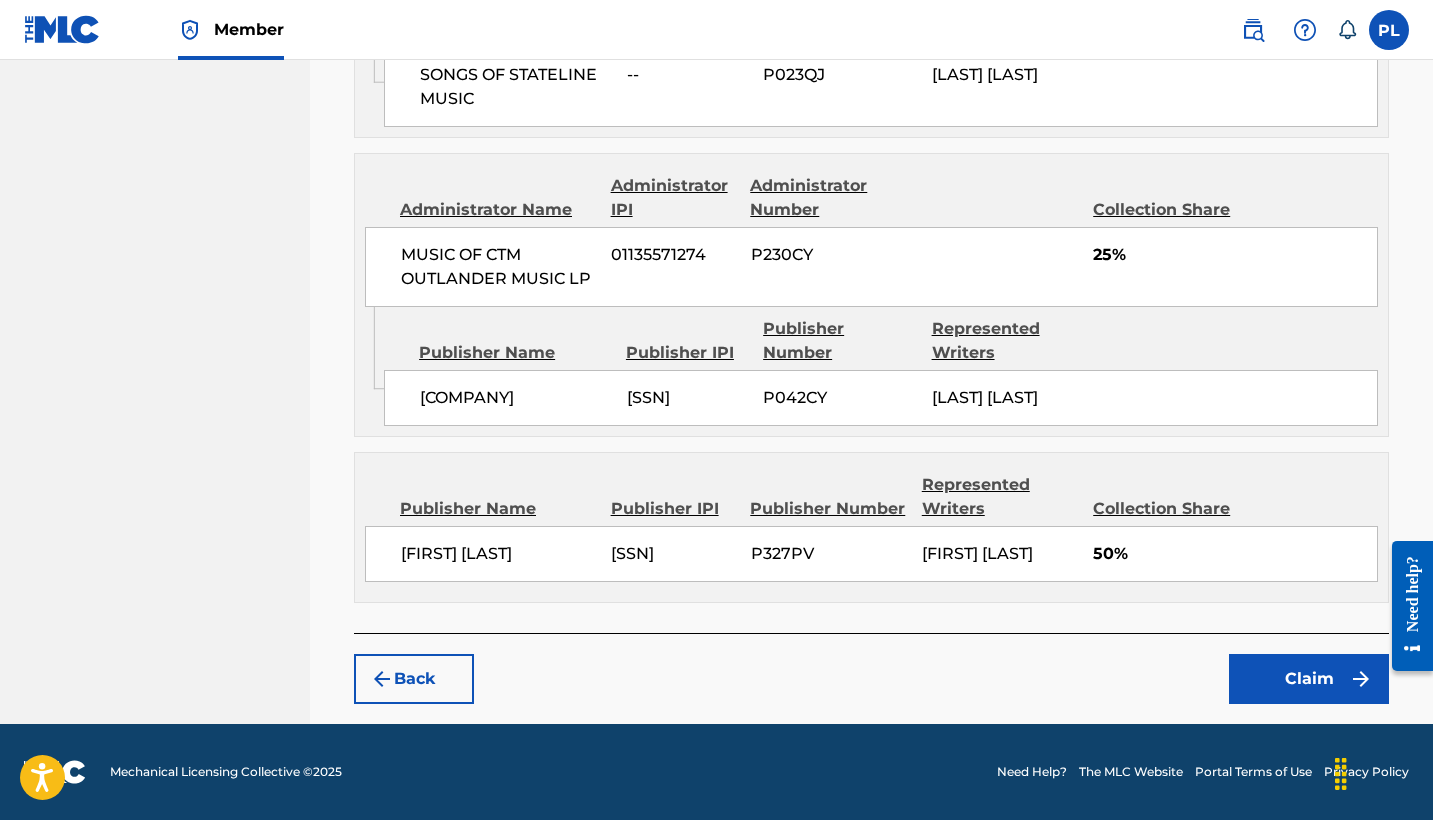 scroll, scrollTop: 1405, scrollLeft: 0, axis: vertical 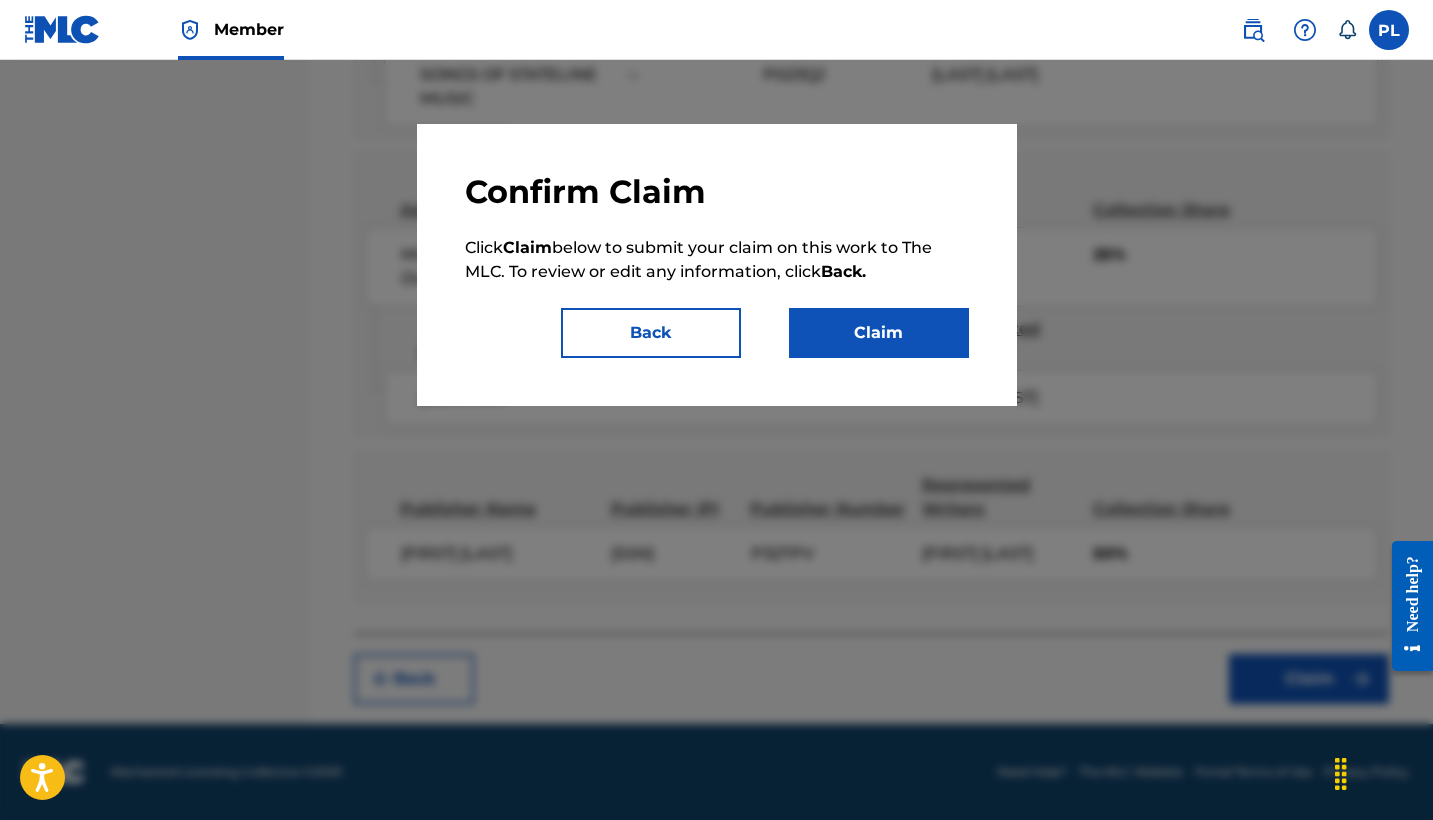 click on "Claim" at bounding box center (879, 333) 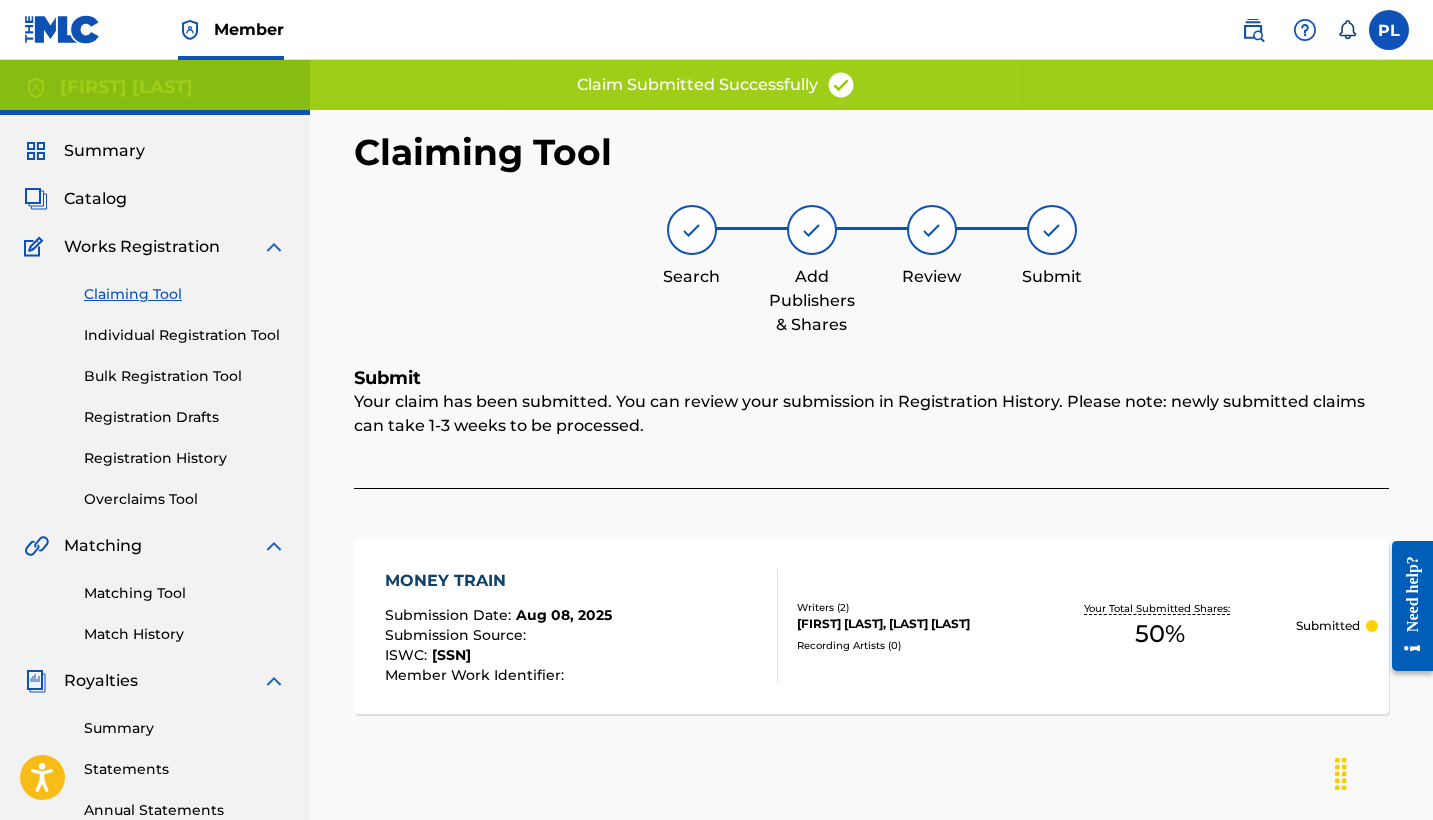scroll, scrollTop: 0, scrollLeft: 0, axis: both 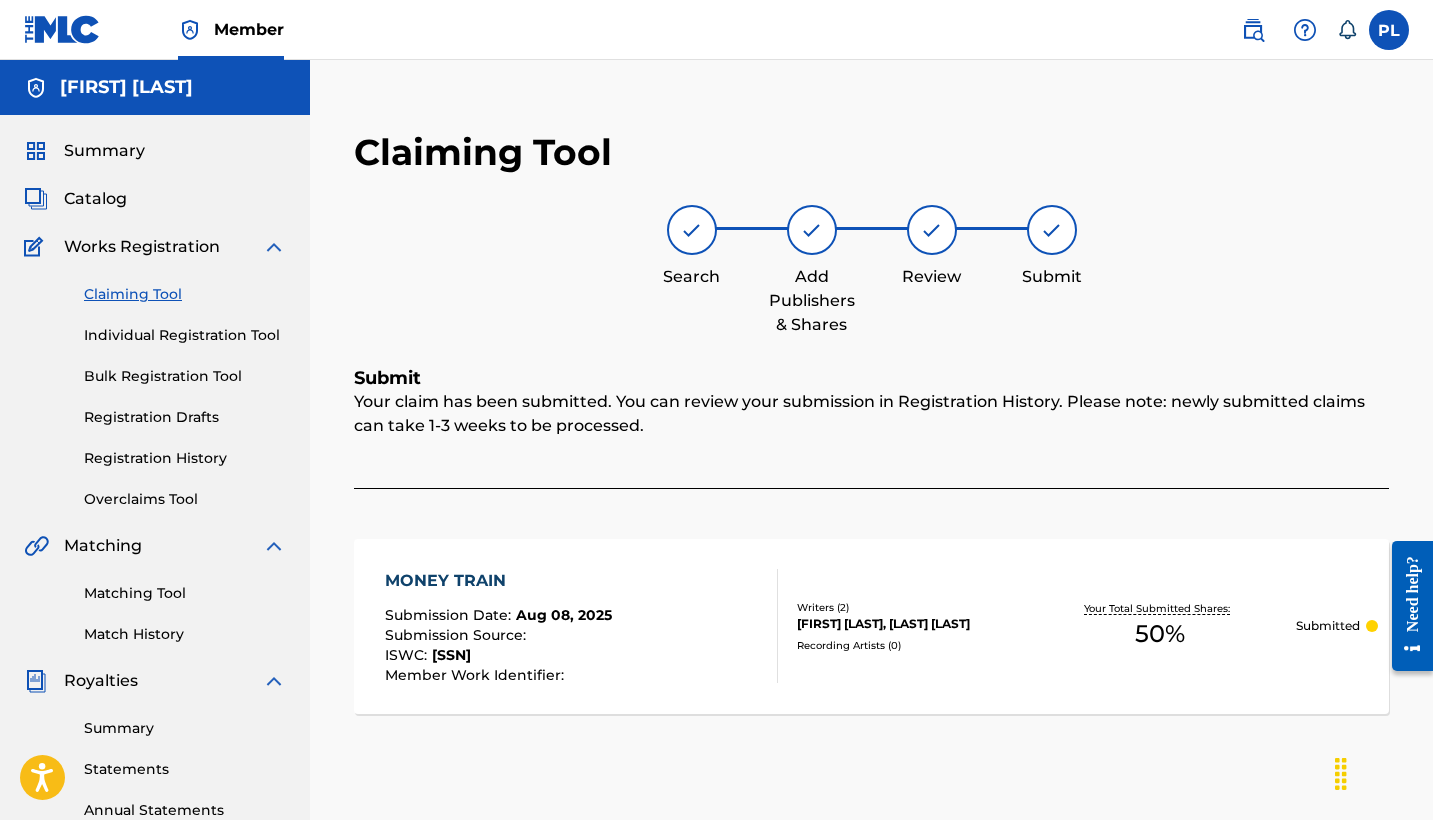 click on "Individual Registration Tool" at bounding box center [185, 335] 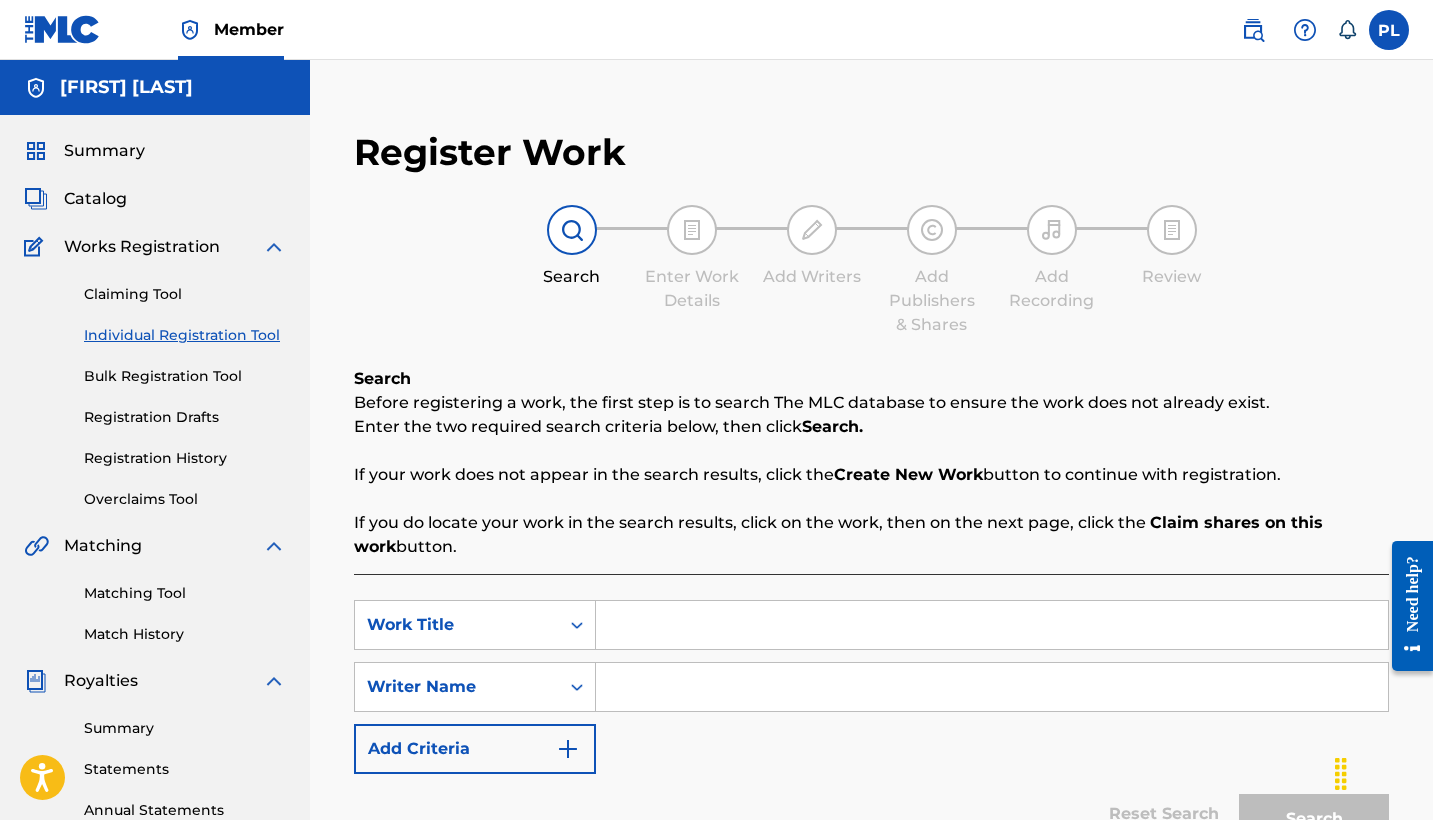 click on "Bulk Registration Tool" at bounding box center [185, 376] 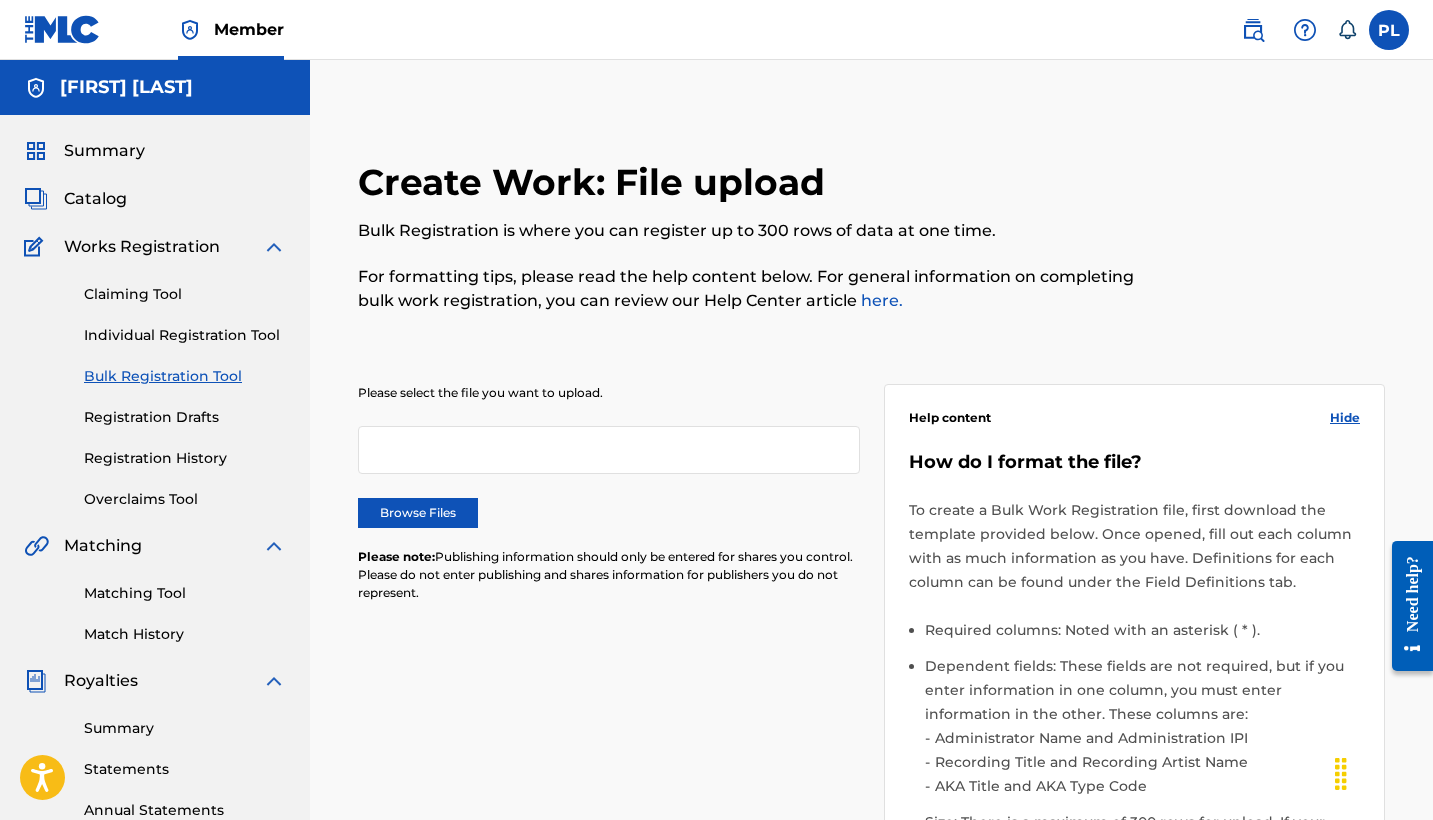 click on "Registration Drafts" at bounding box center [185, 417] 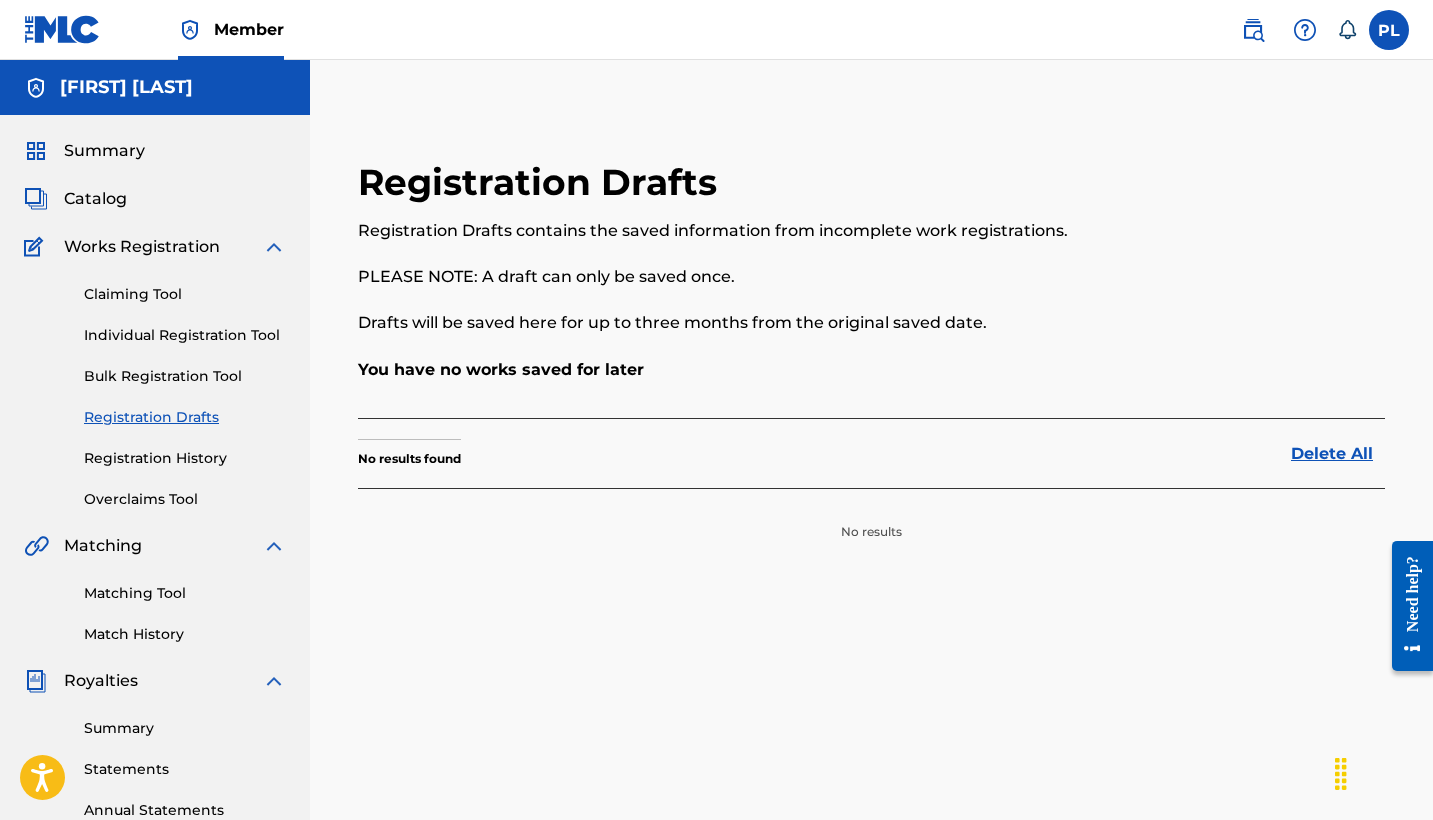 click on "Registration History" at bounding box center (185, 458) 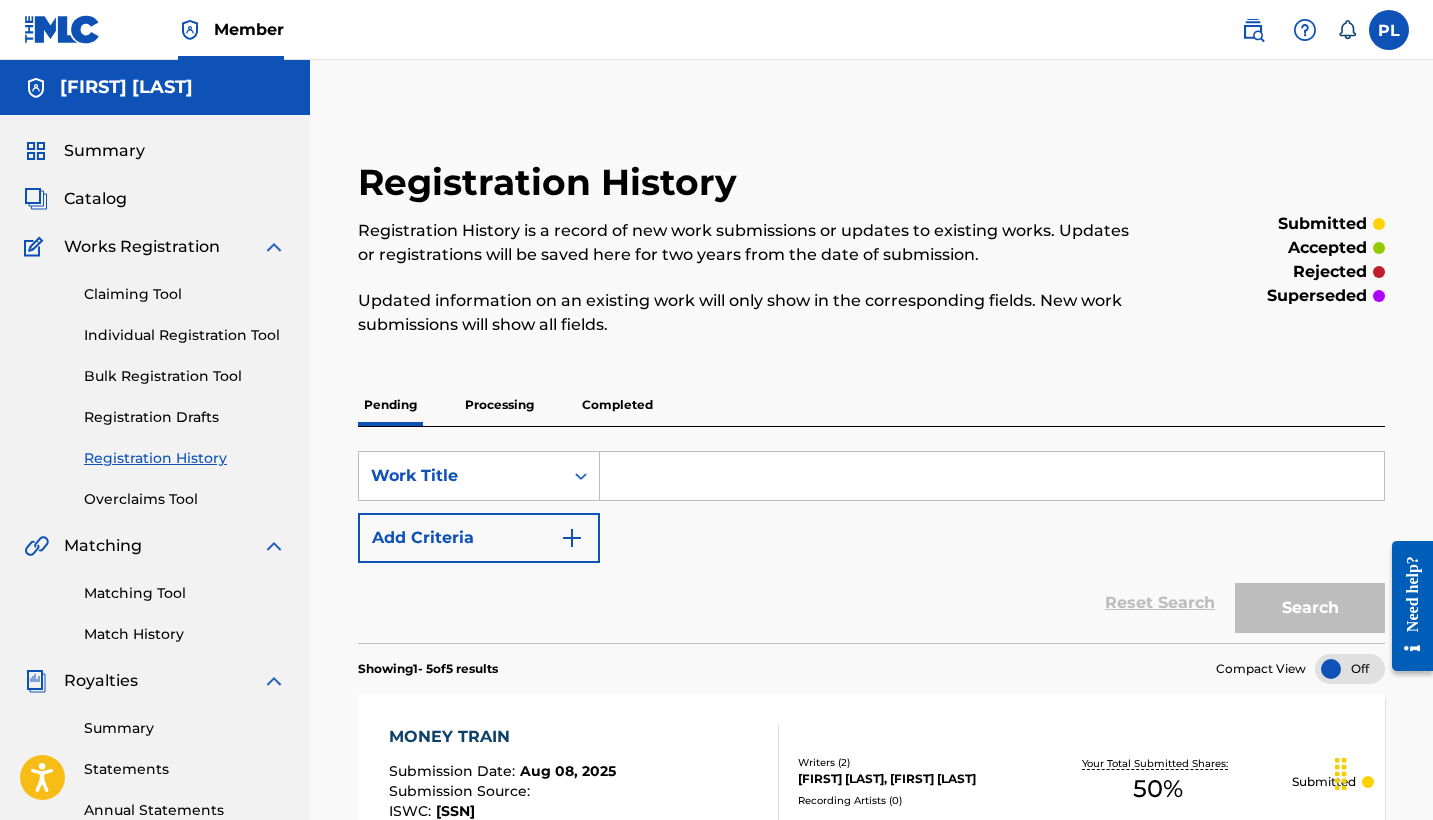 click on "Claiming Tool Individual Registration Tool Bulk Registration Tool Registration Drafts Registration History Overclaims Tool" at bounding box center [155, 384] 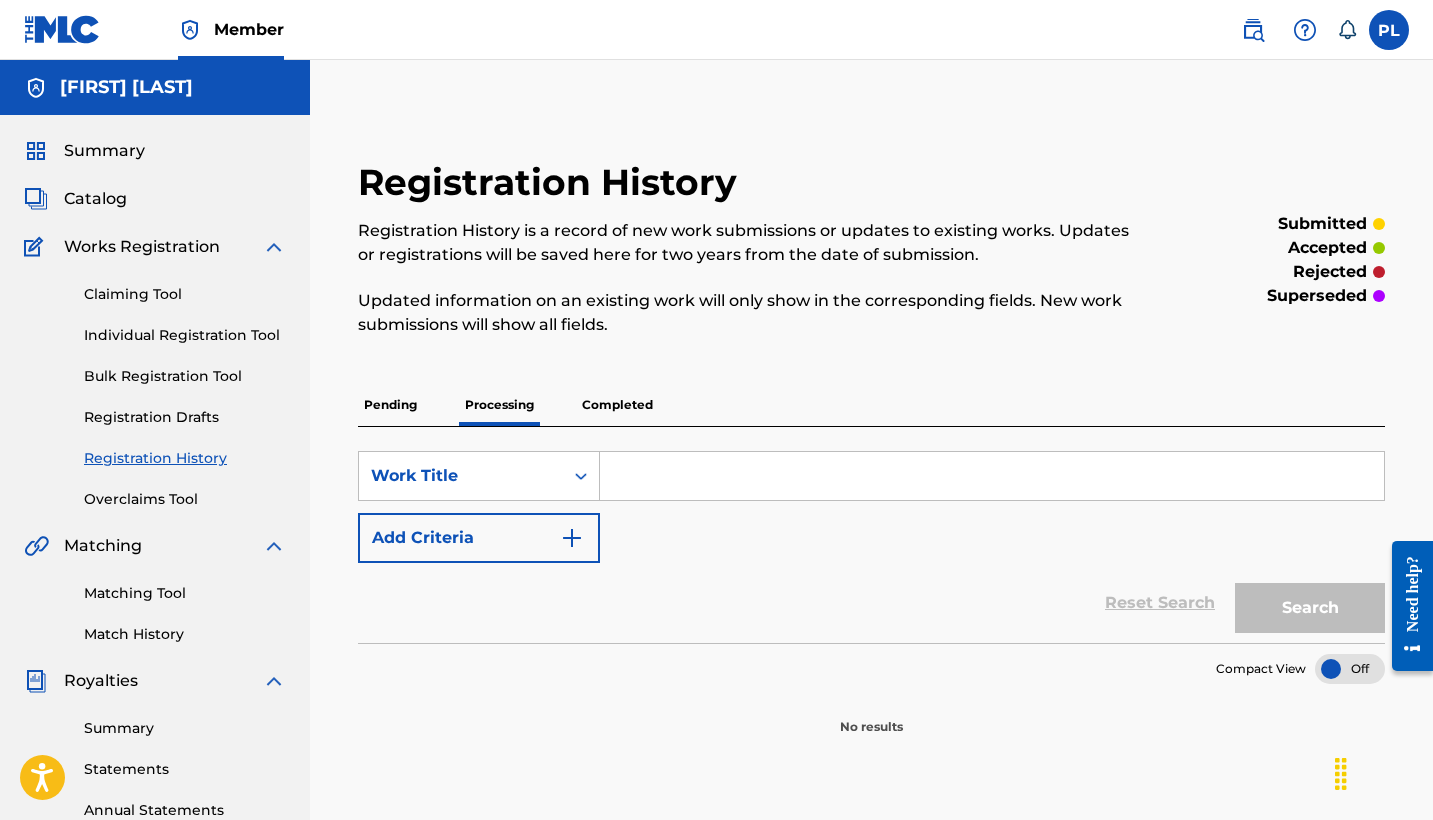 click on "Completed" at bounding box center [617, 405] 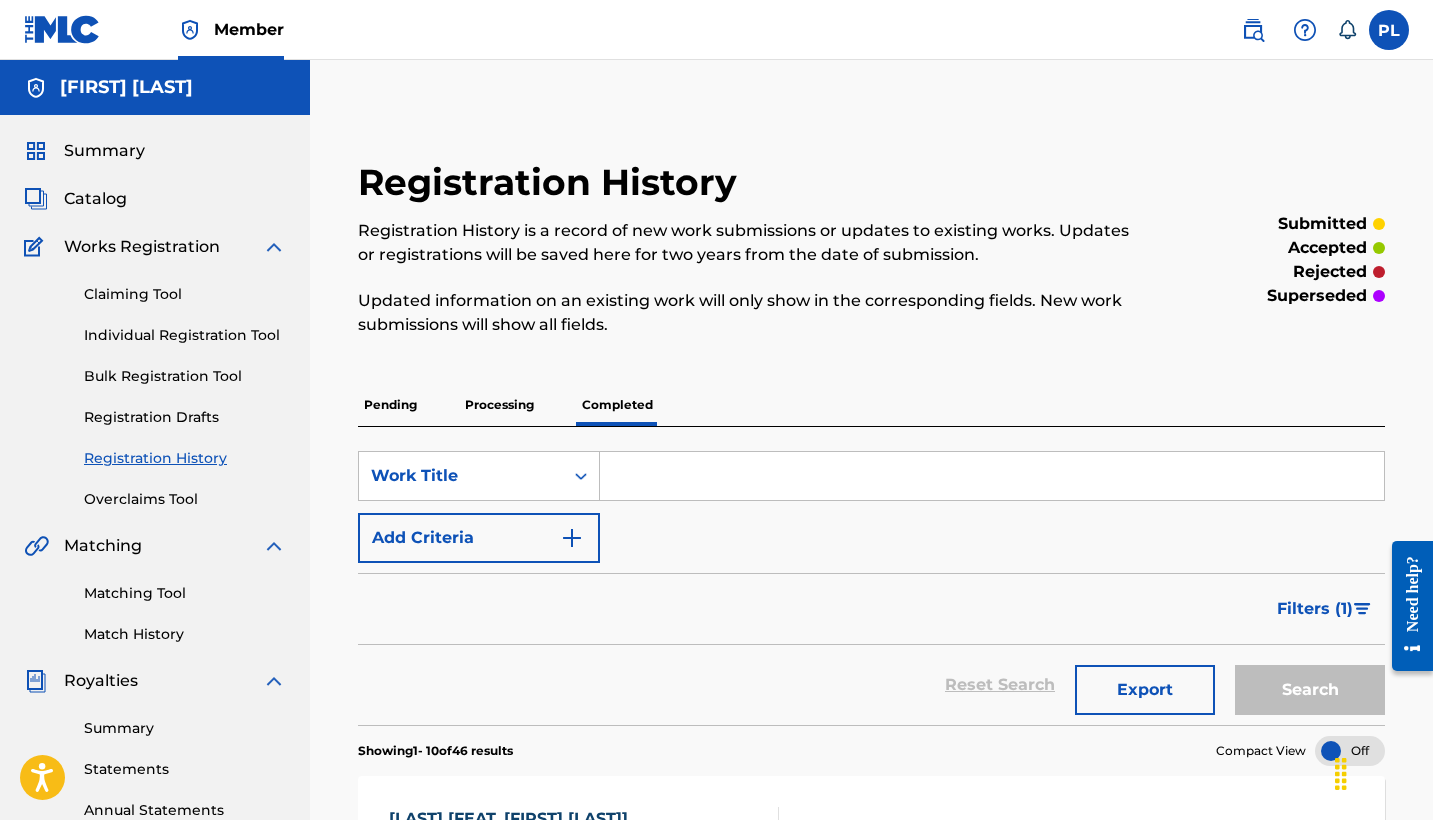 scroll, scrollTop: 0, scrollLeft: 0, axis: both 